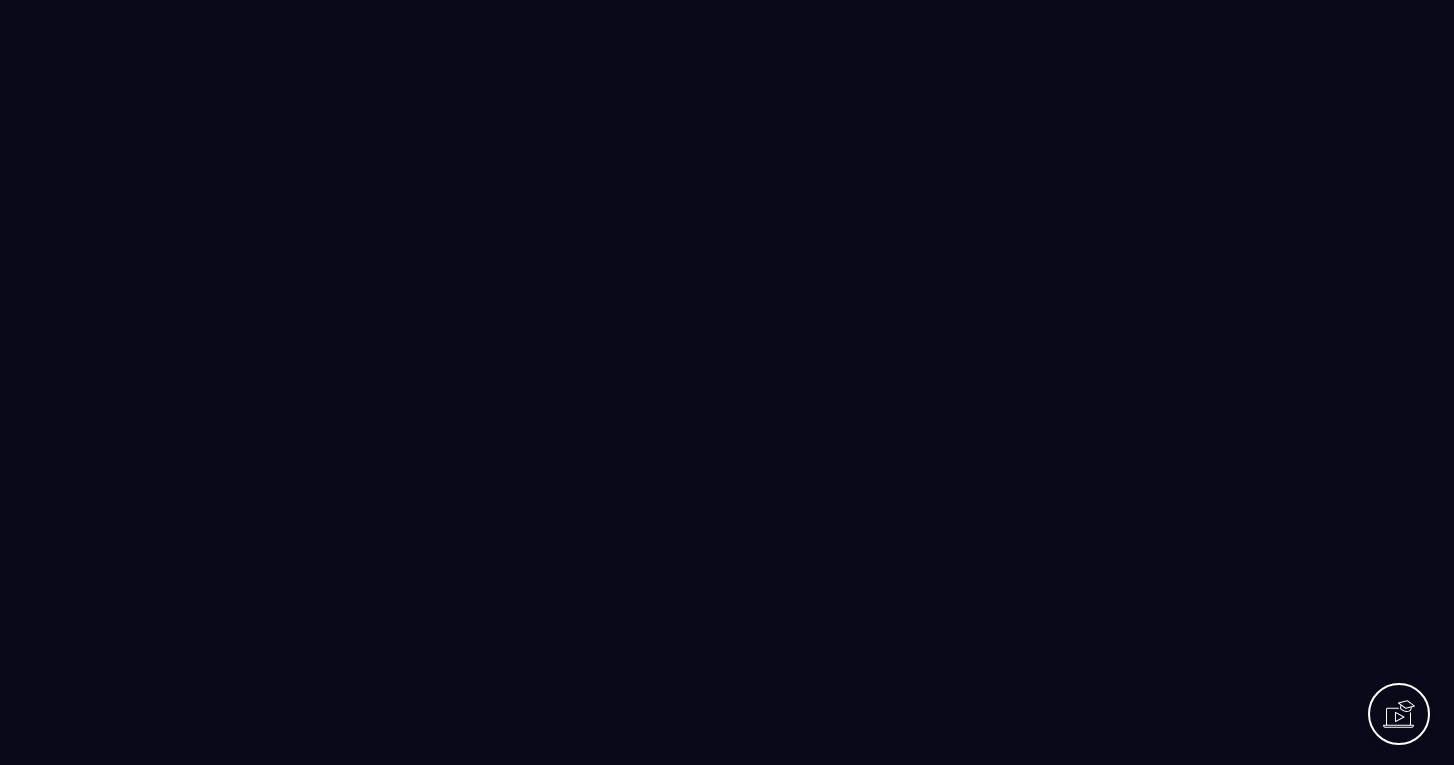scroll, scrollTop: 0, scrollLeft: 0, axis: both 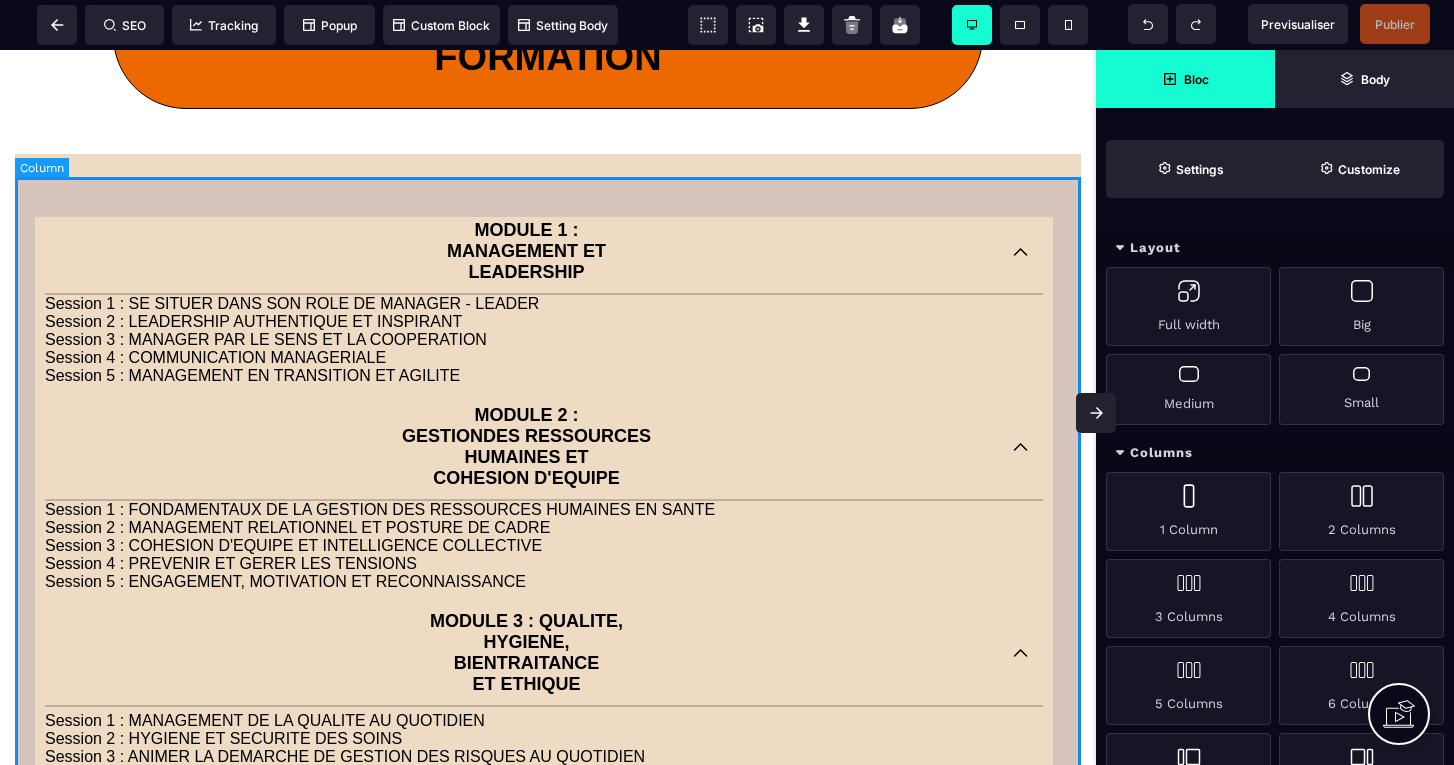click on "MODULE 1 :  MANAGEMENT ET  LEADERSHIP Session 1 : SE SITUER DANS SON ROLE DE MANAGER - LEADER Session 2 : LEADERSHIP AUTHENTIQUE ET INSPIRANT Session 3 : MANAGER PAR LE SENS ET LA COOPERATION Session 4 : COMMUNICATION MANAGERIALE Session 5 : MANAGEMENT EN TRANSITION ET AGILITE MODULE 2 :  GESTIONDES RESSOURCES  HUMAINES ET  COHESION D'EQUIPE Session 1 : FONDAMENTAUX DE LA GESTION DES RESSOURCES HUMAINES EN SANTE Session 2 : MANAGEMENT RELATIONNEL ET POSTURE DE CADRE Session 3 : COHESION D'EQUIPE ET INTELLIGENCE COLLECTIVE Session 4 : PREVENIR ET GERER LES TENSIONS Session 5 : ENGAGEMENT, MOTIVATION ET RECONNAISSANCE MODULE 3 : QUALITE,  HYGIENE,  BIENTRAITANCE  ET ETHIQUE Session 1 : MANAGEMENT DE LA QUALITE AU QUOTIDIEN Session 2 : HYGIENE ET SECURITE DES SOINS Session 3 : ANIMER LA DEMARCHE DE GESTION DES RISQUES AU QUOTIDIEN Session 4 : REFLEXION ETHIQUE EN PRATIQUE Session 5 : QUALITE DE VIE AU TRAVAIL ET BIENTRAITANCE MODULE 4 :  GESTION DE PROJET,  GESTION DU CHANGEMENT ET  GESTION DE CRISE MODULE 5 :" at bounding box center (548, 860) 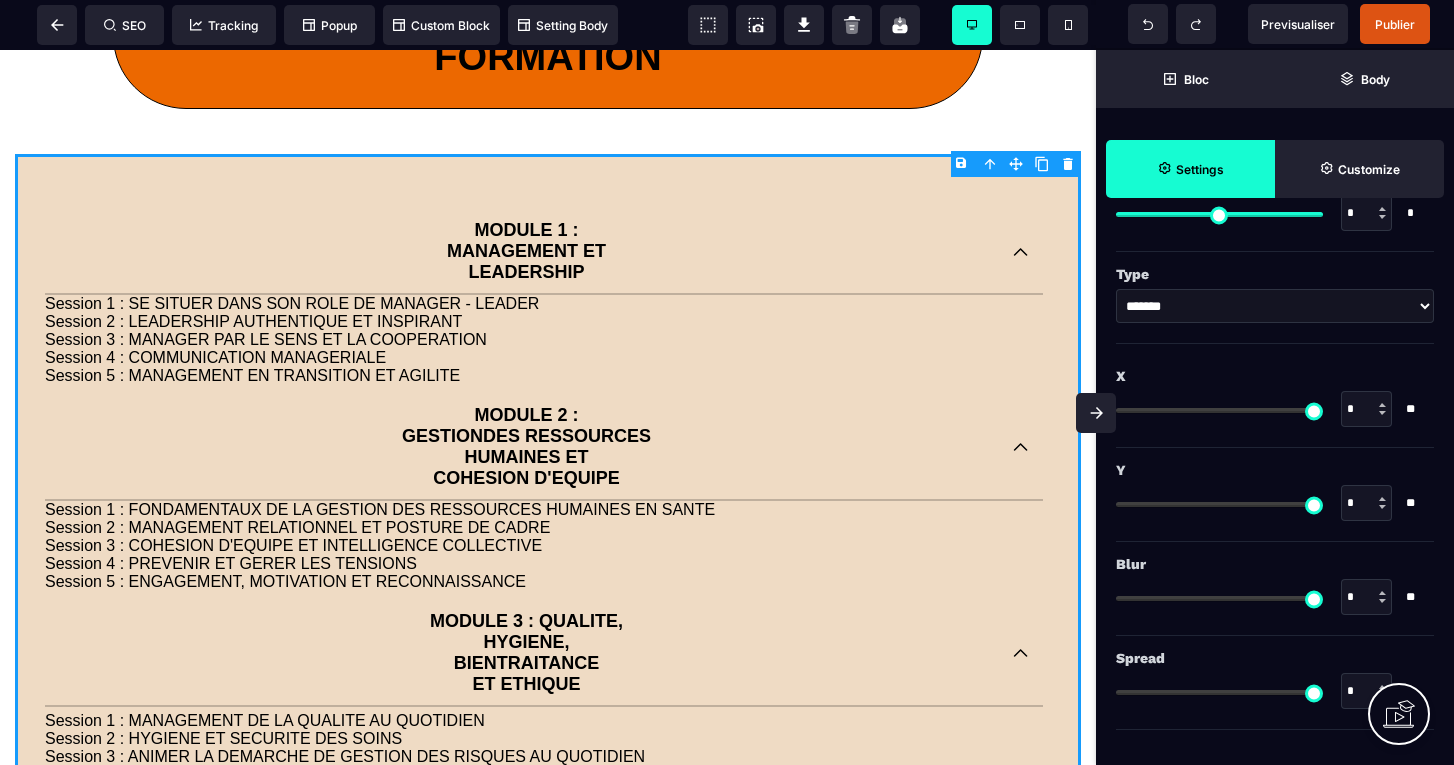 scroll, scrollTop: 2263, scrollLeft: 0, axis: vertical 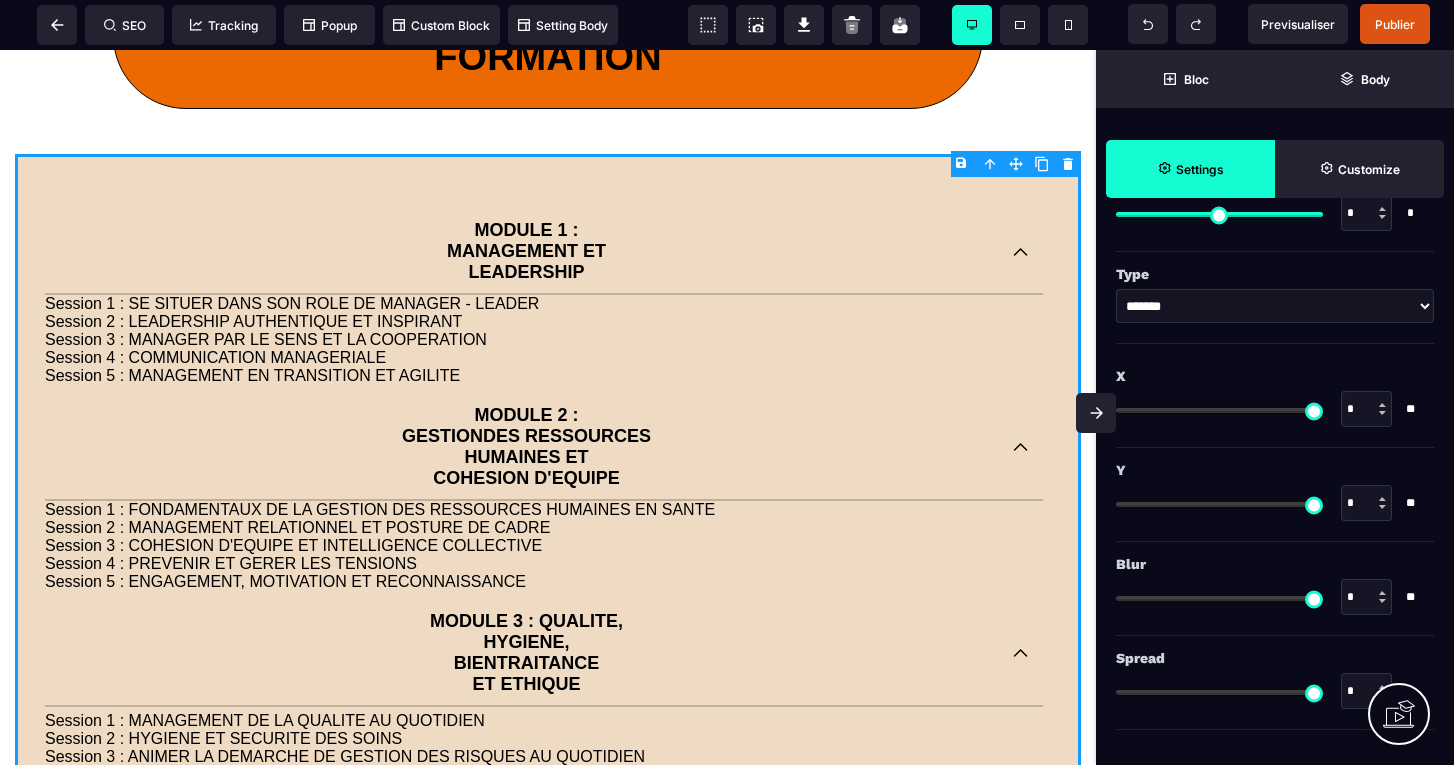 type on "*" 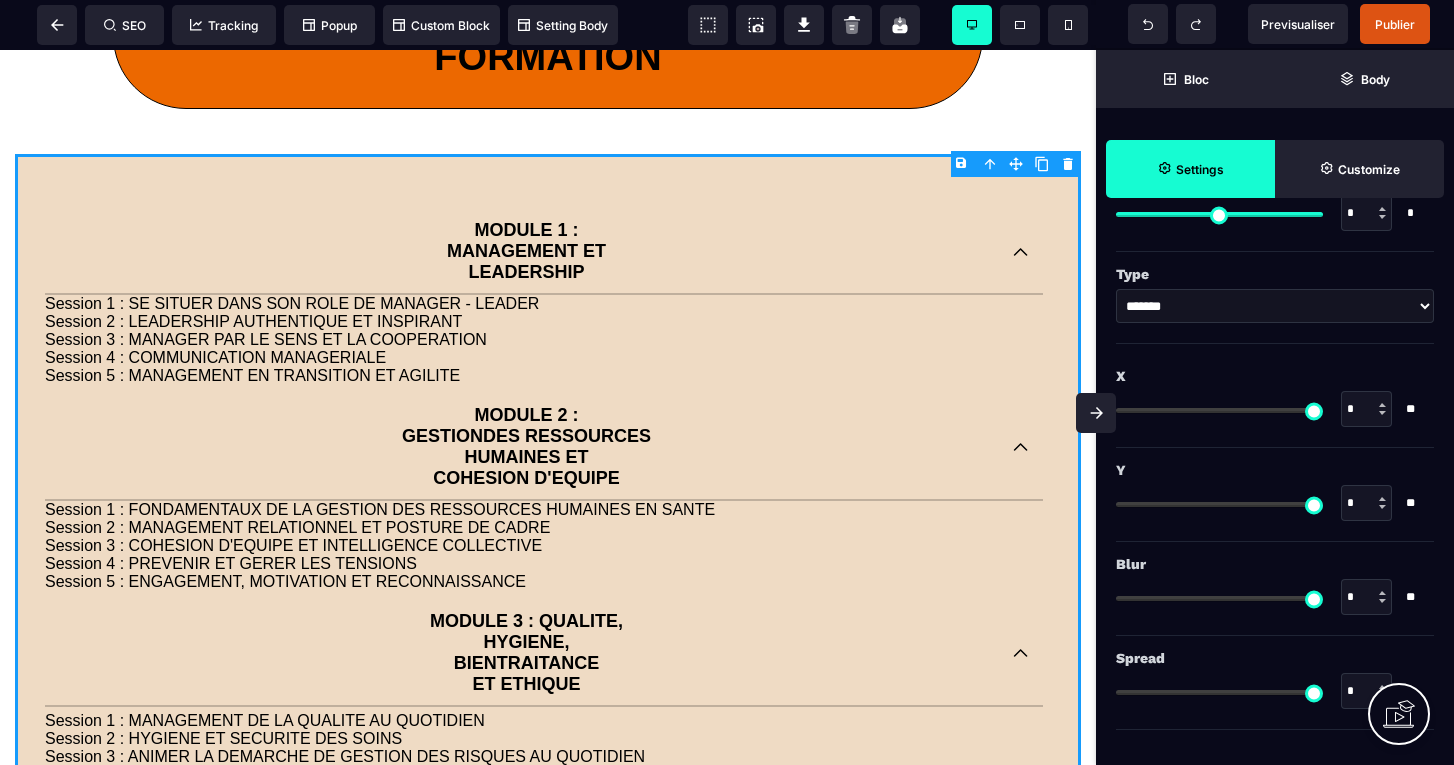 click at bounding box center (1219, 410) 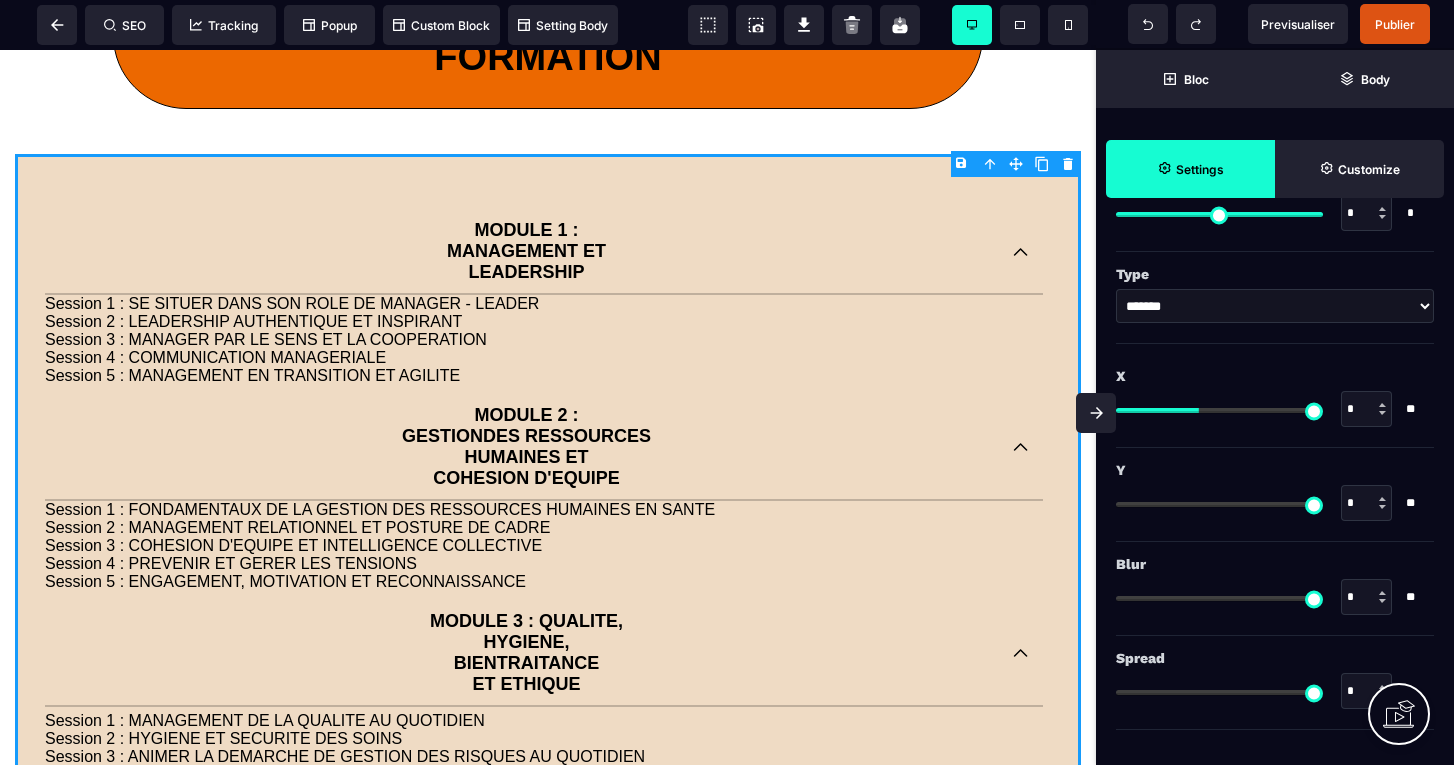 click at bounding box center (1111, 383) 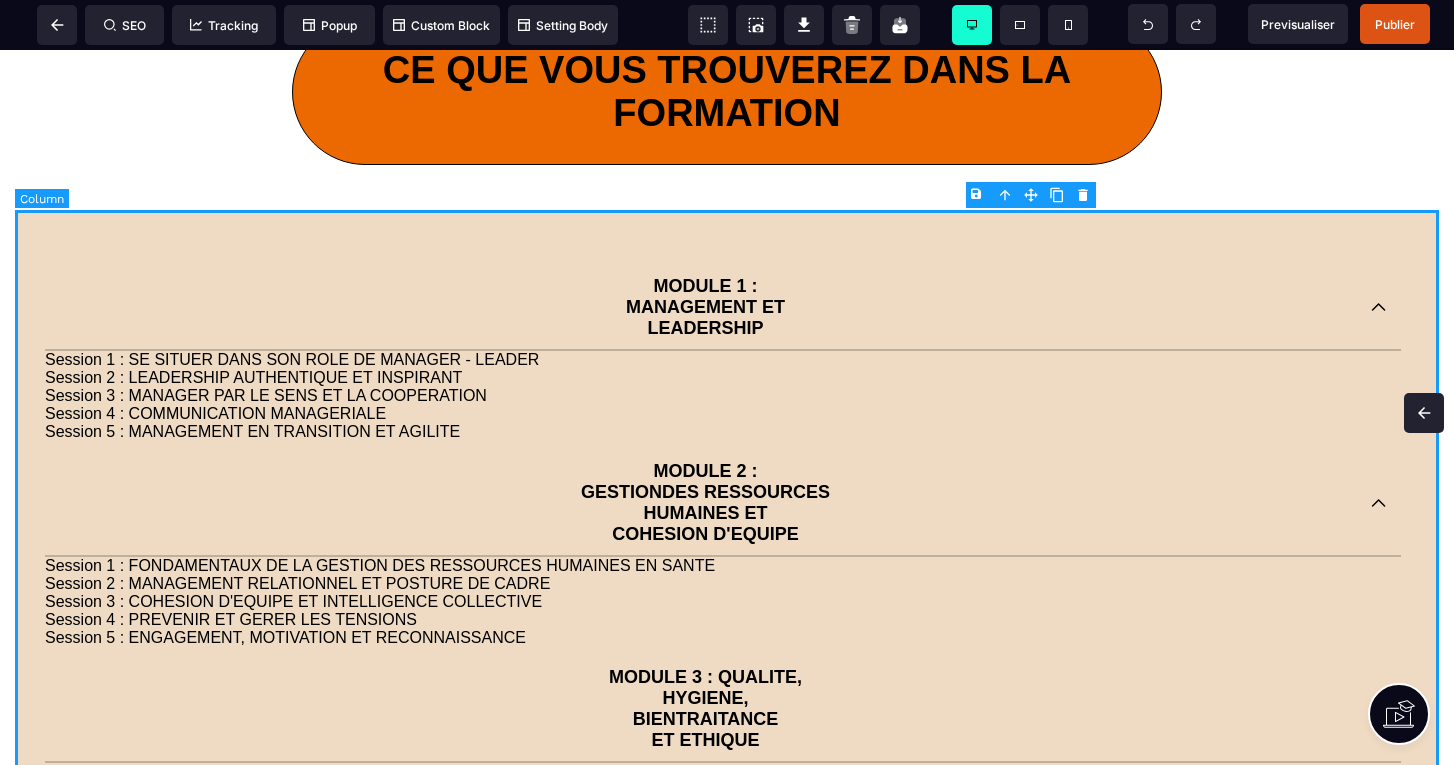 click at bounding box center (1424, 413) 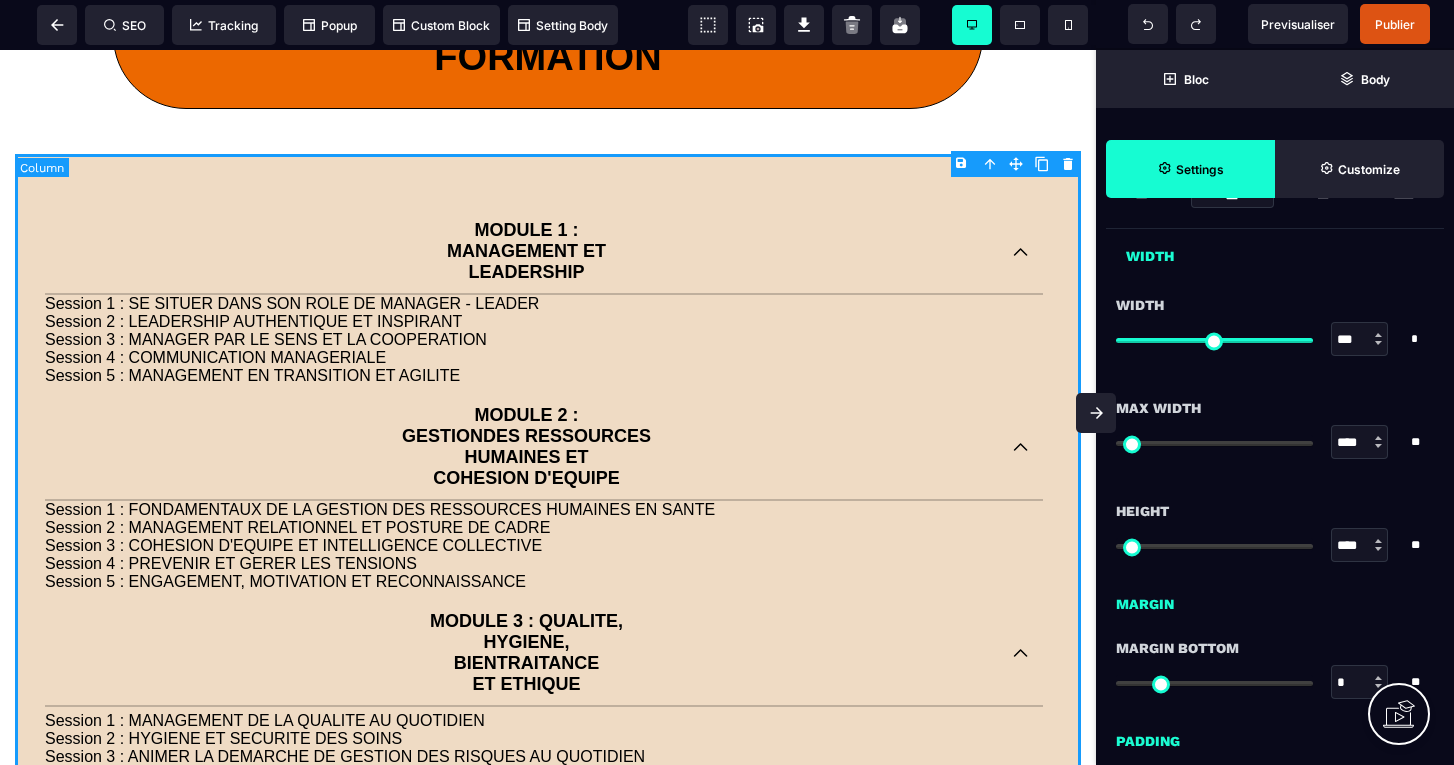 scroll, scrollTop: 1076, scrollLeft: 0, axis: vertical 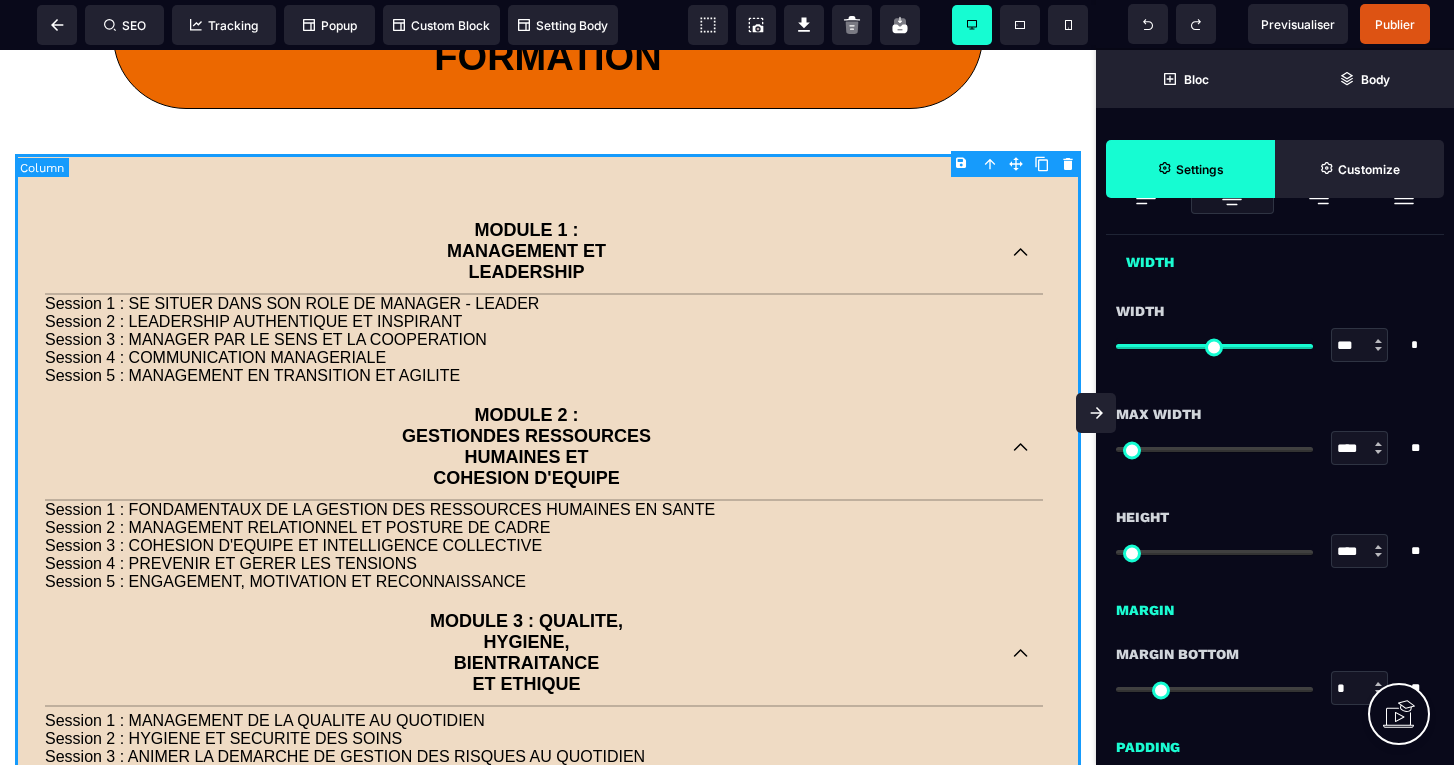 type on "**" 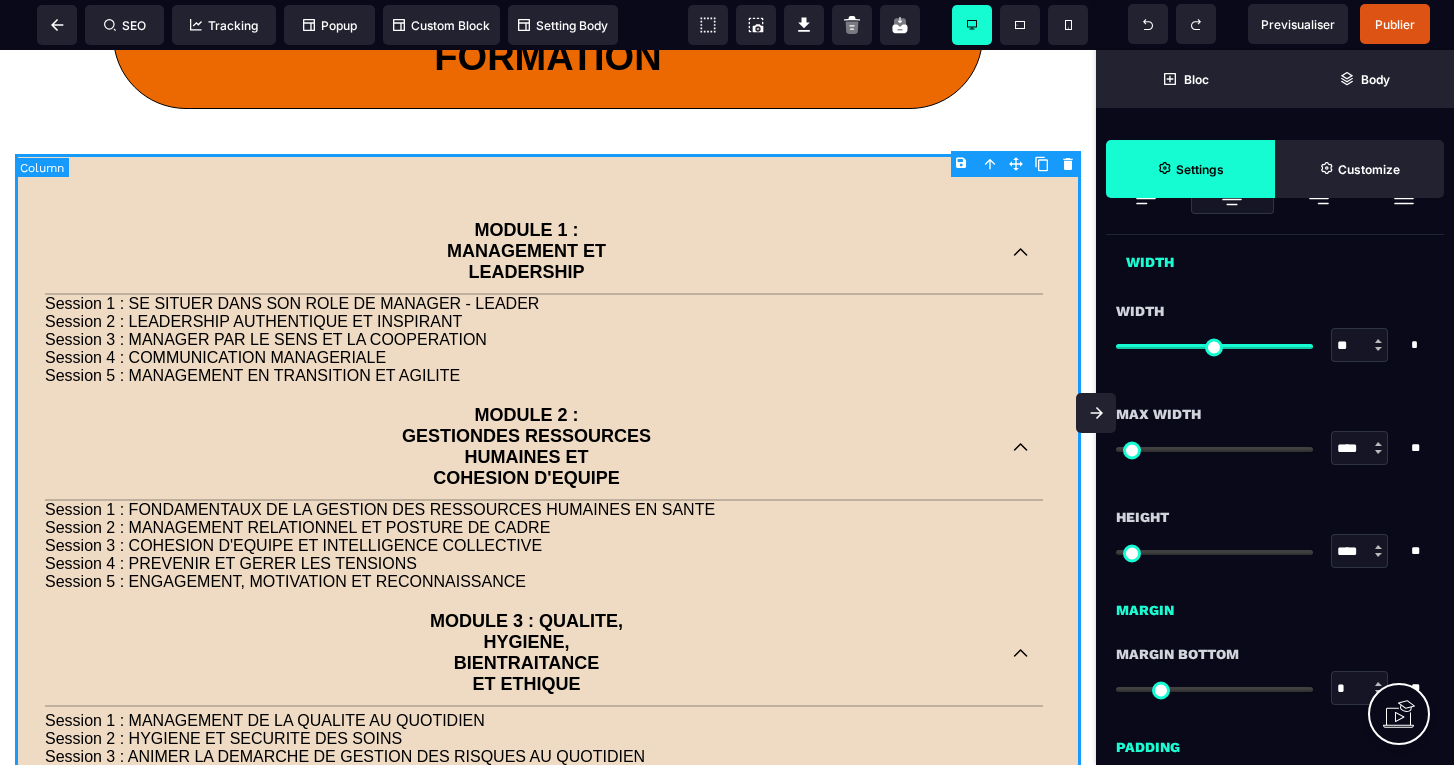 click at bounding box center [1214, 346] 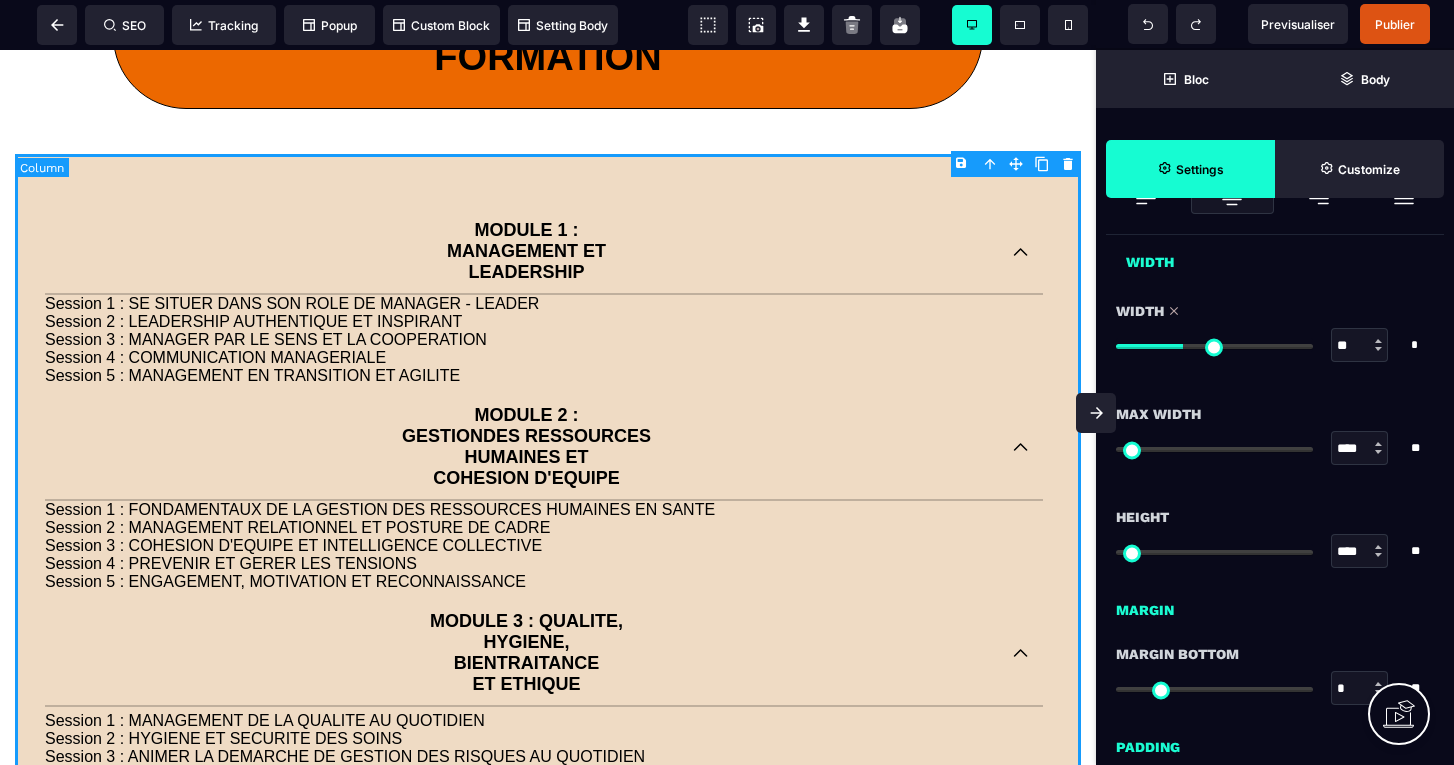 type on "***" 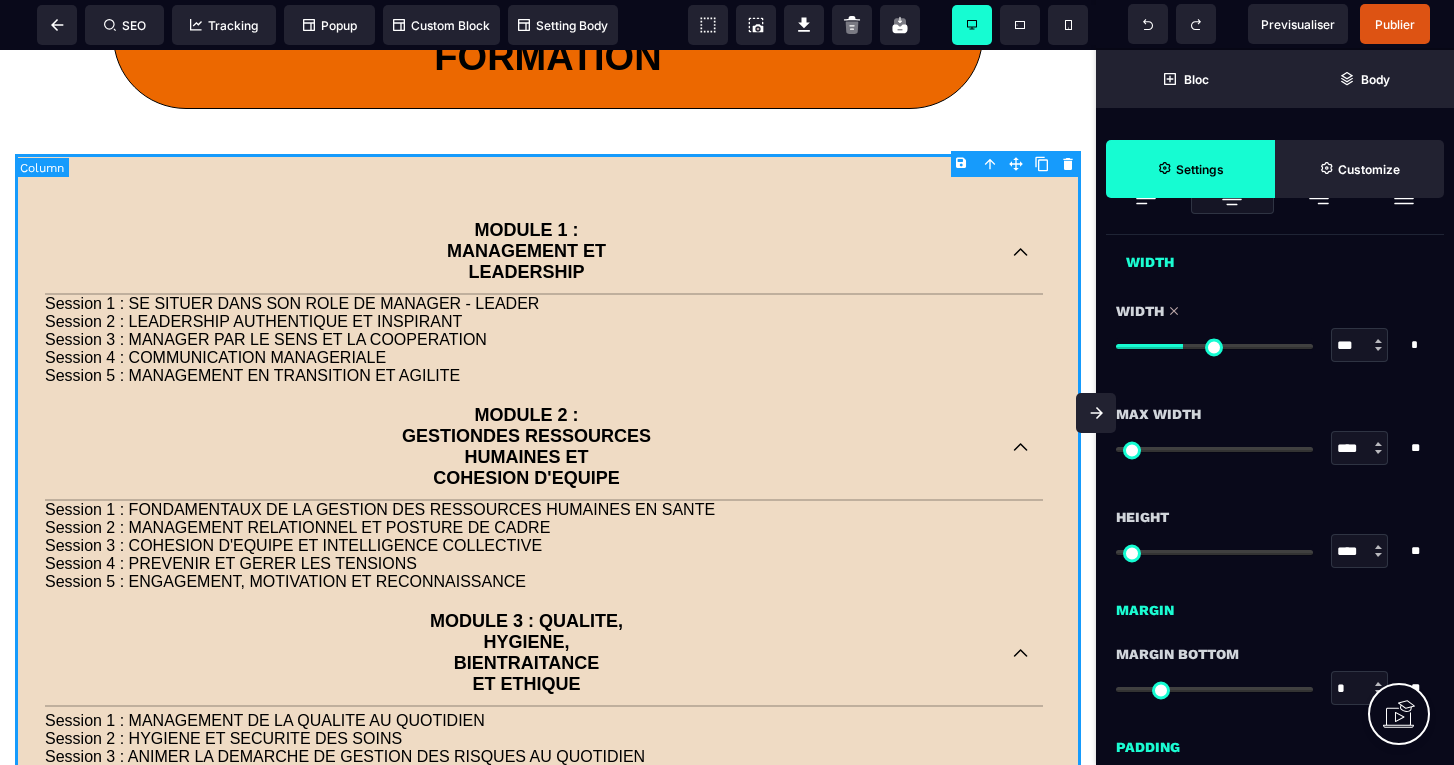 type on "***" 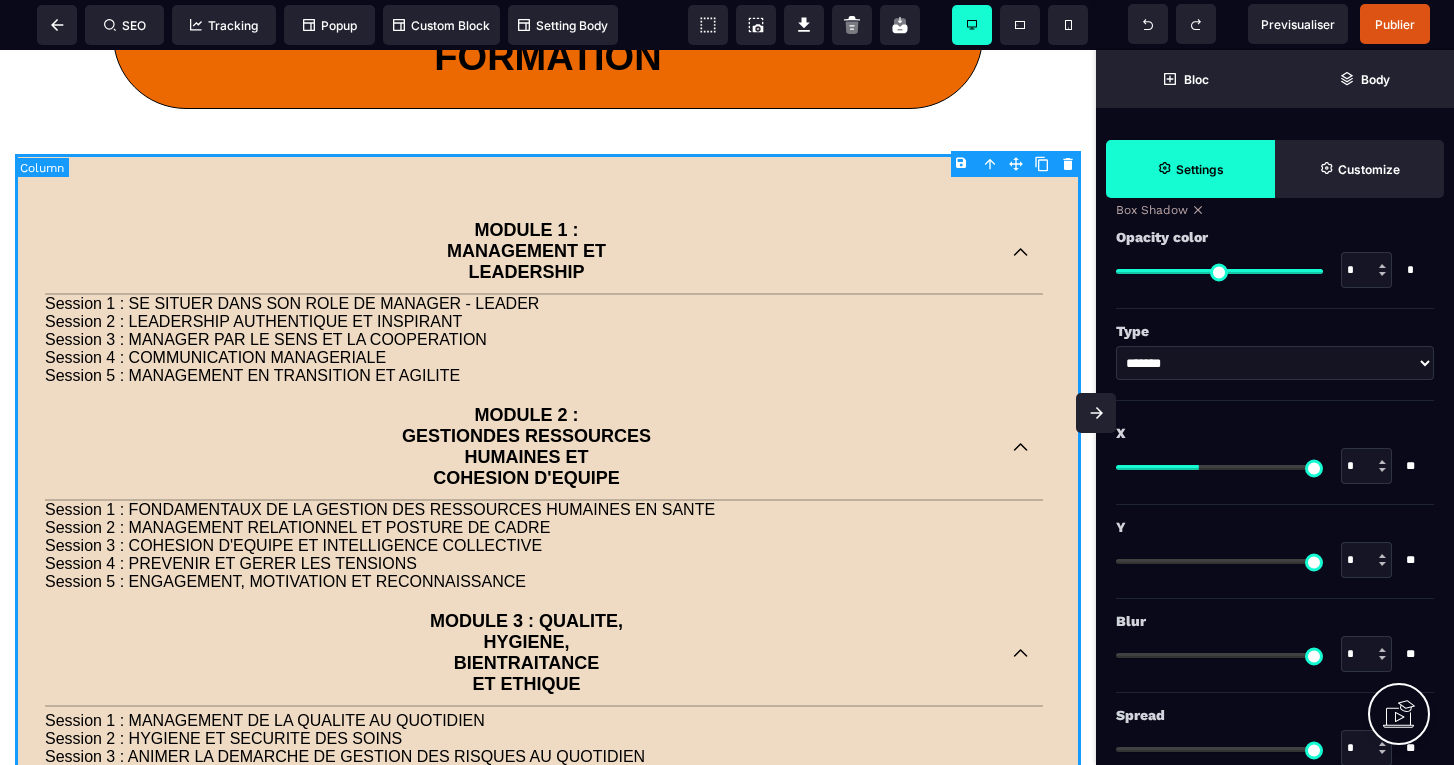 scroll, scrollTop: 2208, scrollLeft: 0, axis: vertical 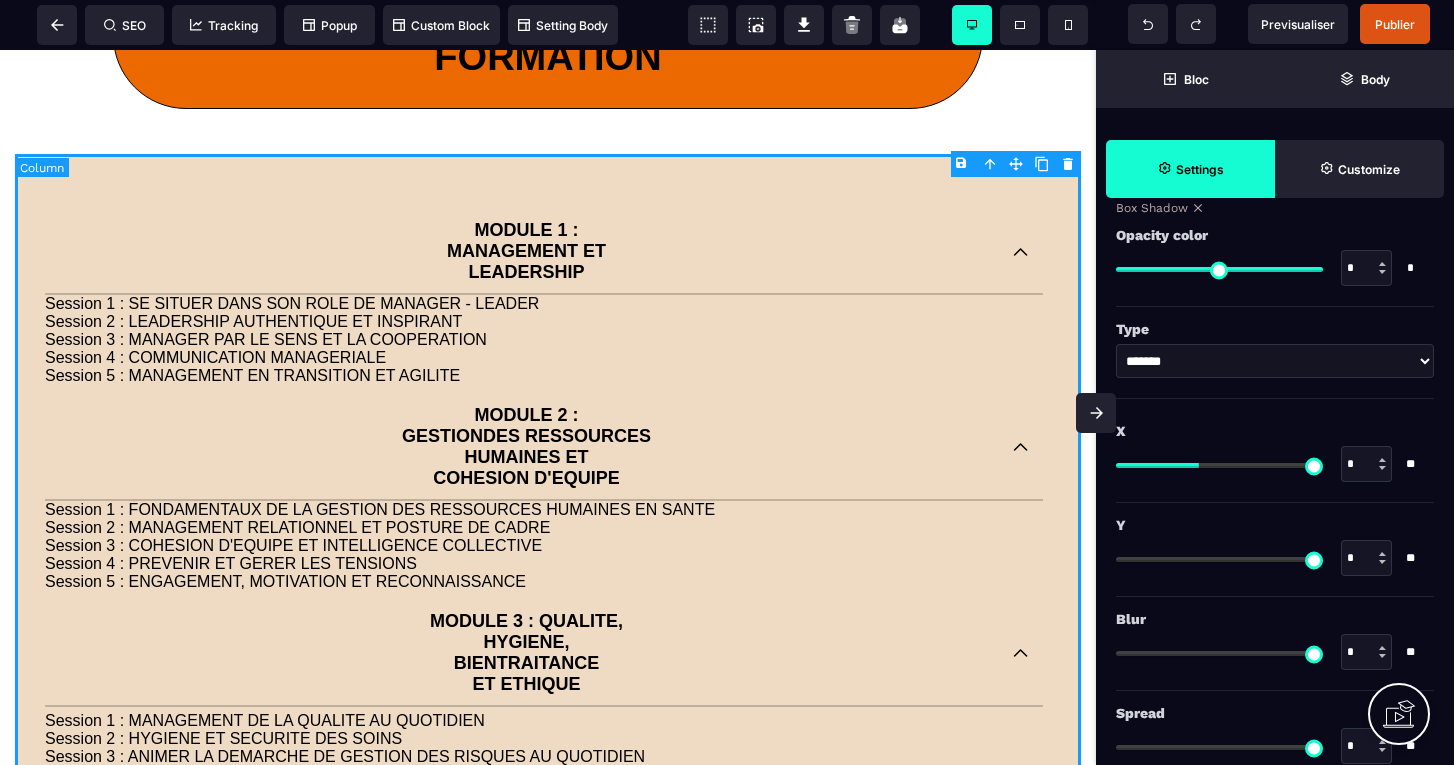 type on "*" 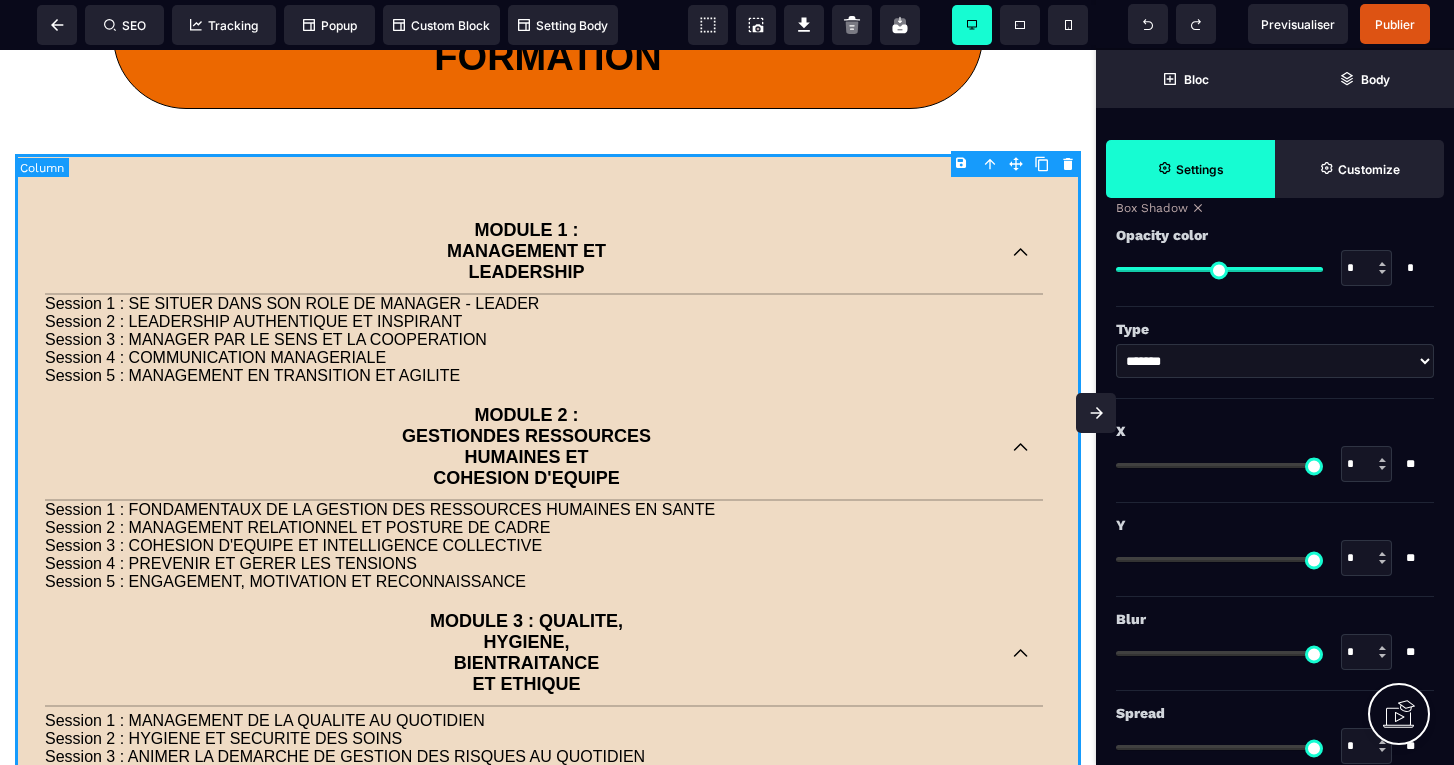 type on "*" 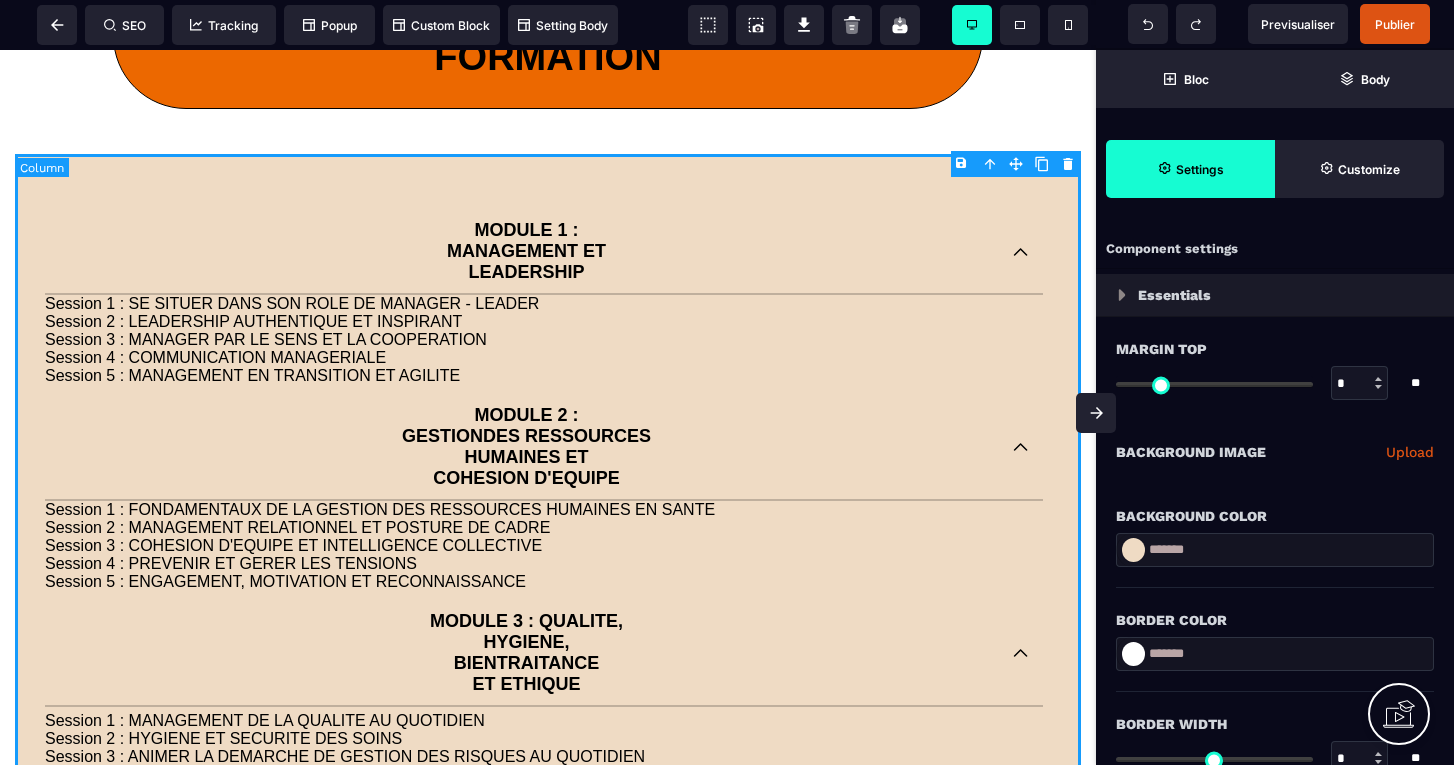 scroll, scrollTop: 0, scrollLeft: 0, axis: both 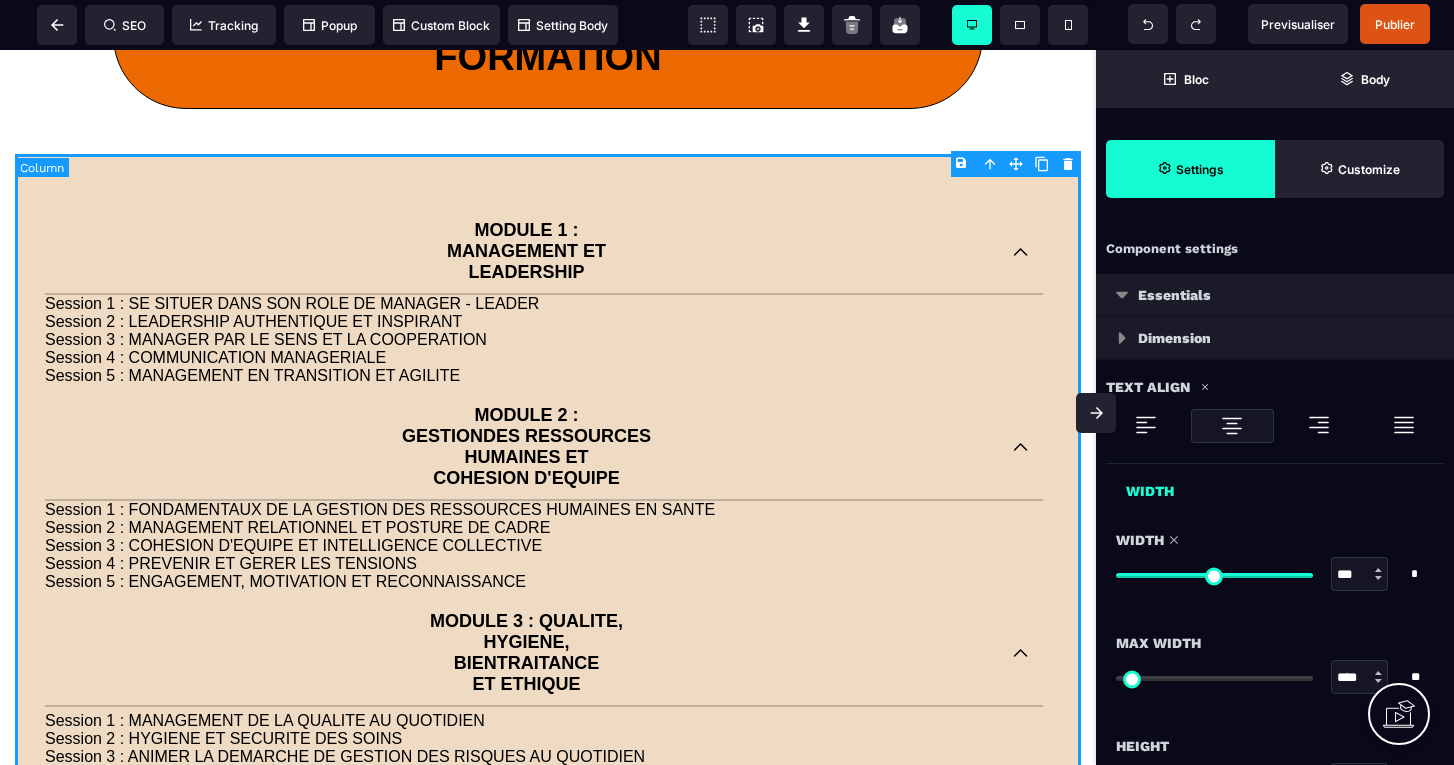 type on "*" 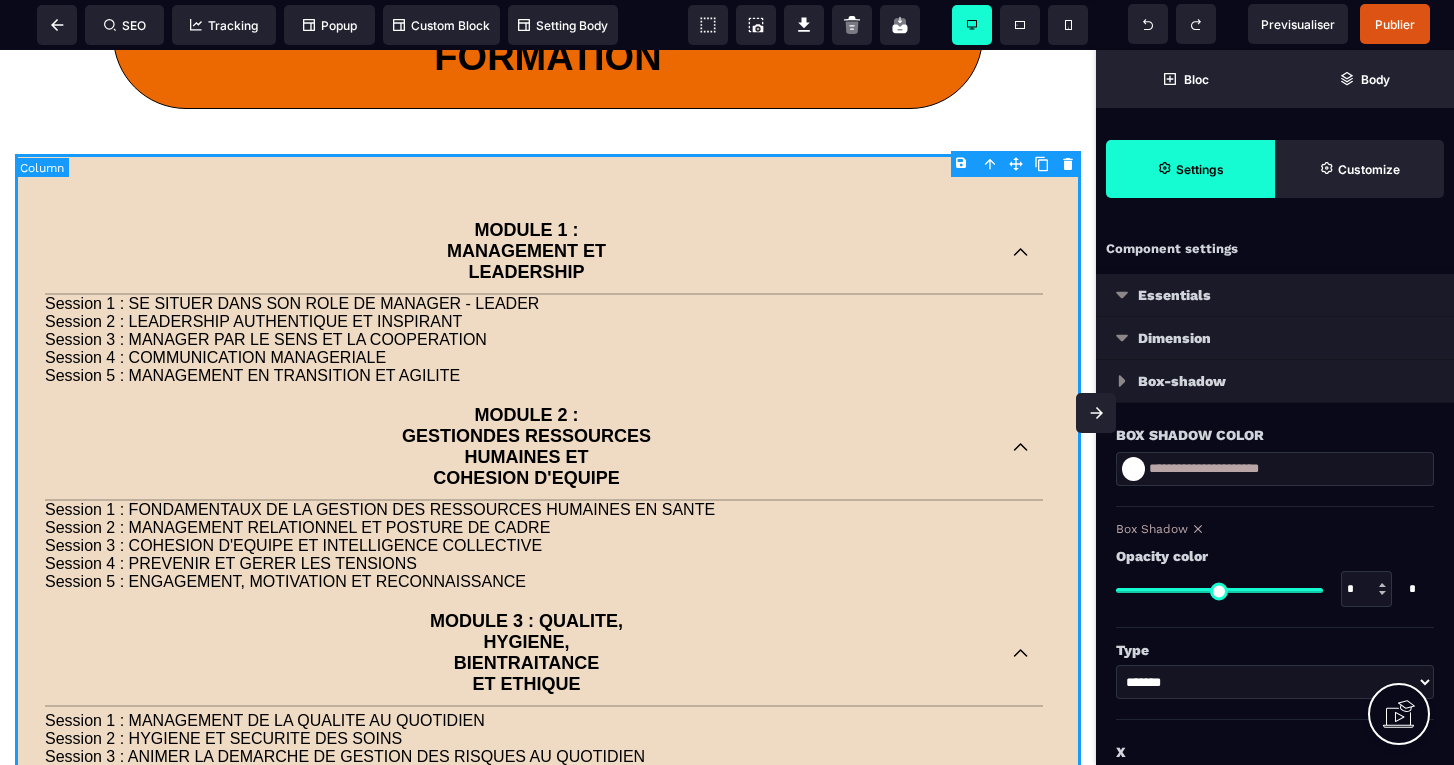 select 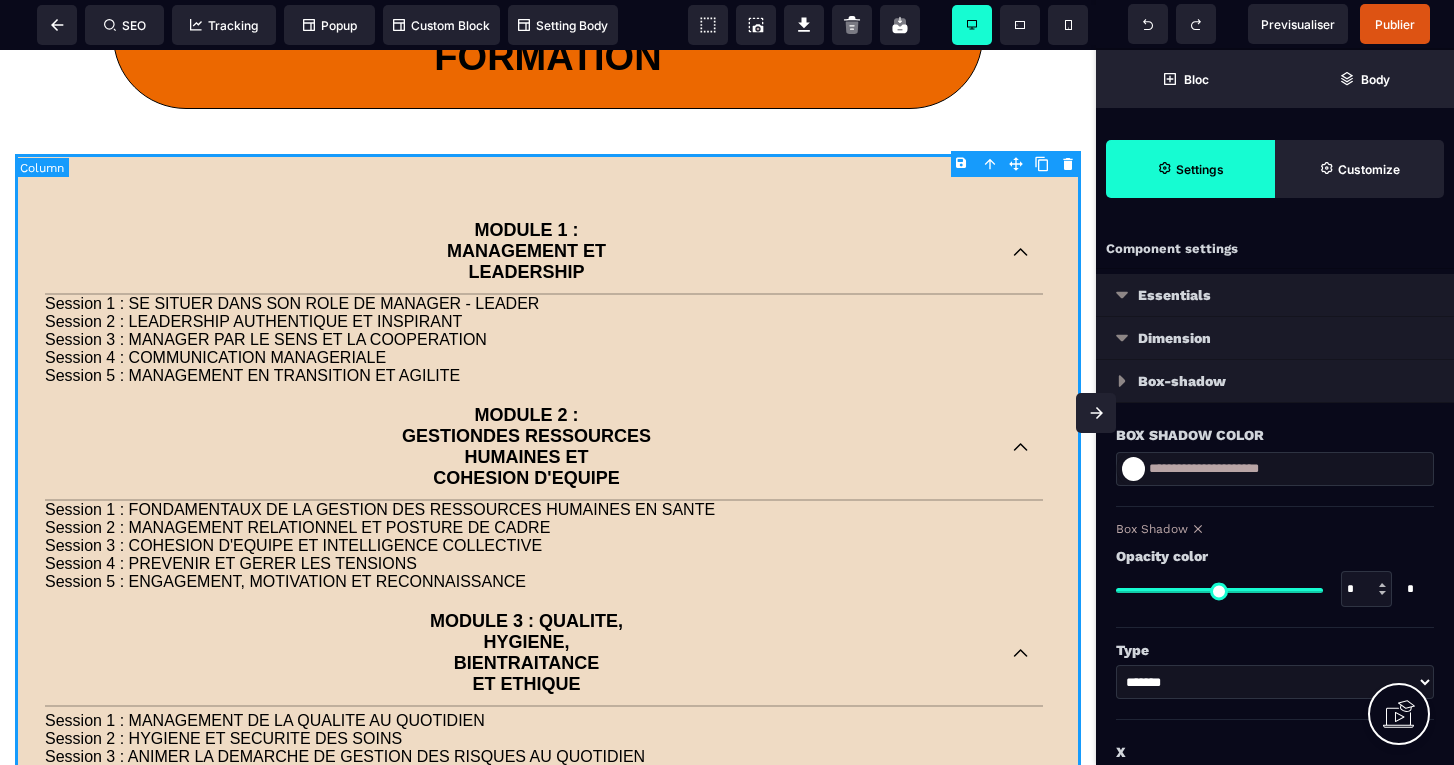 type on "*" 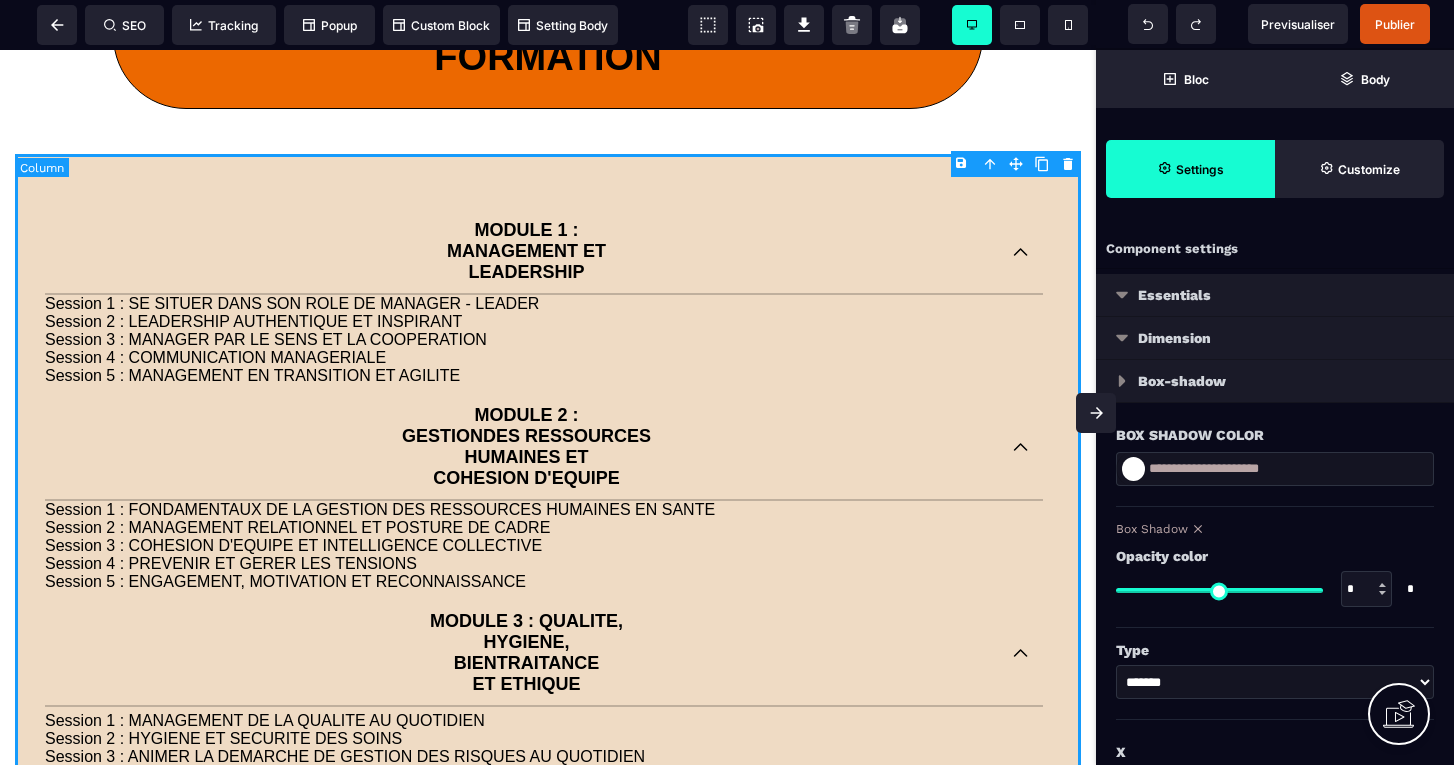 click on "Box-shadow" at bounding box center (1275, 381) 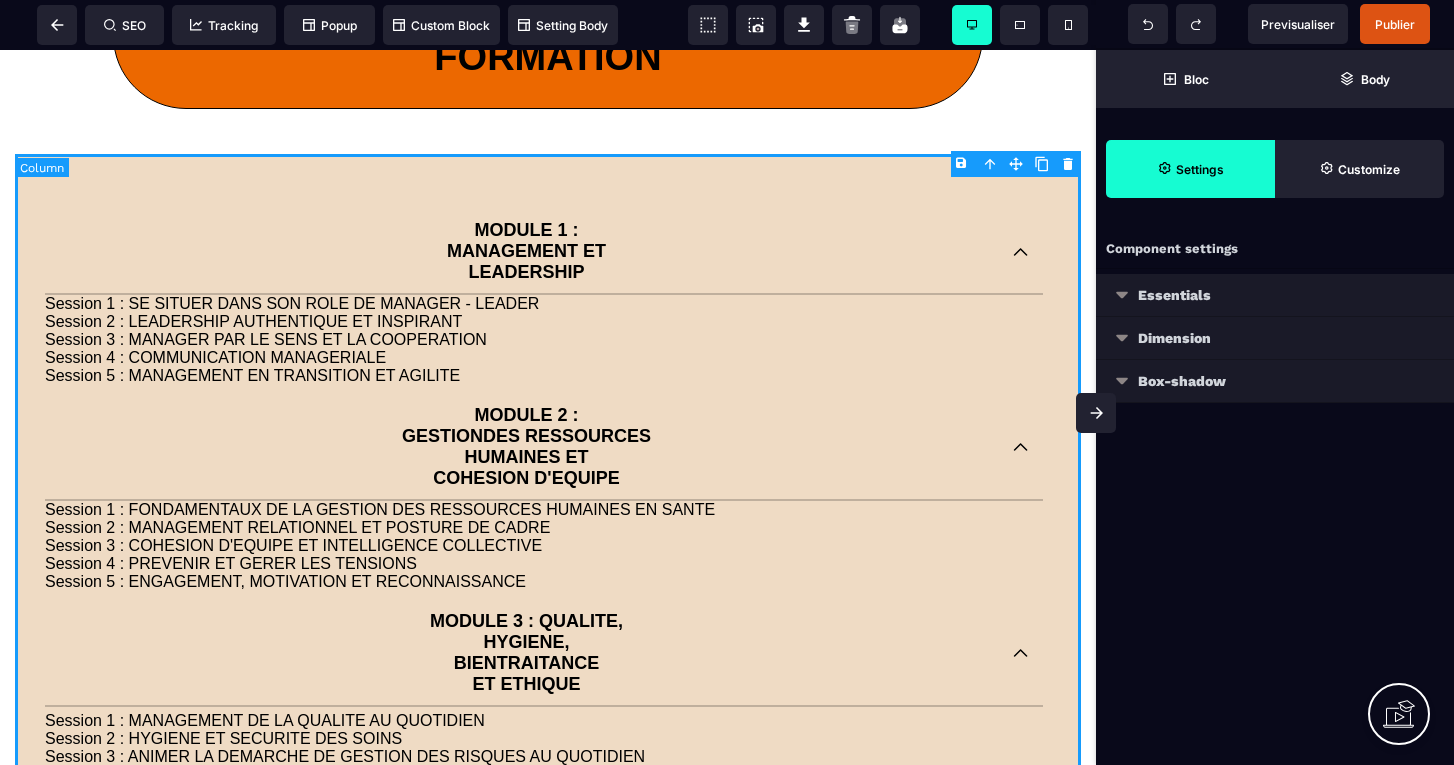type on "*" 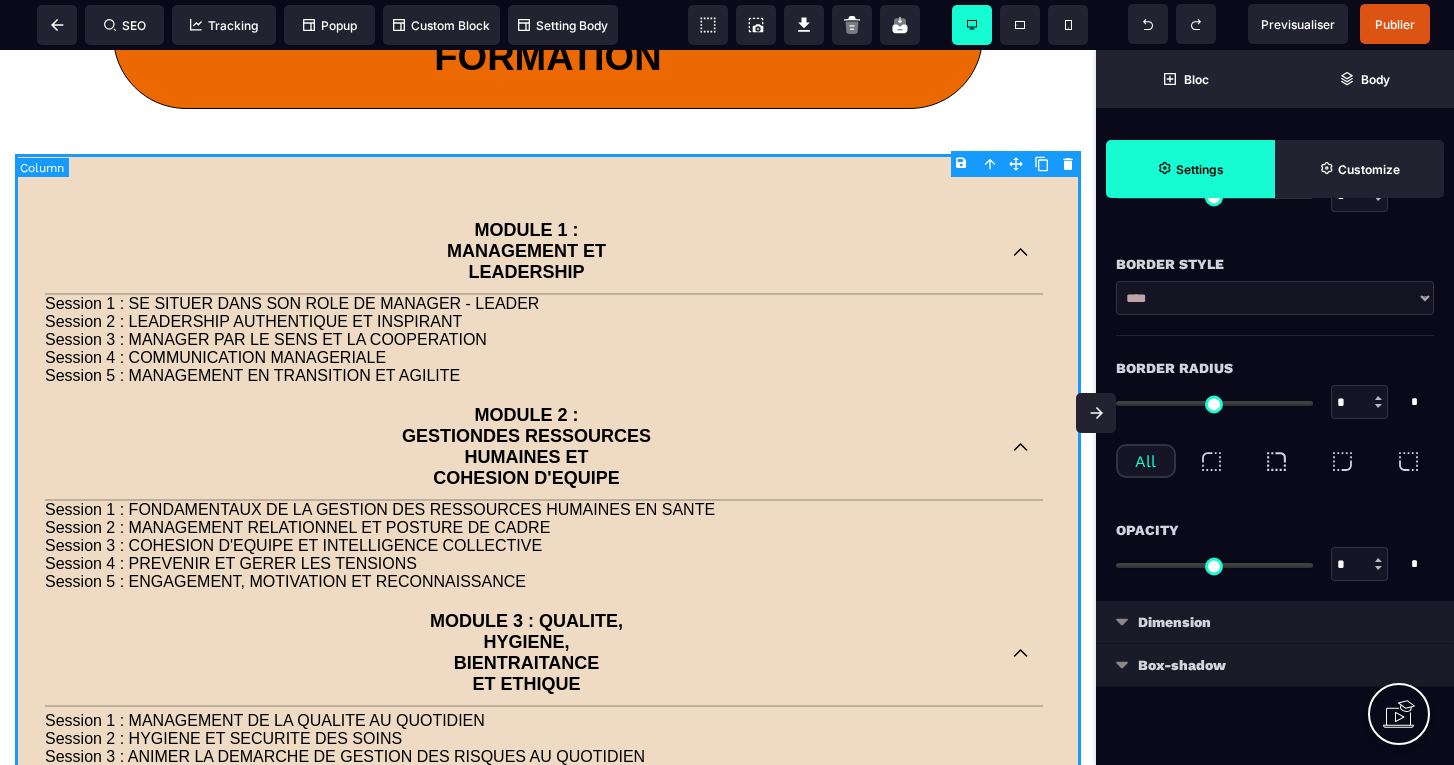 scroll, scrollTop: 632, scrollLeft: 0, axis: vertical 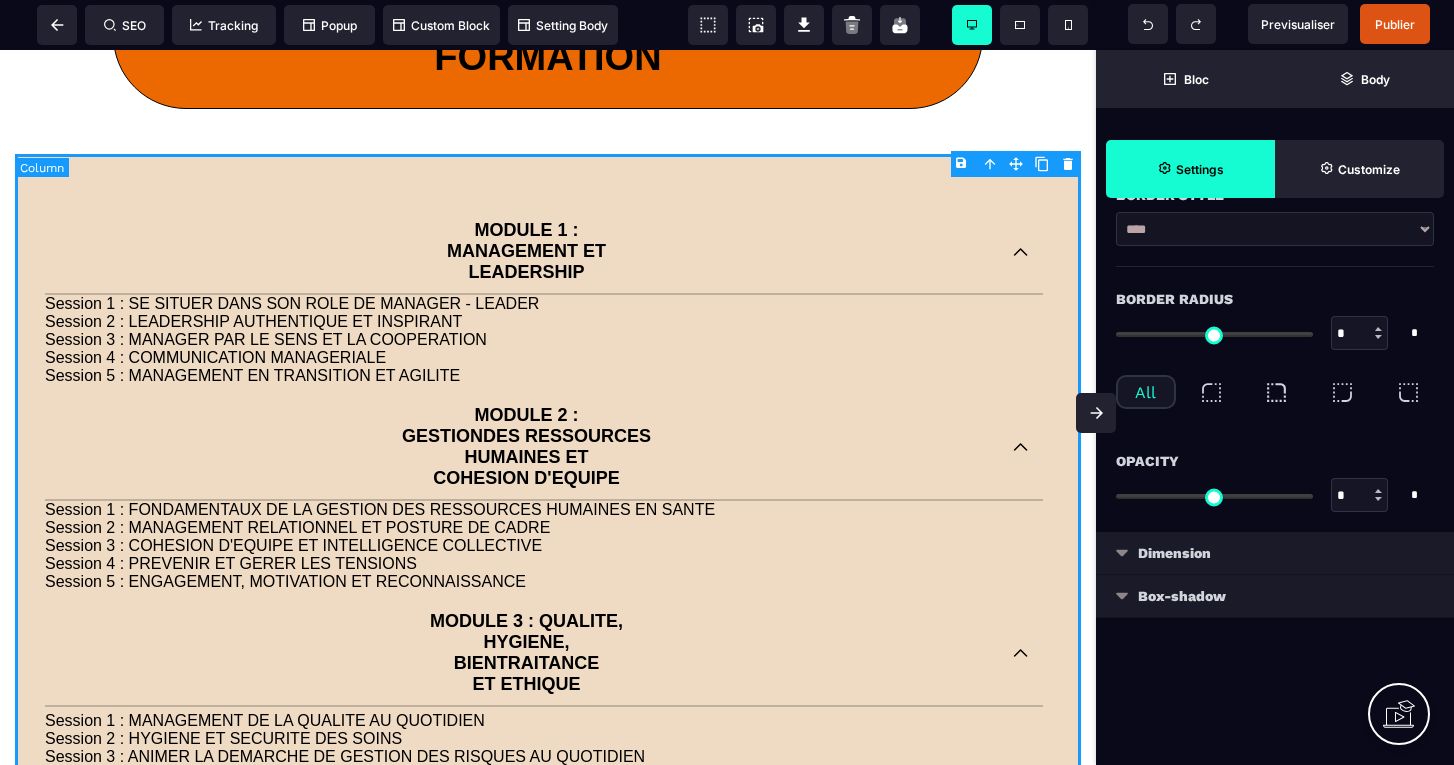 click on "Dimension" at bounding box center (1275, 553) 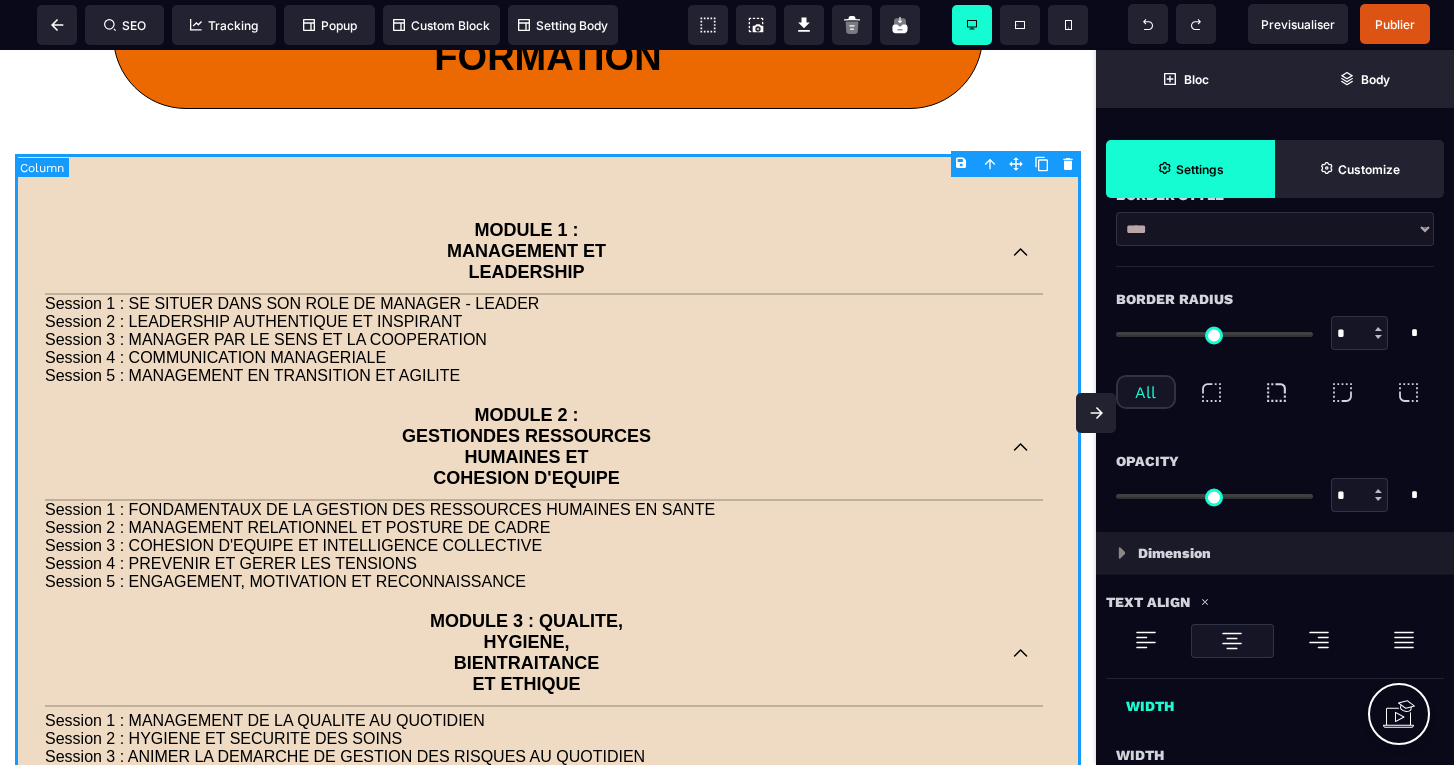 select 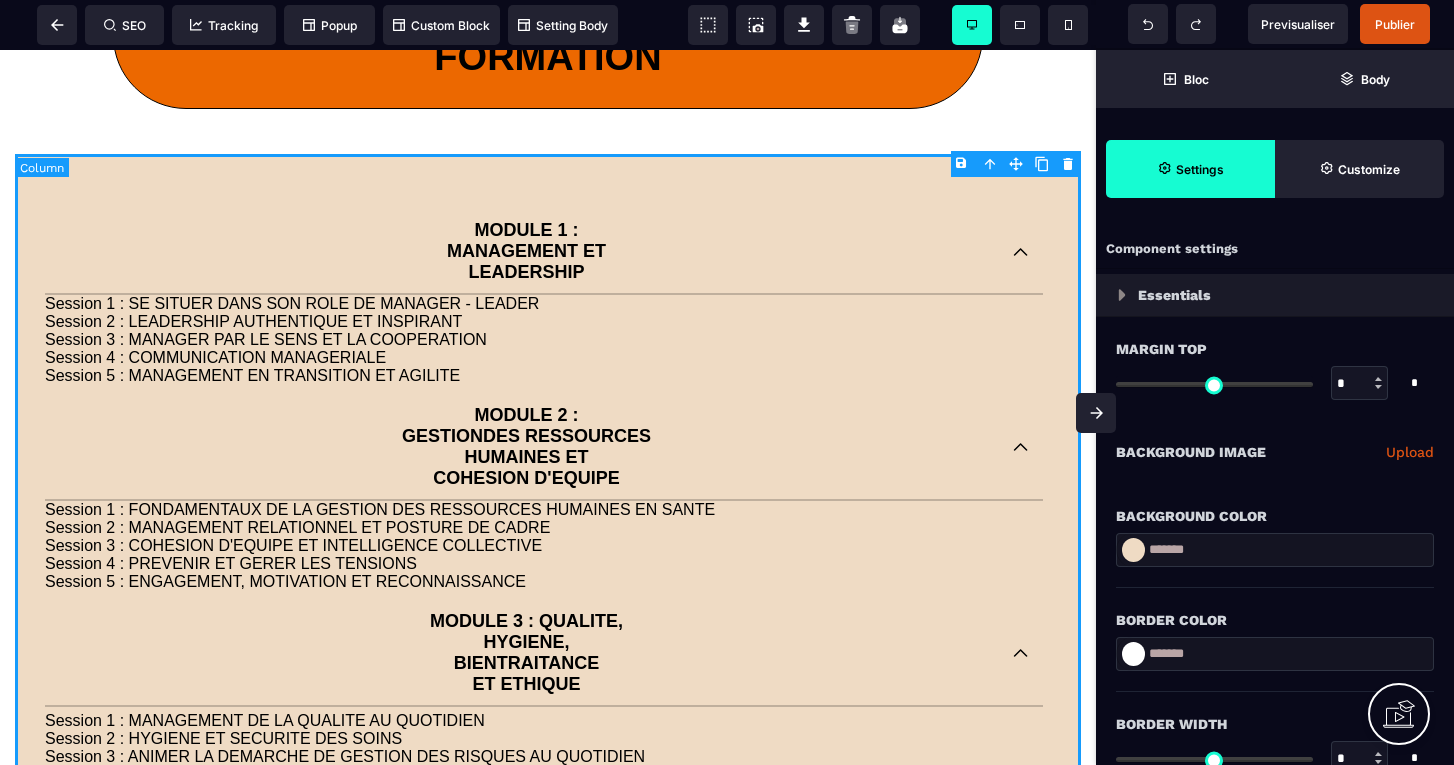type on "*" 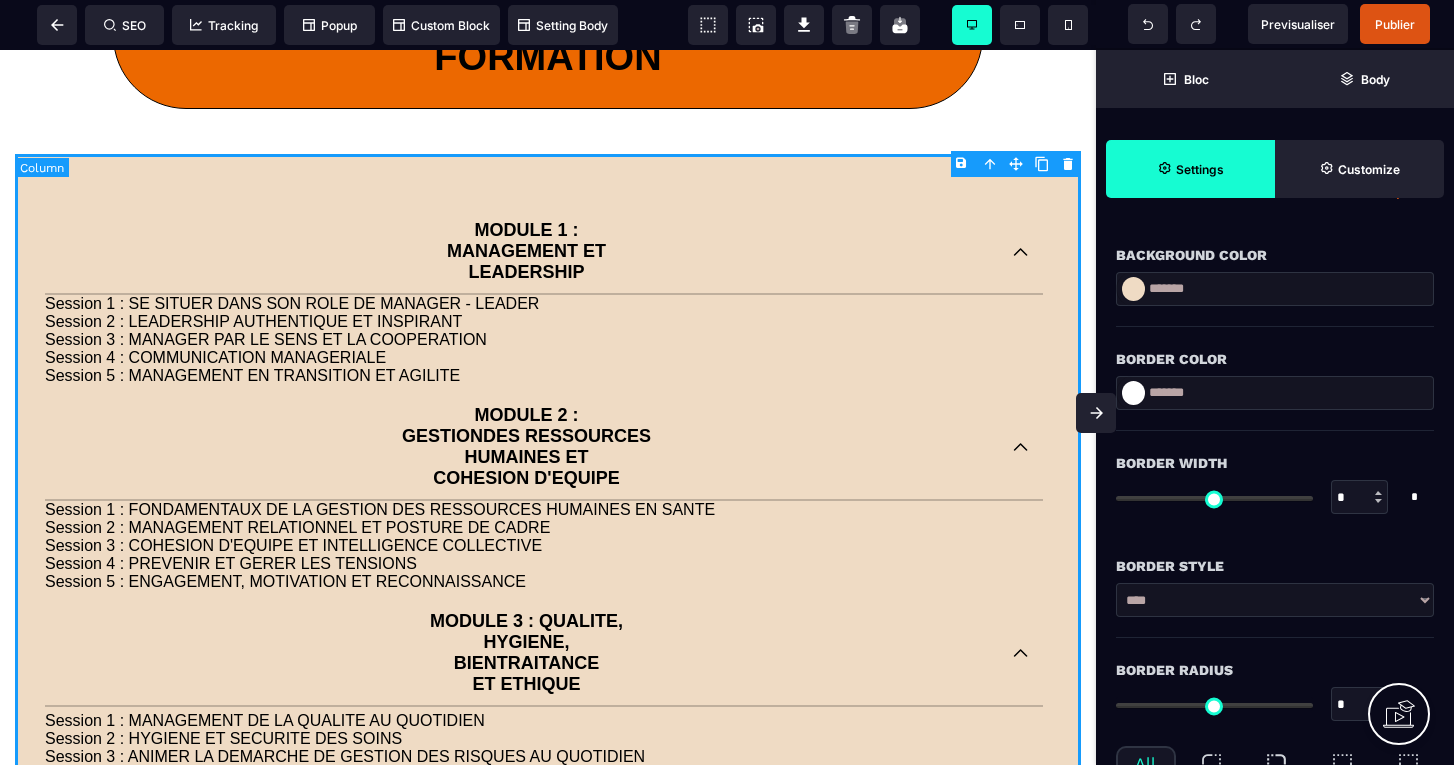 scroll, scrollTop: 265, scrollLeft: 0, axis: vertical 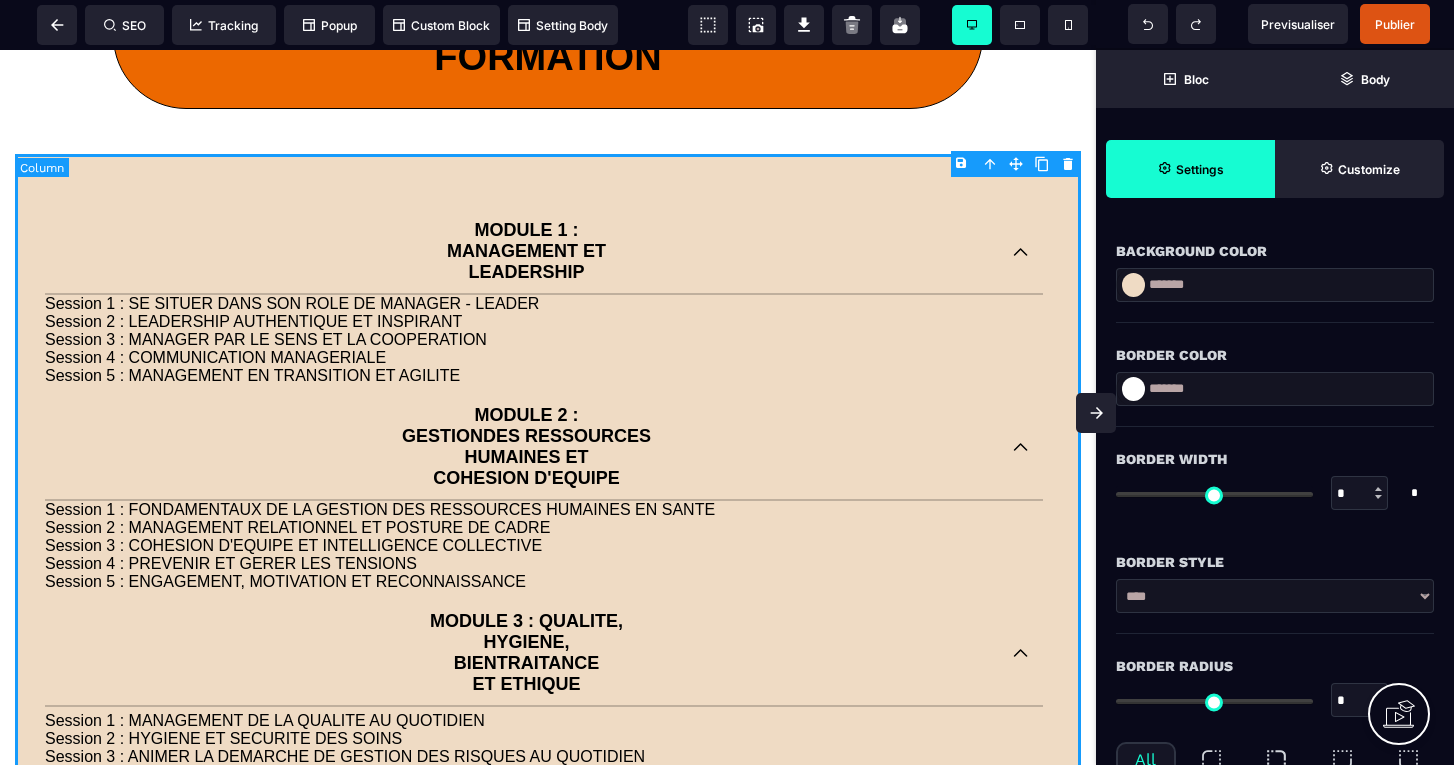 type on "**" 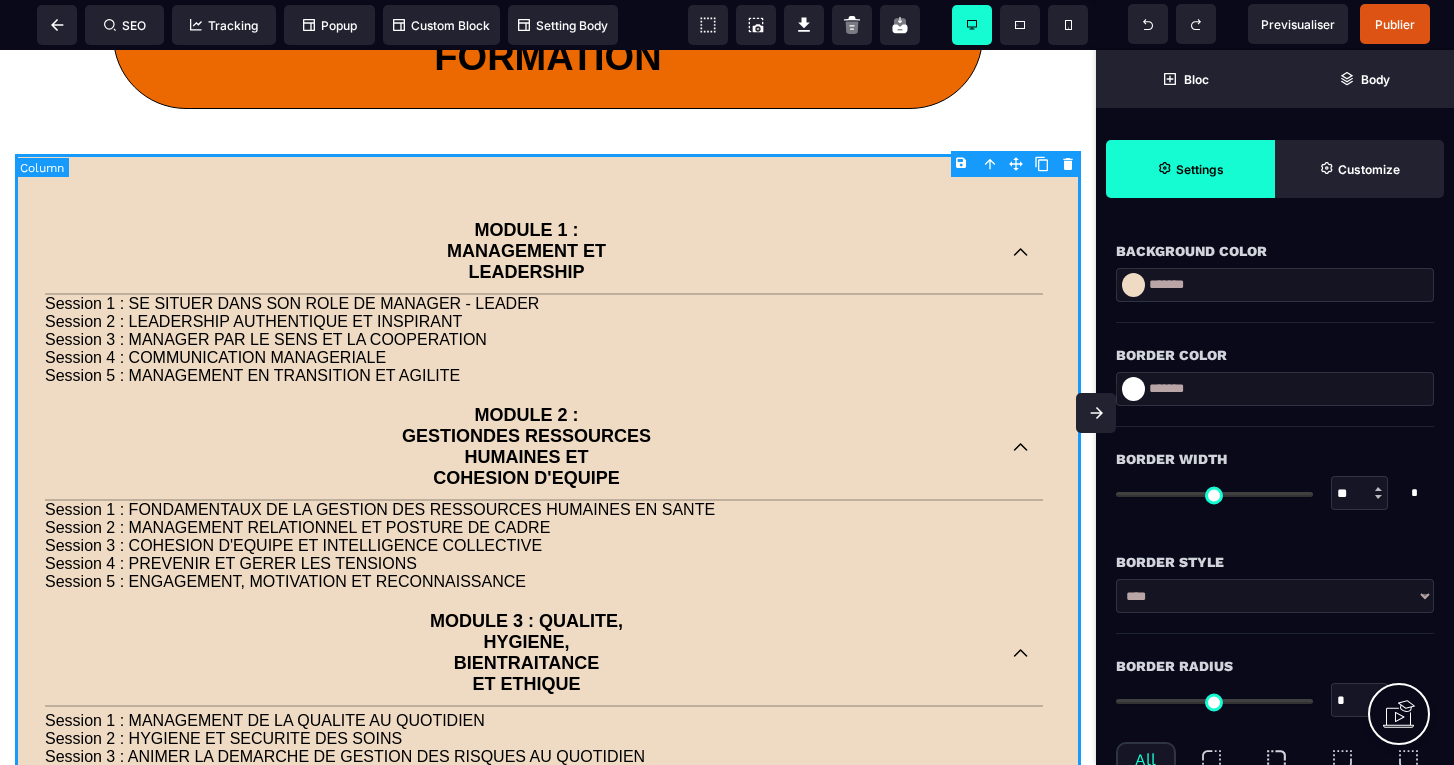 click at bounding box center [1214, 494] 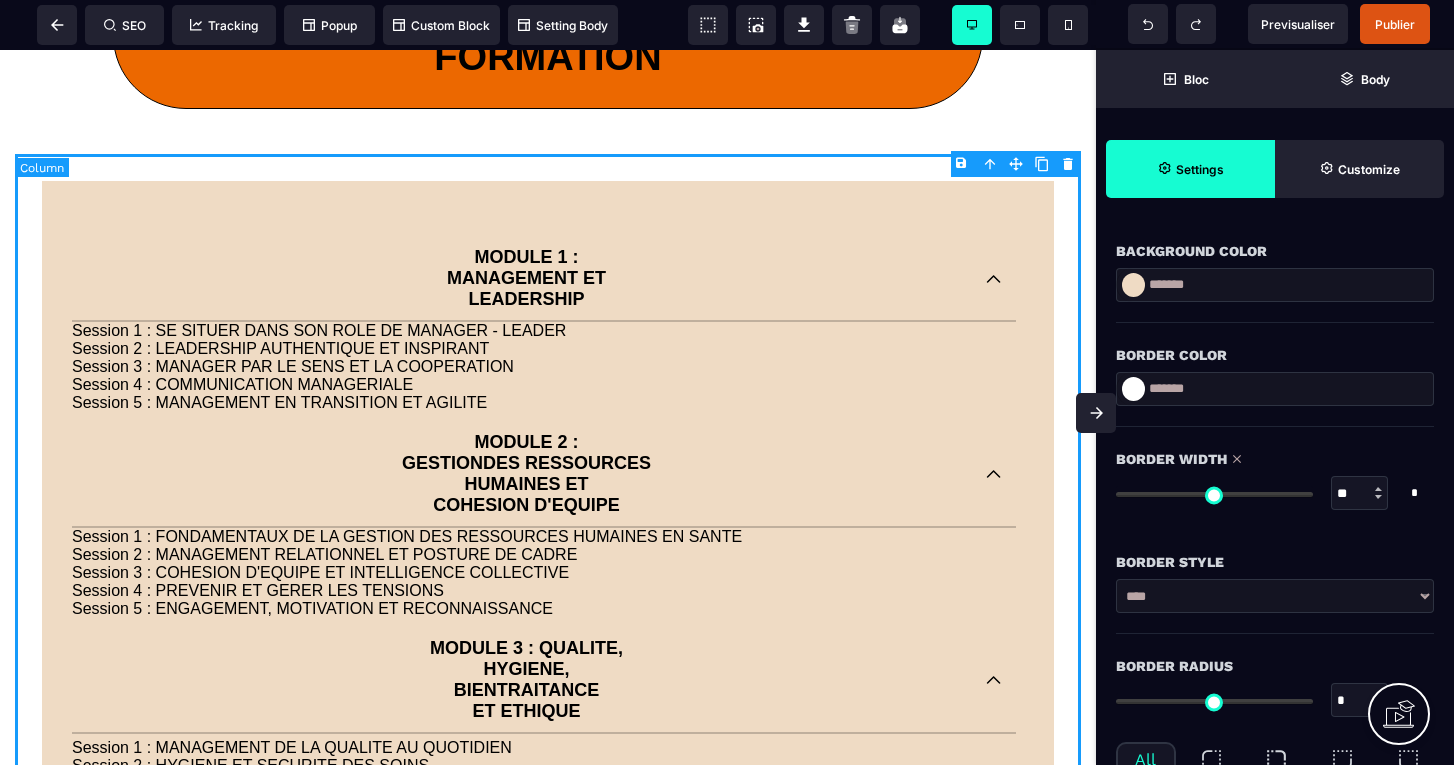 type on "**" 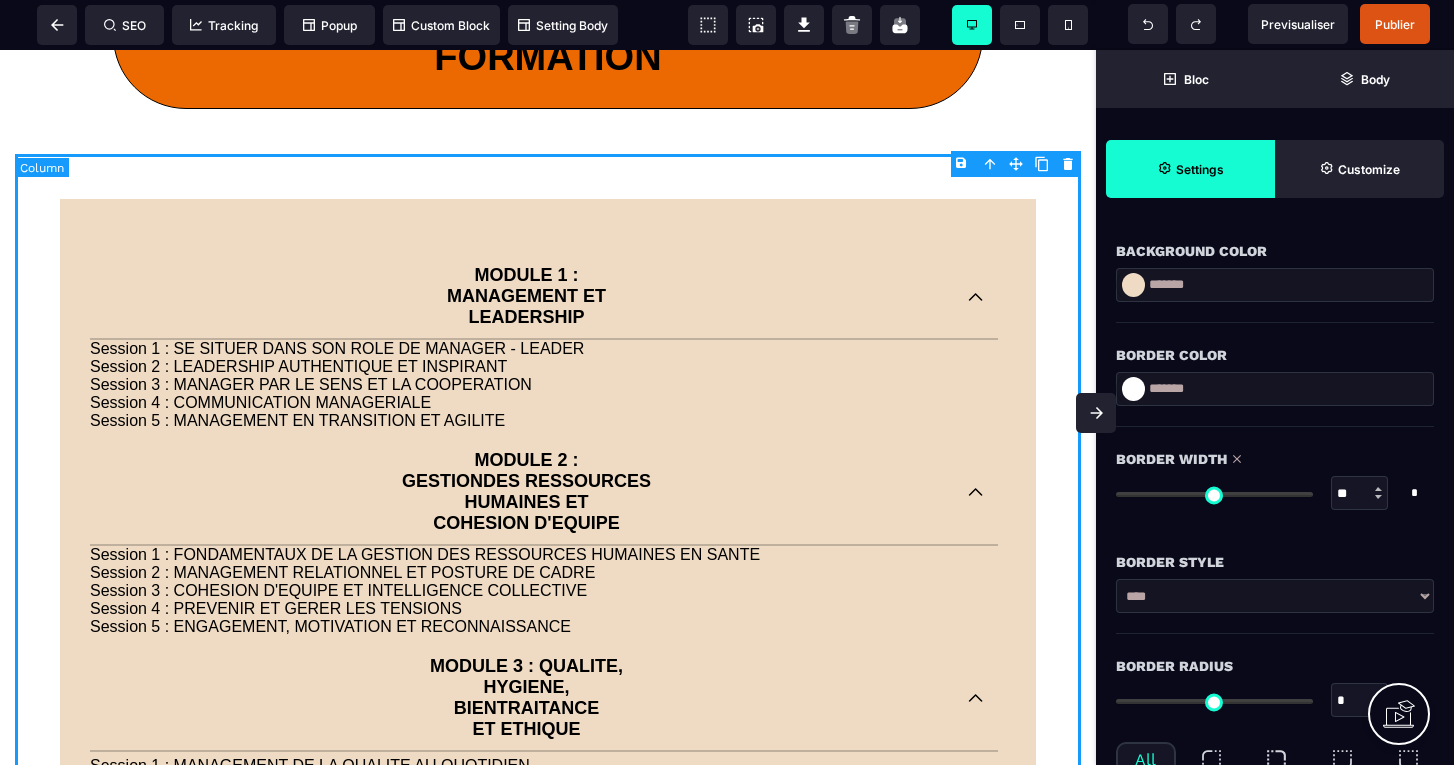 click at bounding box center [1214, 494] 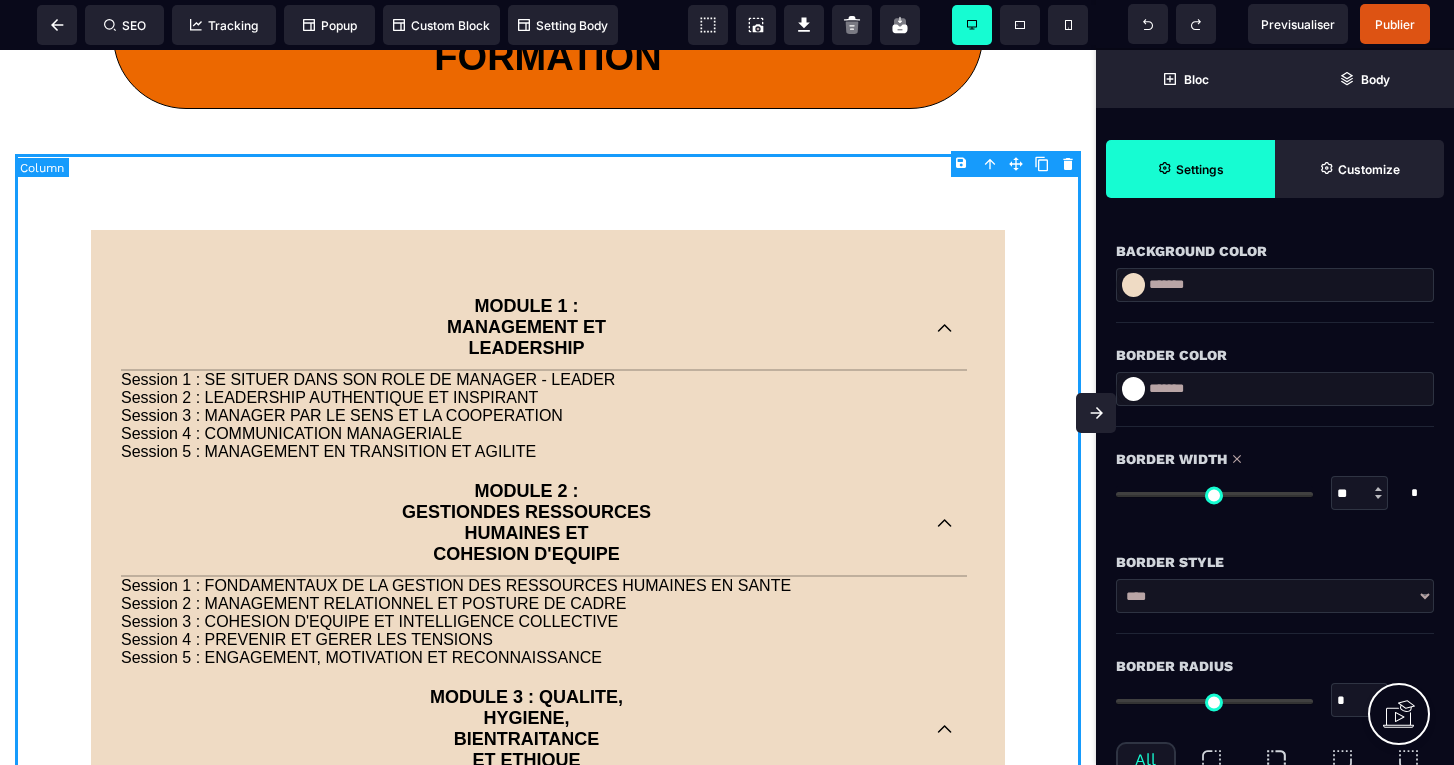 click at bounding box center (1214, 494) 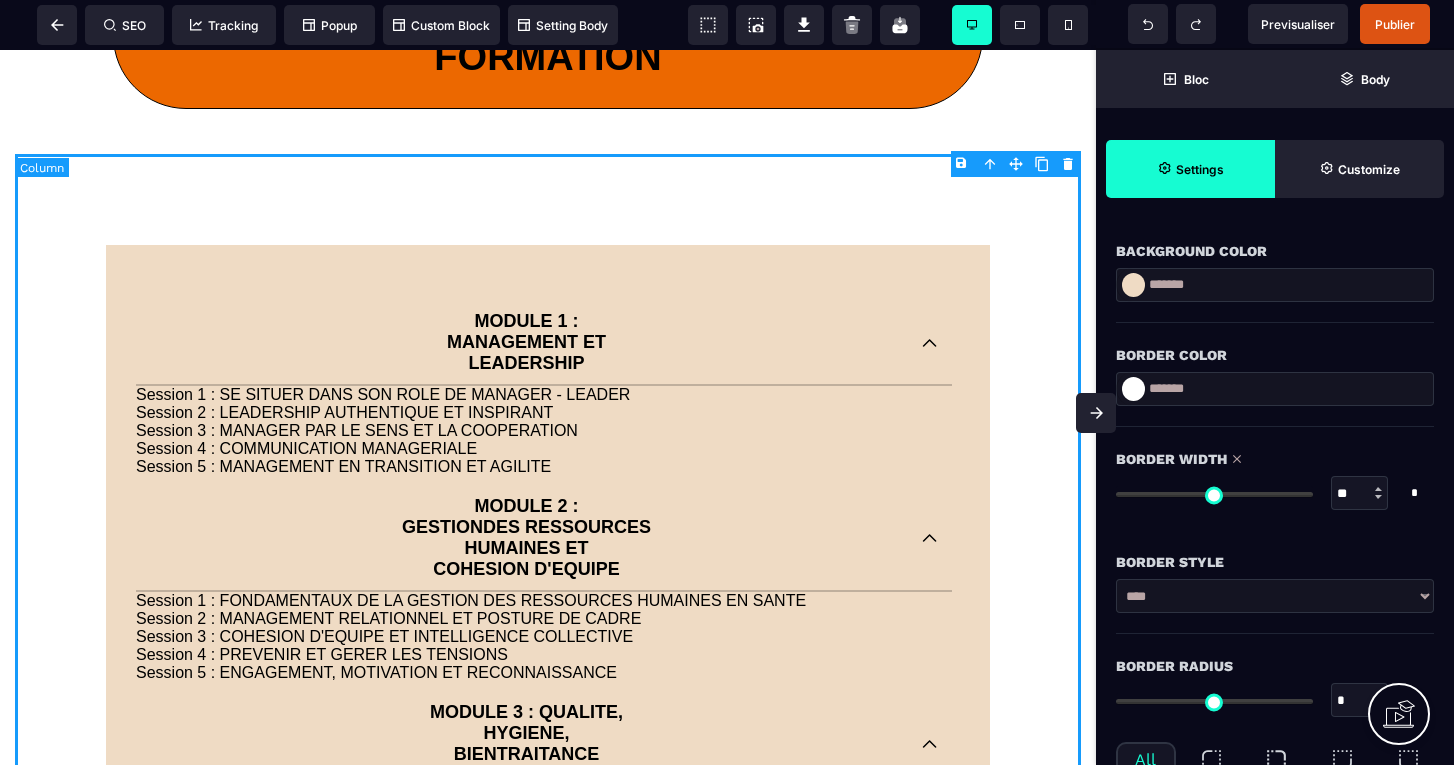 type on "**" 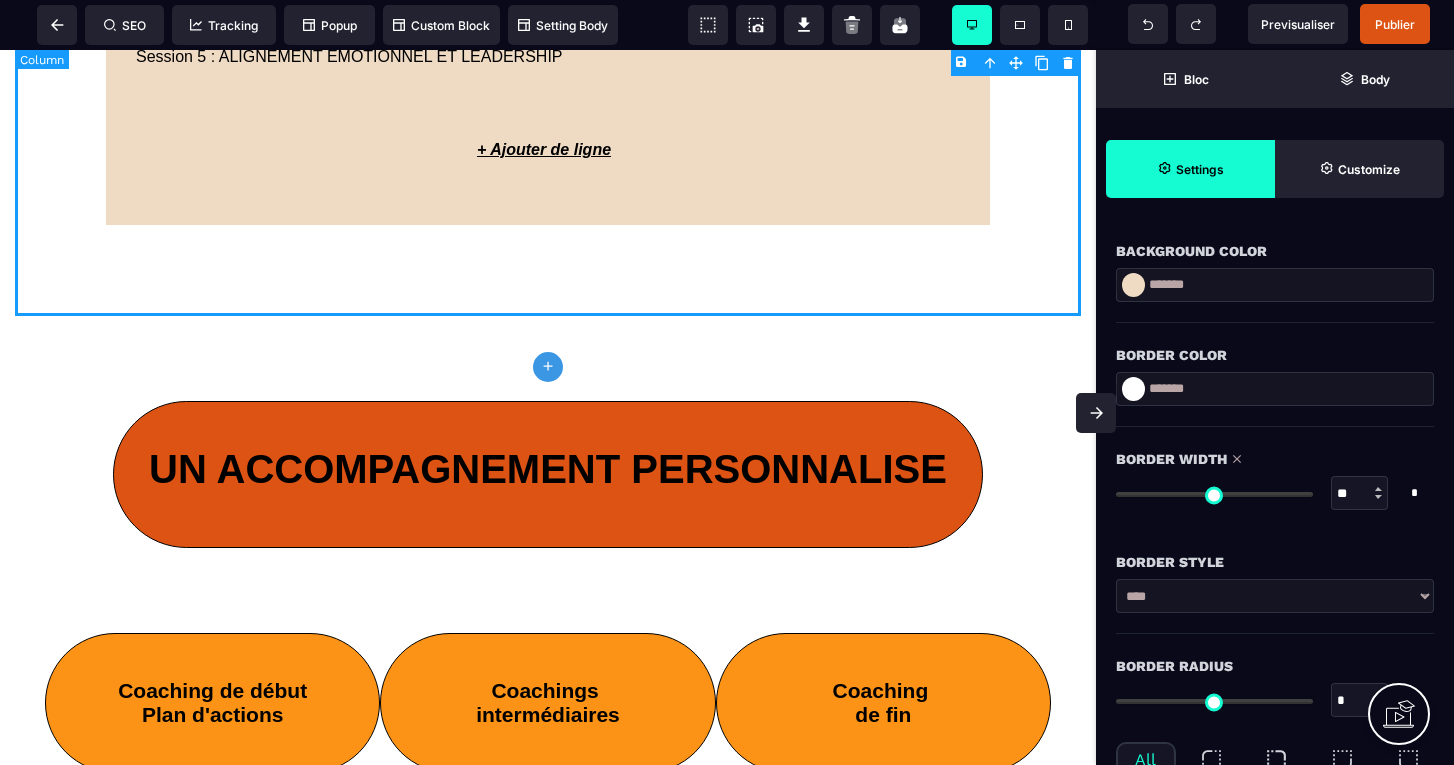 scroll, scrollTop: 3454, scrollLeft: 0, axis: vertical 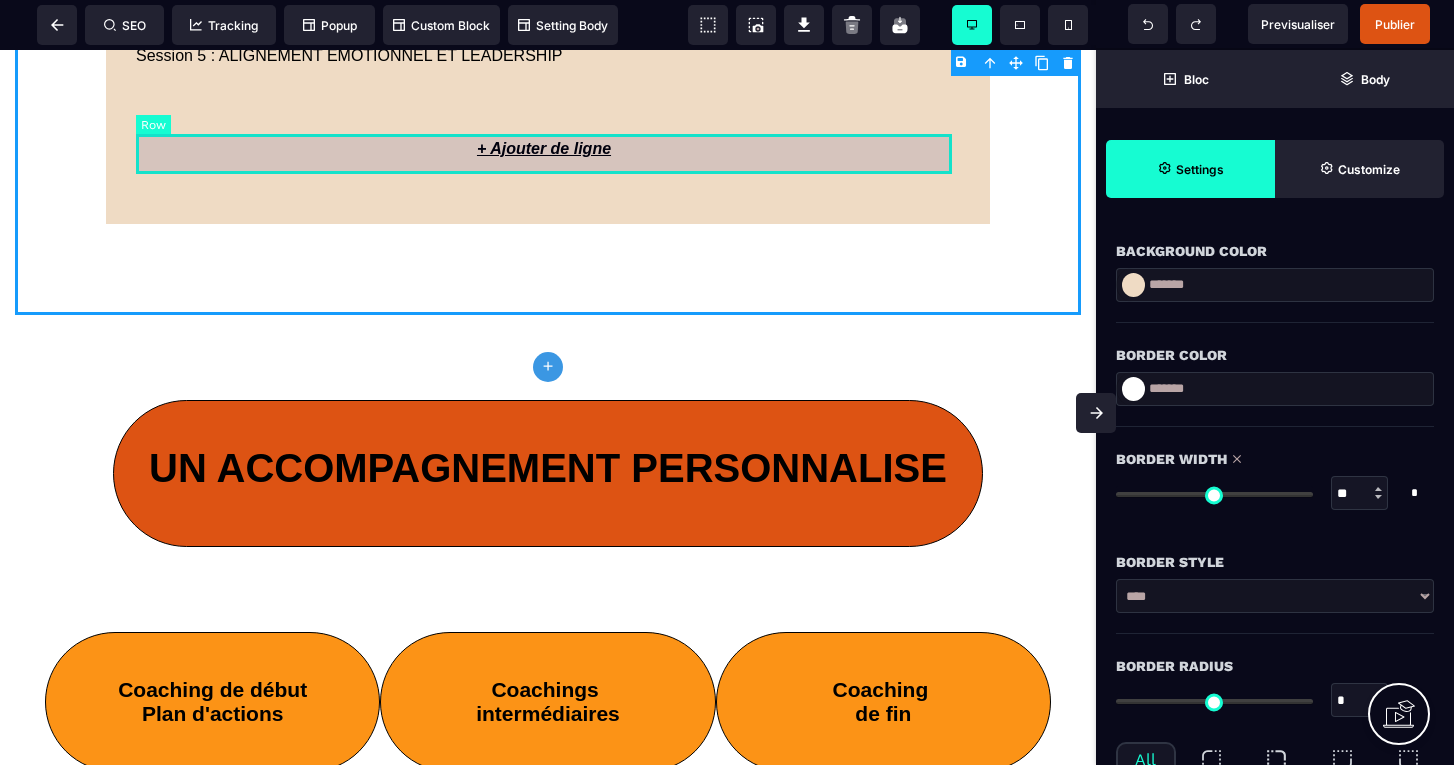 click at bounding box center [544, 100] 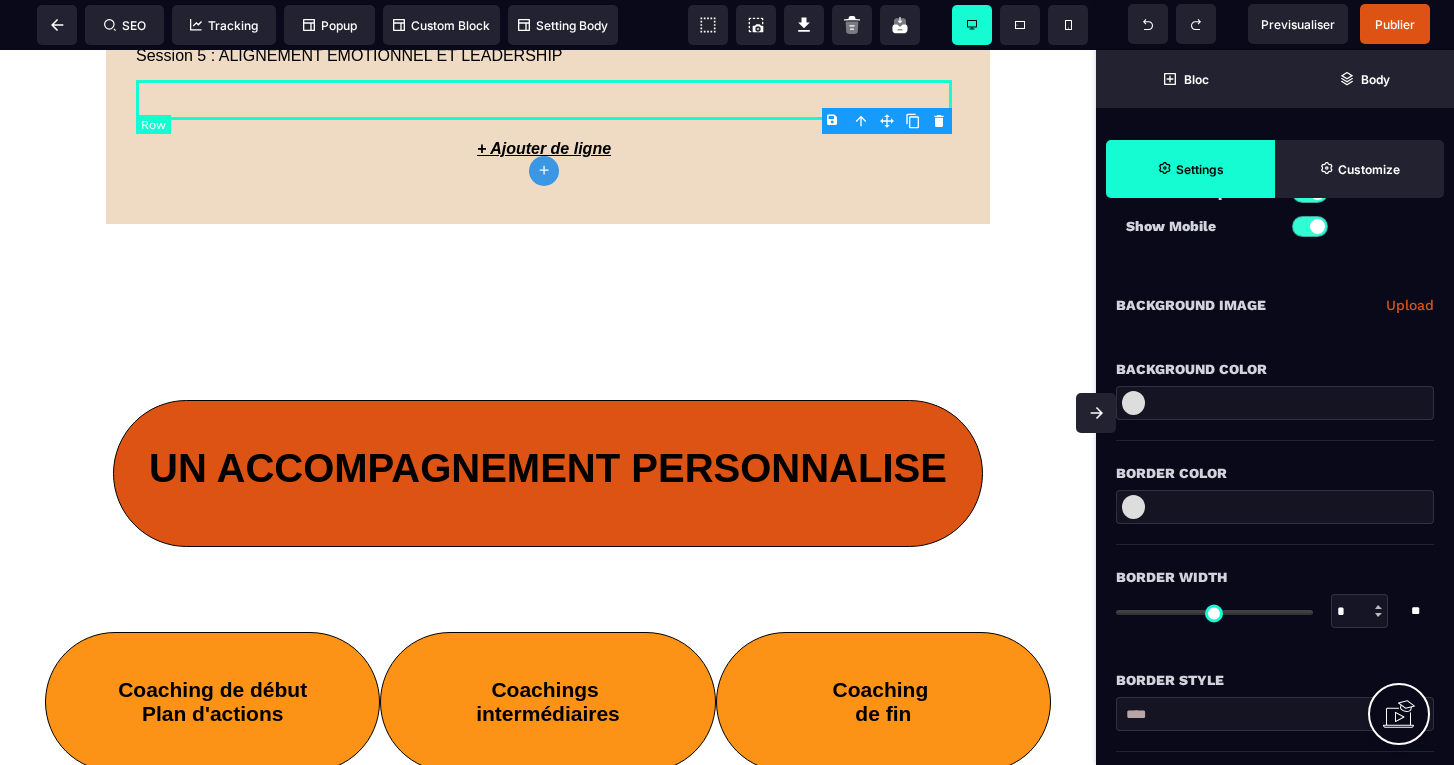 scroll, scrollTop: 0, scrollLeft: 0, axis: both 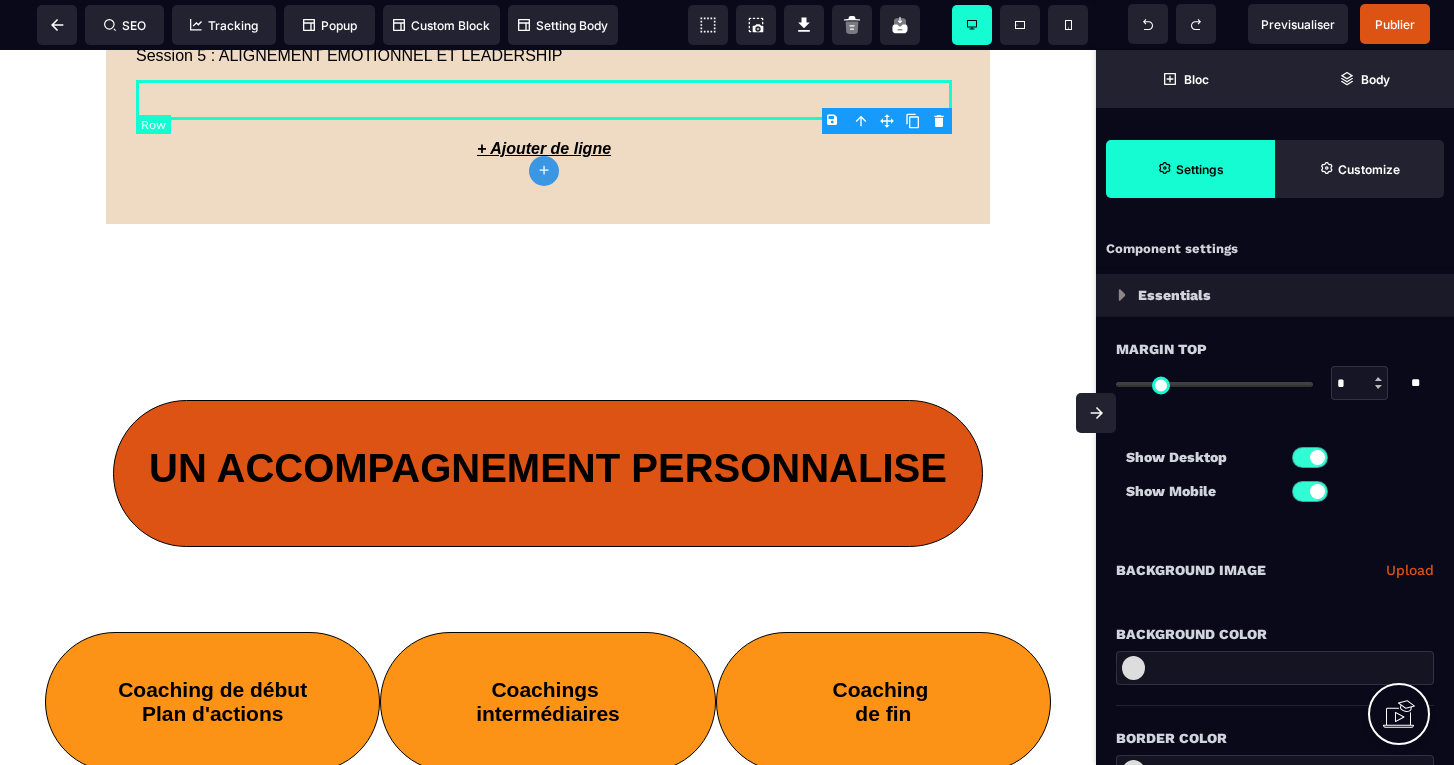 type on "*" 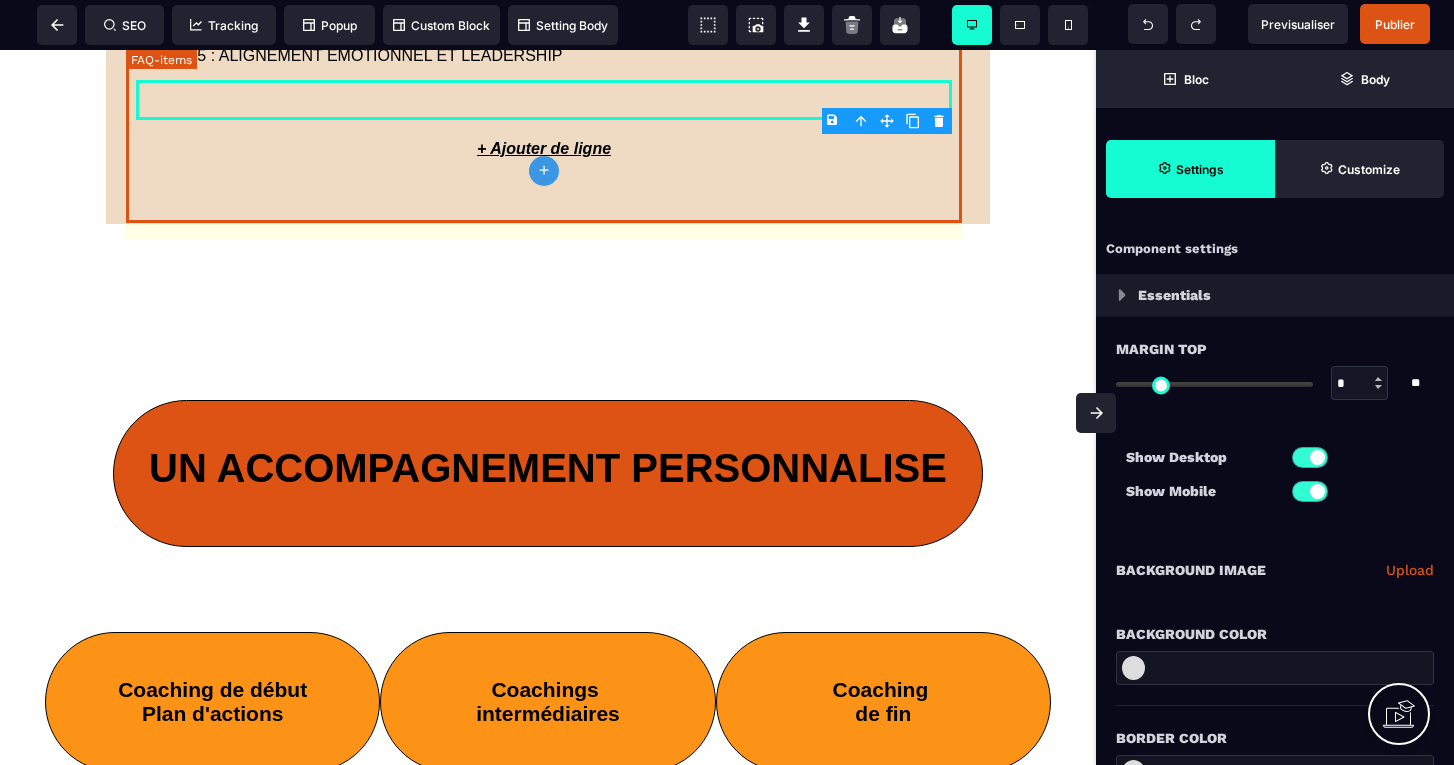 click on "B I U S
A *******
plus
FAQ-items
SEO" at bounding box center (727, 382) 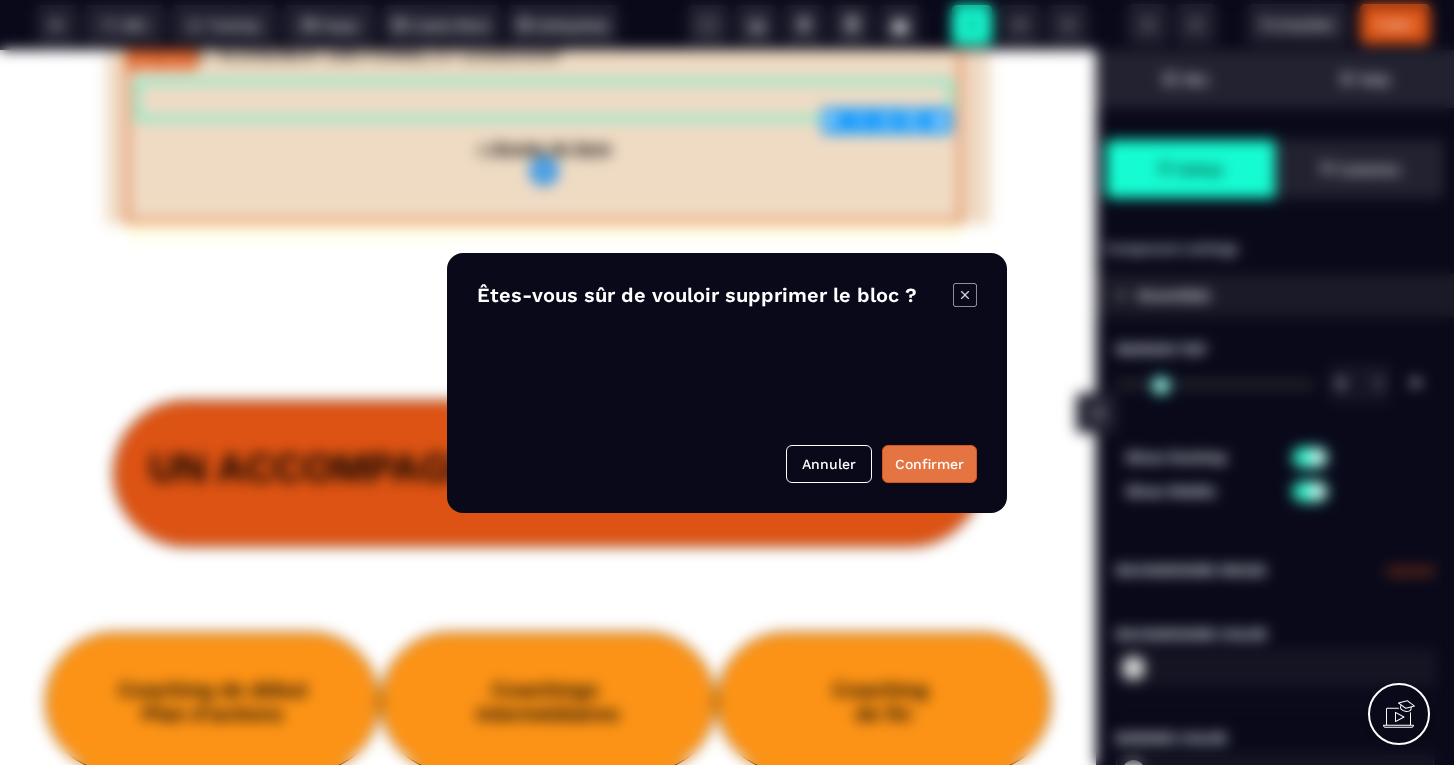 click on "Confirmer" at bounding box center (929, 464) 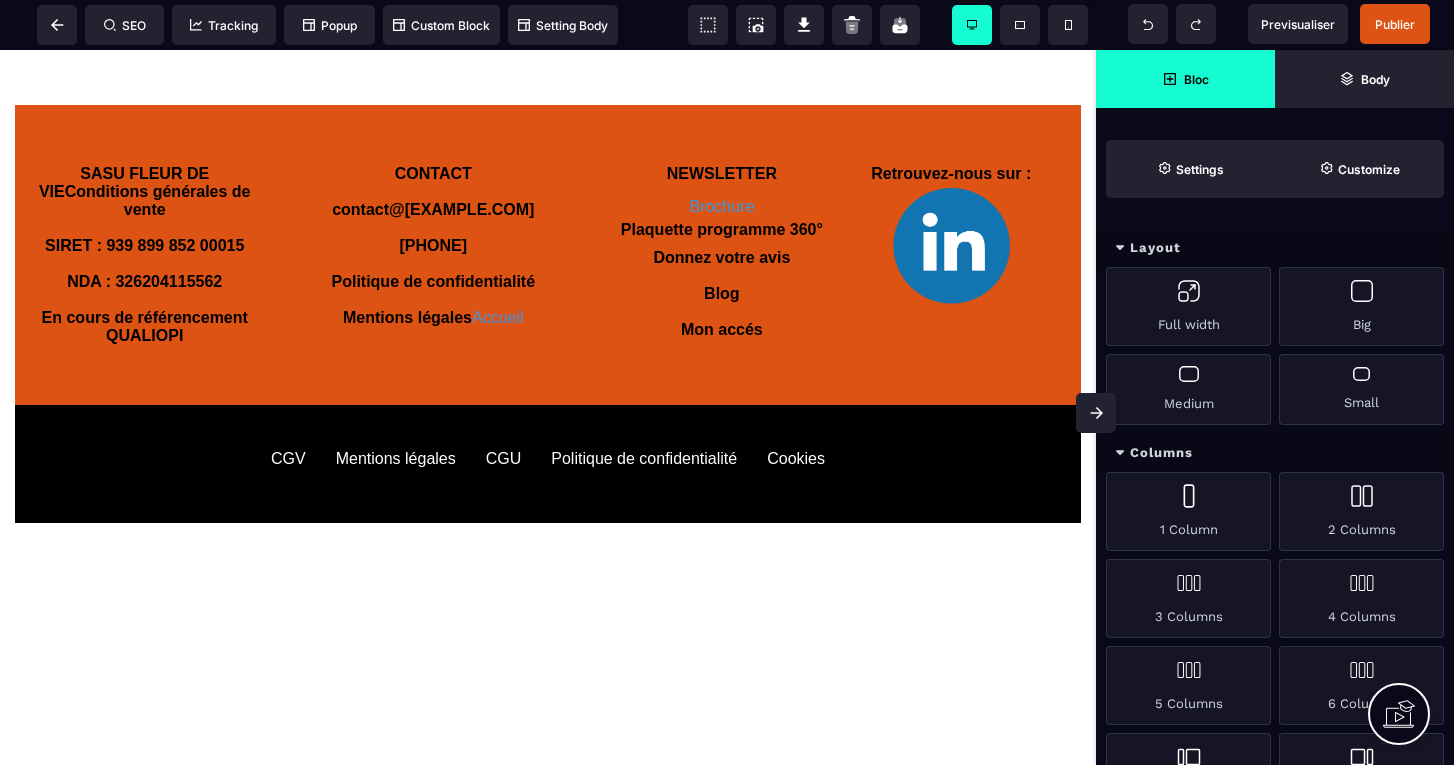scroll, scrollTop: 5227, scrollLeft: 0, axis: vertical 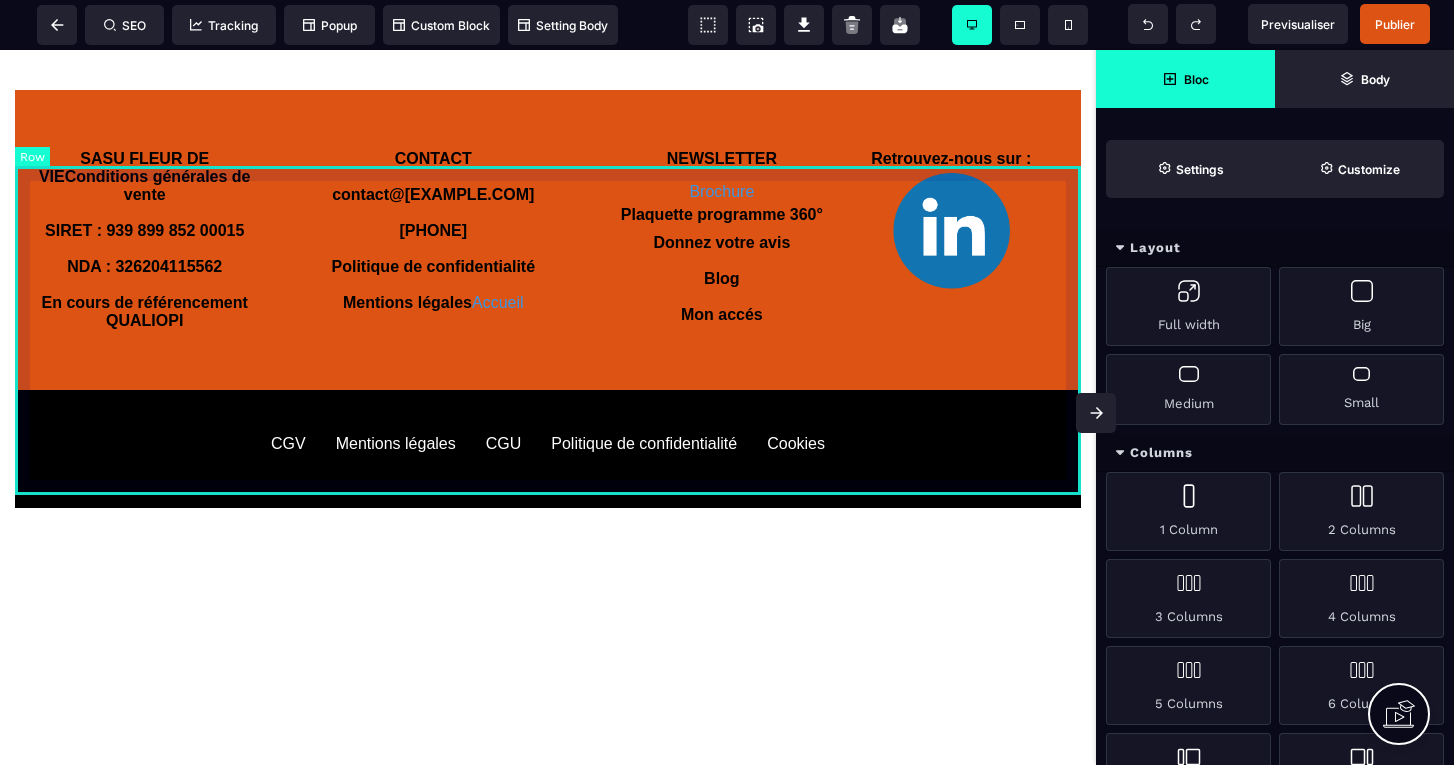 click on "SASU FLEUR DE VIE
Conditions générales de vente SIRET : [NUMBER] [NUMBER] En cours de référencement QUALIOPI CONTACT
contact@[EXAMPLE.COM]
[PHONE]
Politique de confidentialité
Mentions légales
Accueil NEWSLETTER Brochure Plaquette programme 360° Donnez votre avis
Blog
Mon accés Retrouvez-nous sur :" at bounding box center (548, 240) 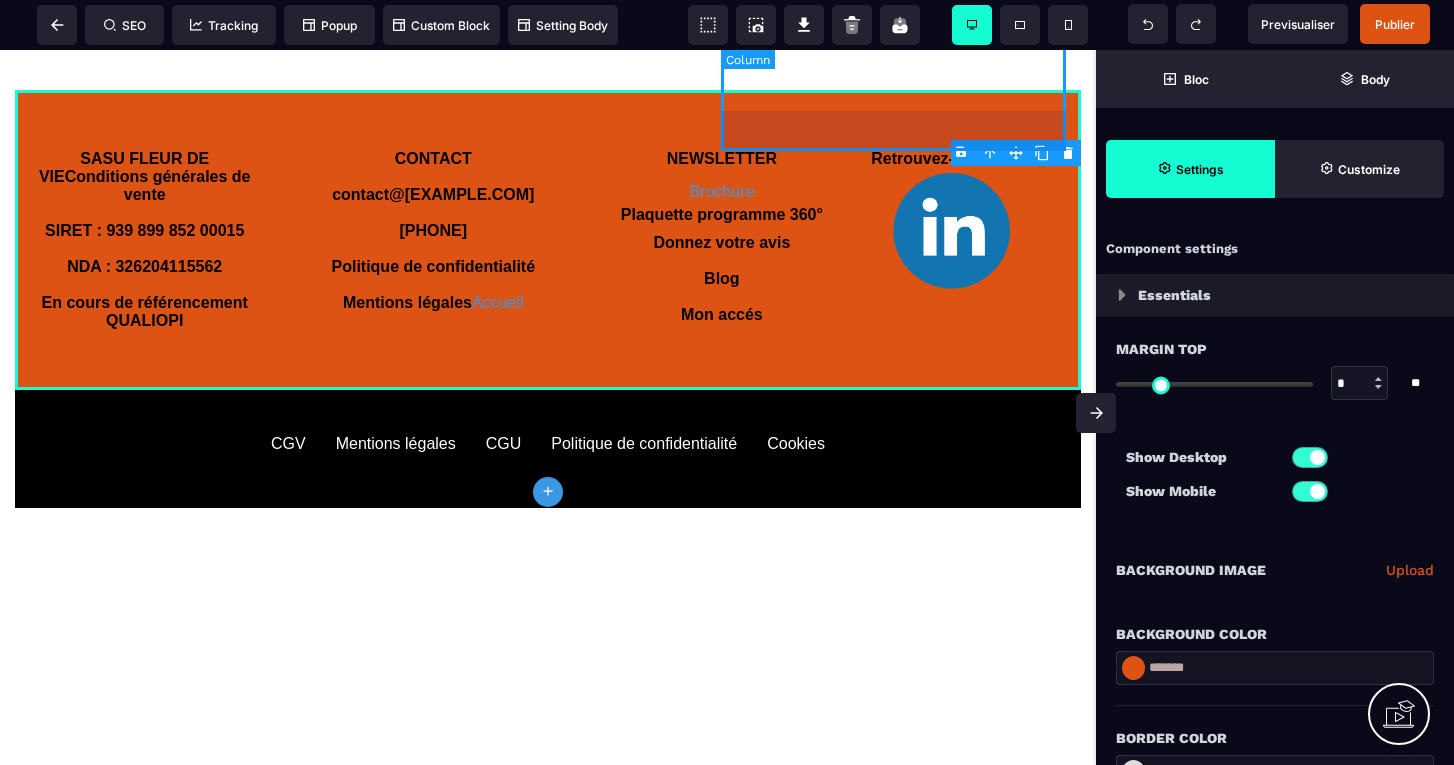 click on "B I U S
A *******
plus
Column
SEO" at bounding box center [727, 382] 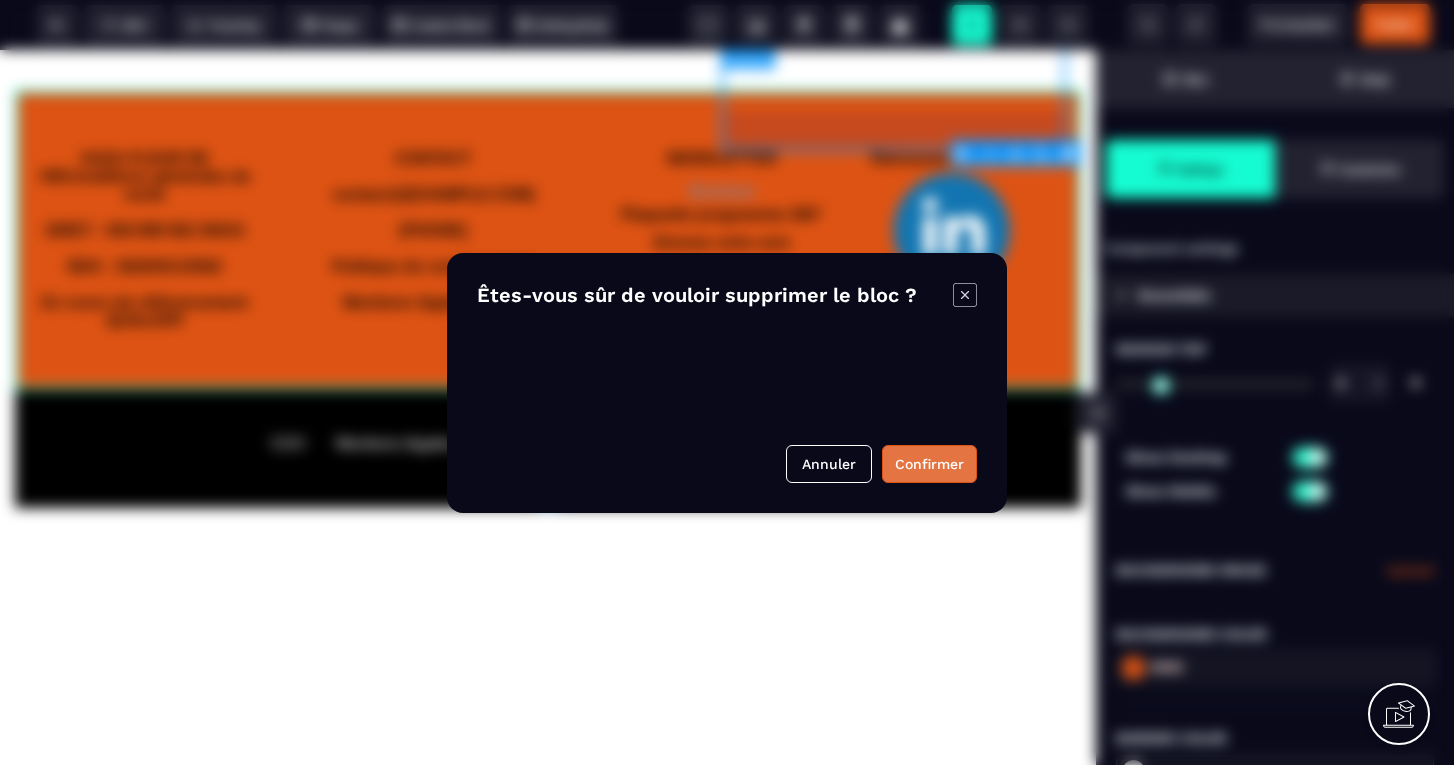 click on "Confirmer" at bounding box center [929, 464] 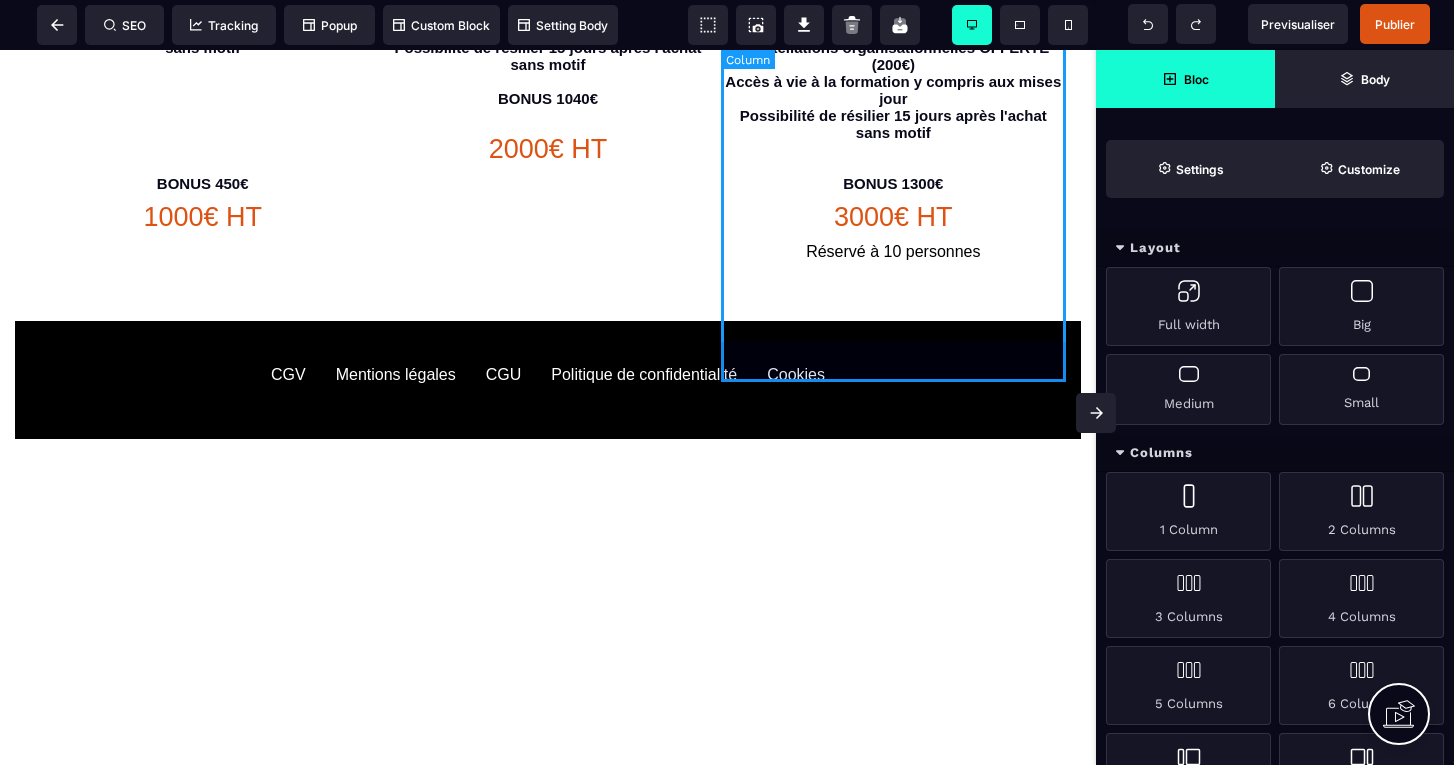 scroll, scrollTop: 4992, scrollLeft: 0, axis: vertical 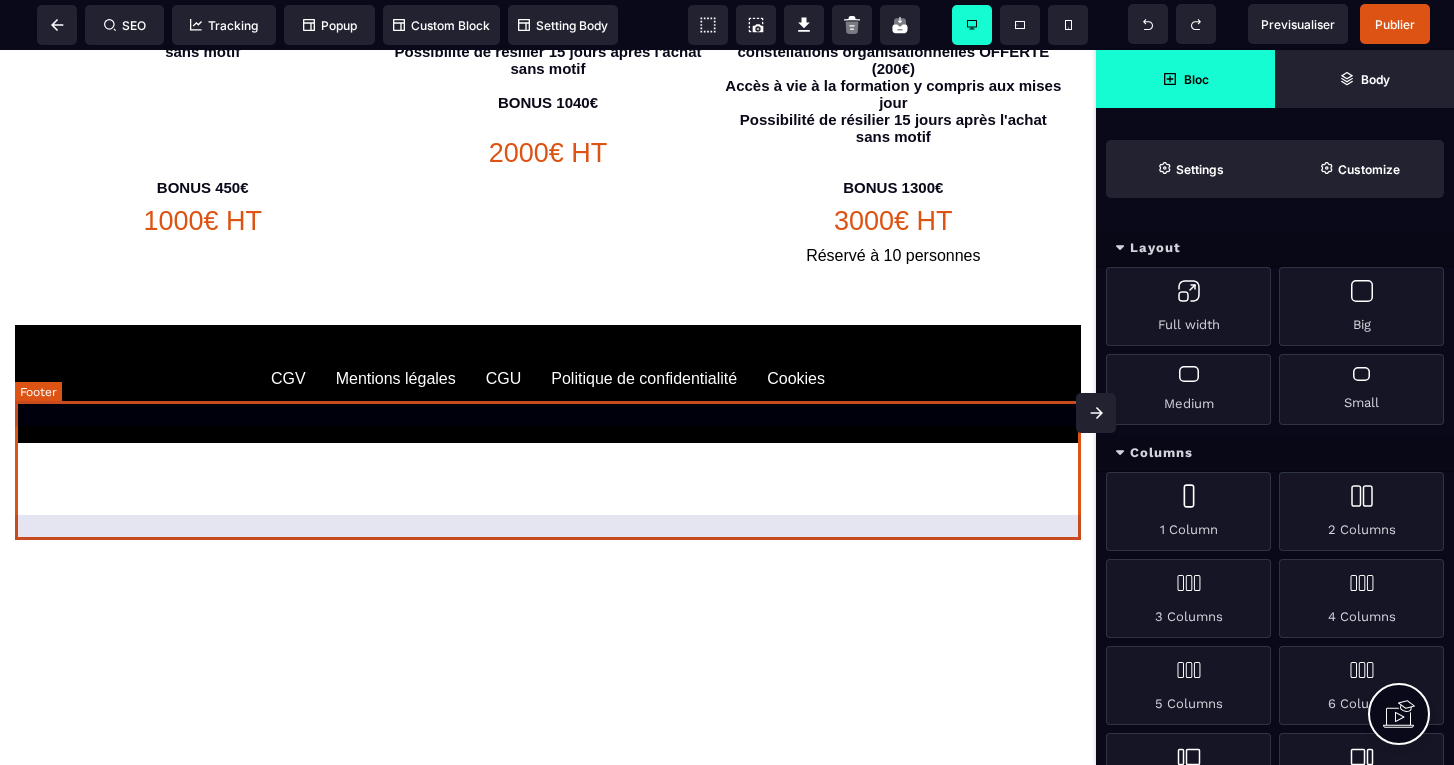 click on "CGV Mentions légales CGU Politique de confidentialité Cookies" at bounding box center (548, 384) 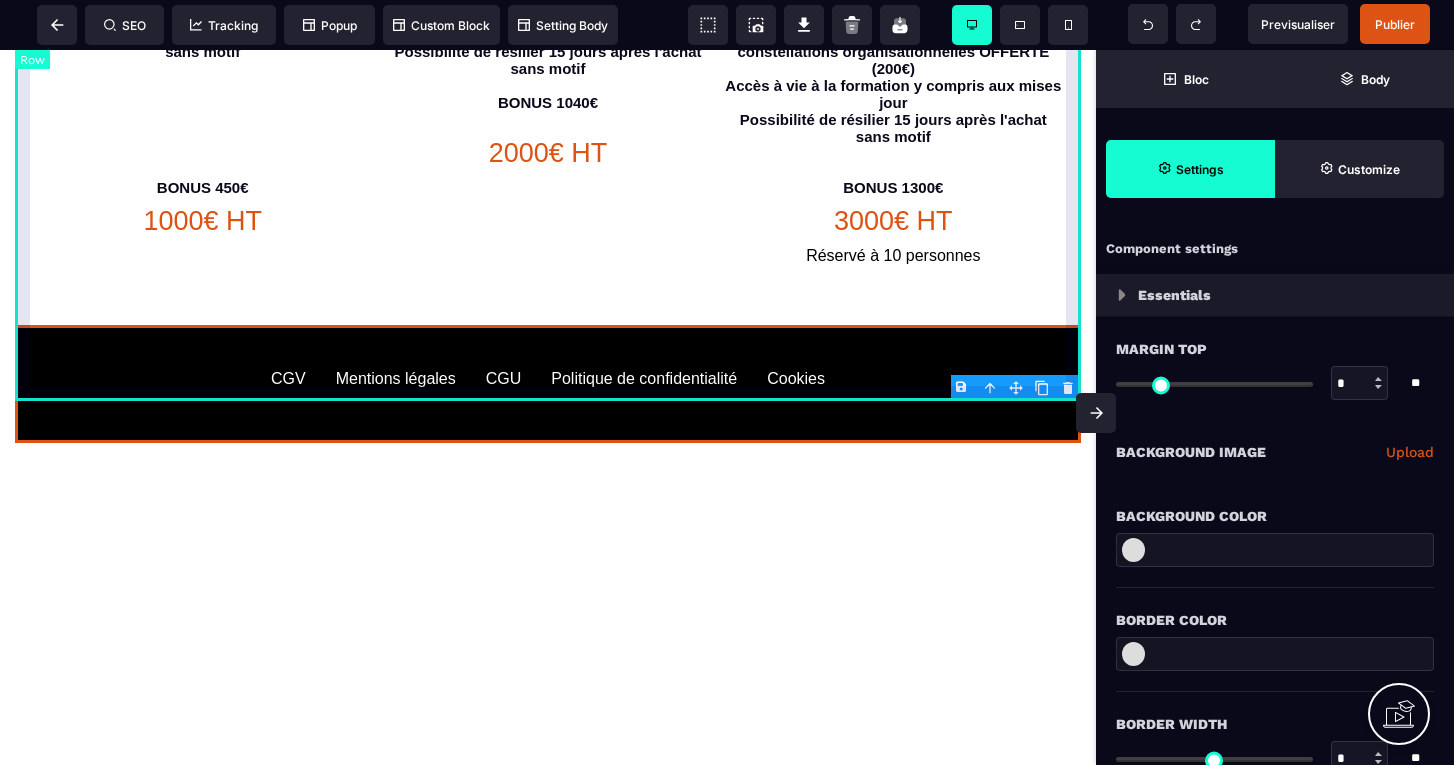 click on "B I U S
A *******
Row
SEO
Tracking
Popup" at bounding box center (727, 382) 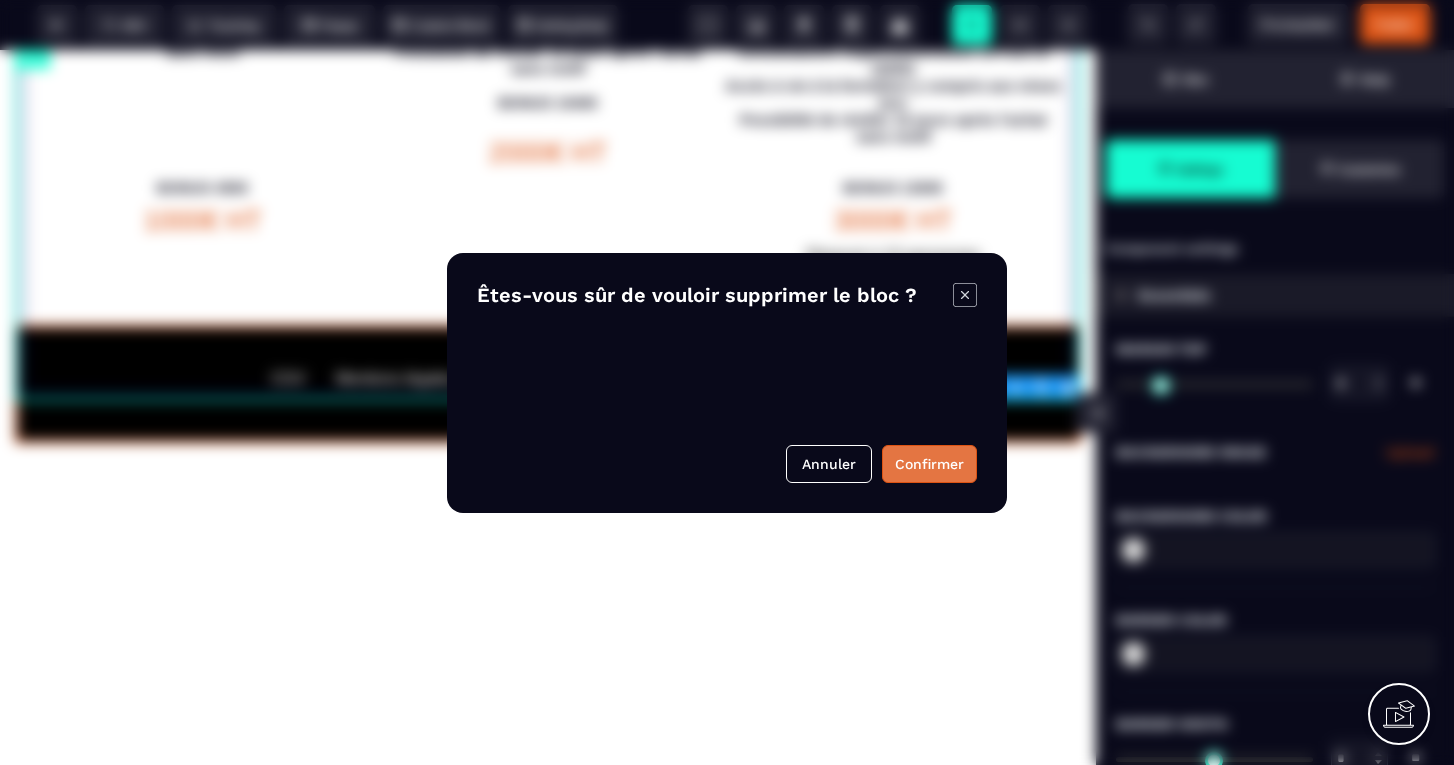 click on "Confirmer" at bounding box center [929, 464] 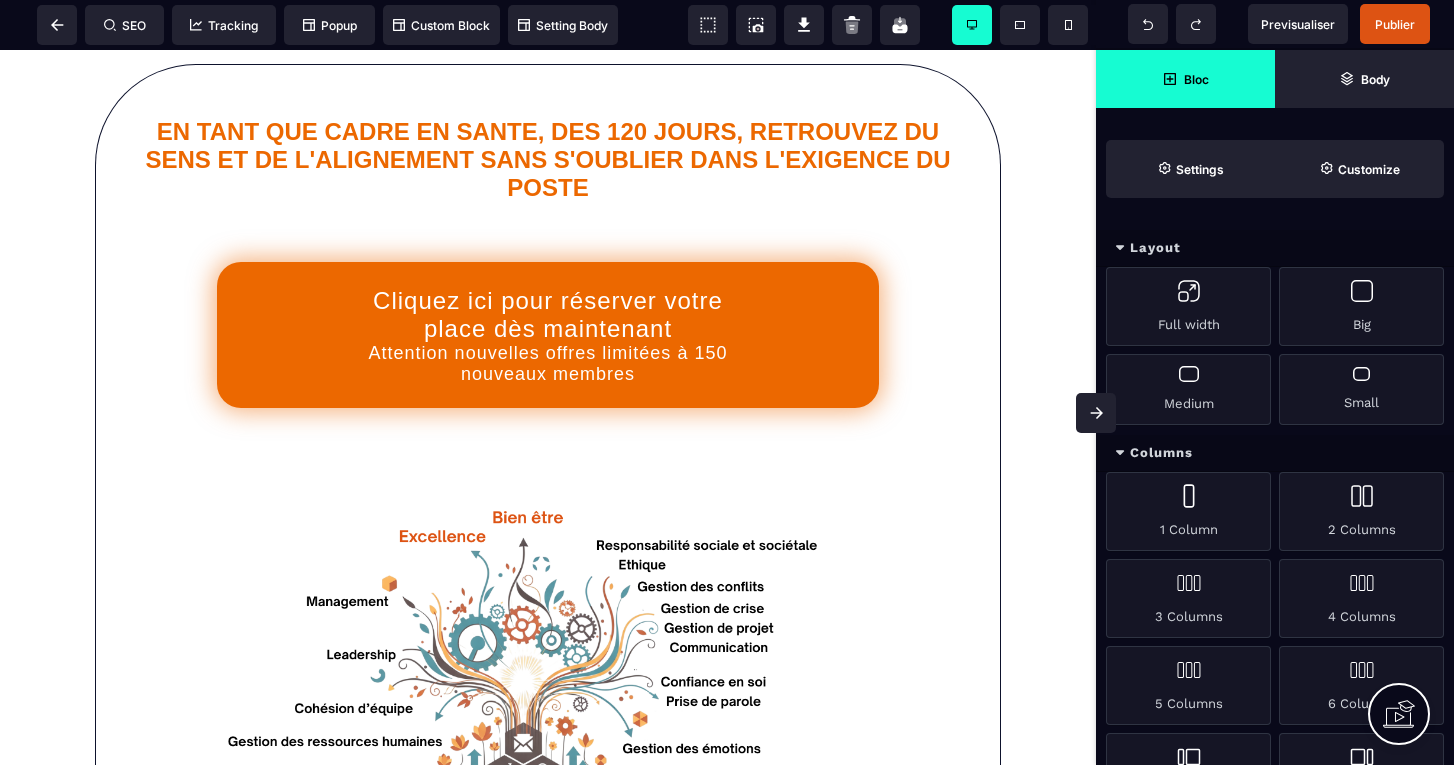 scroll, scrollTop: 0, scrollLeft: 0, axis: both 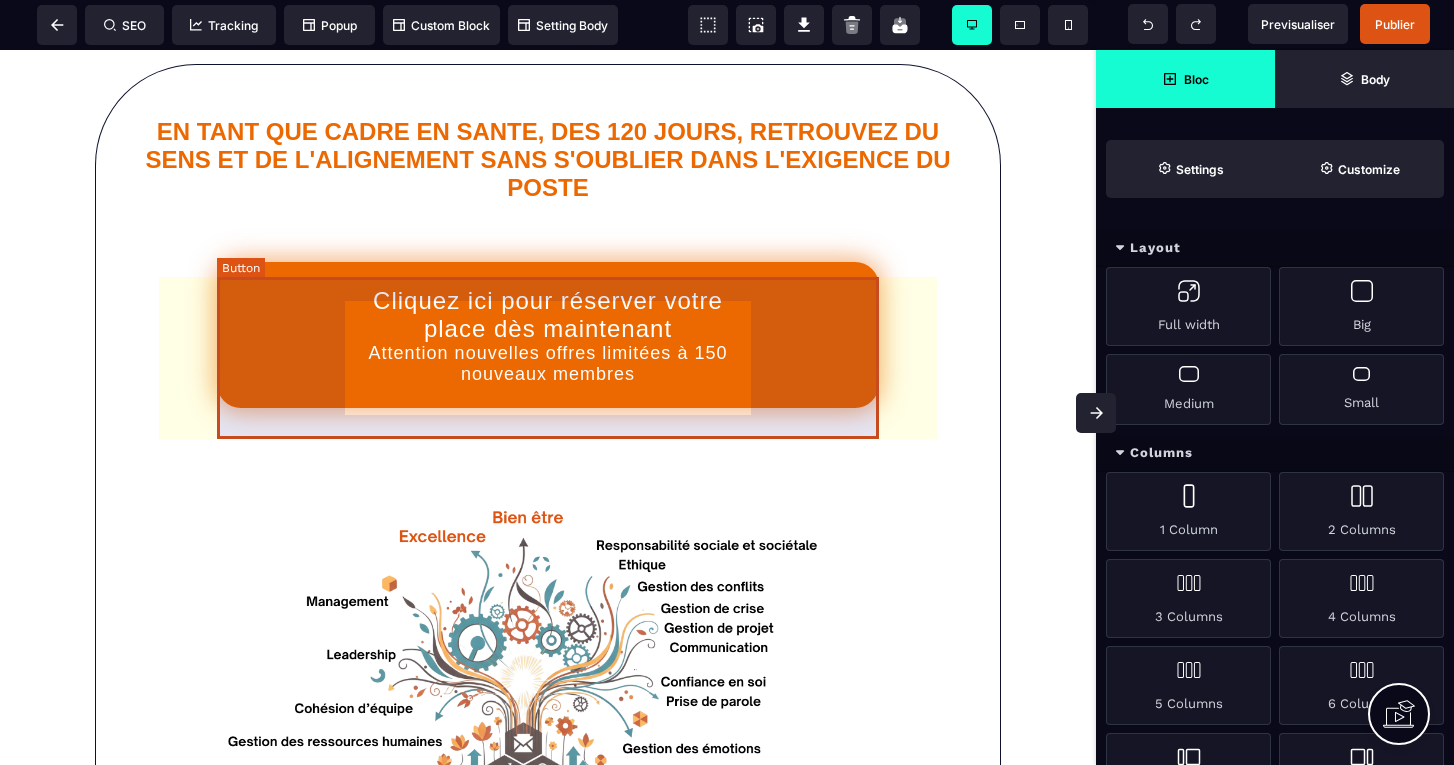 click on "Cliquez ici pour réserver votre place dès maintenant Attention nouvelles offres limitées à 150 nouveaux membres" at bounding box center [547, 335] 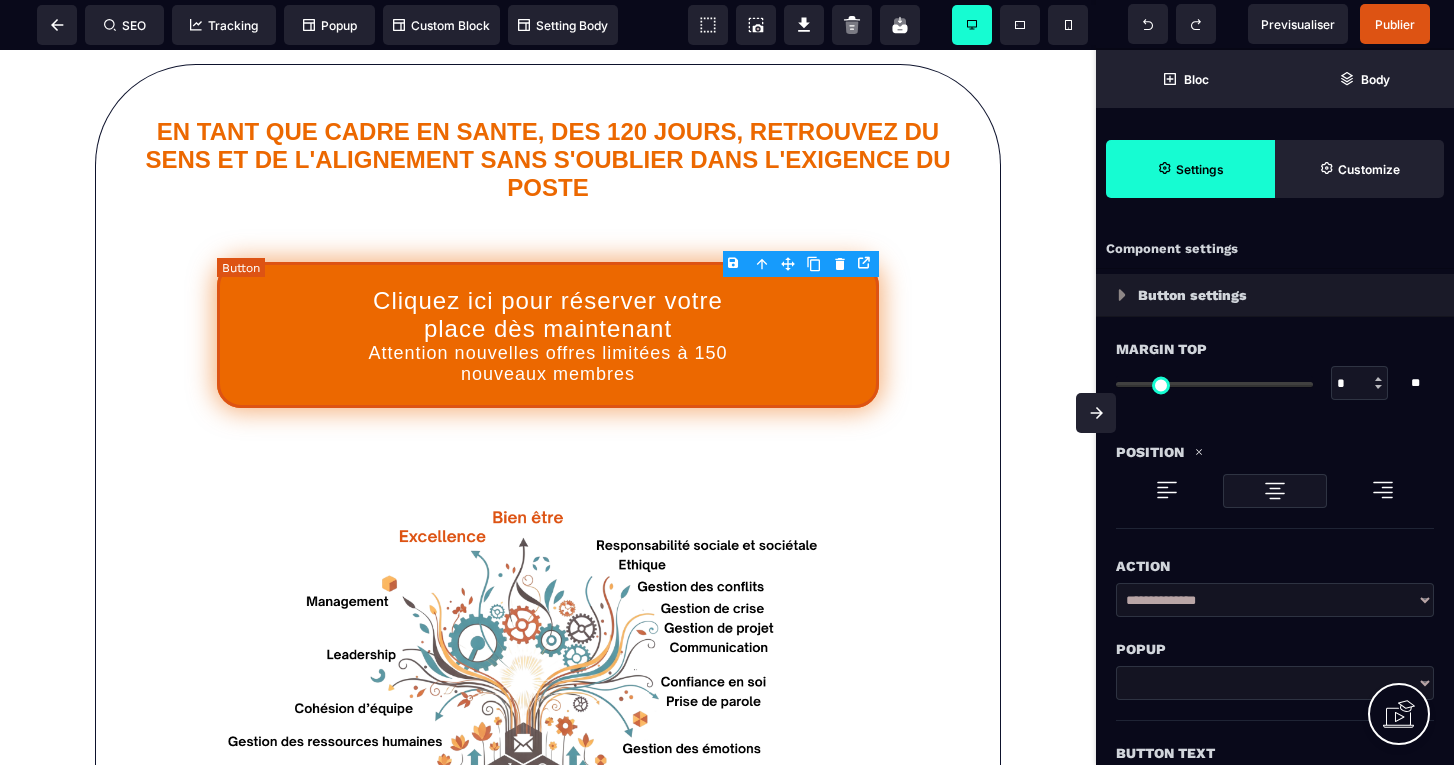 type on "*" 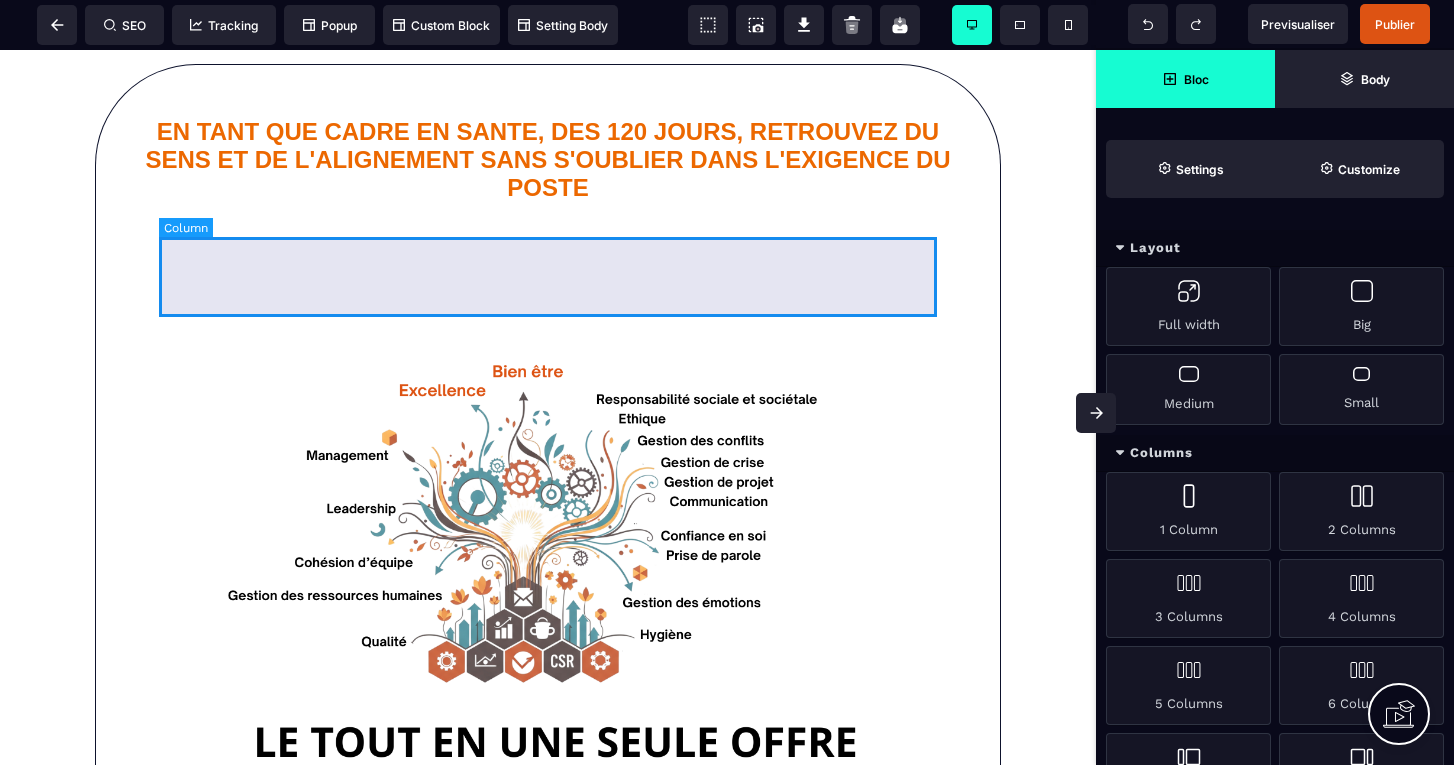 click at bounding box center (548, 262) 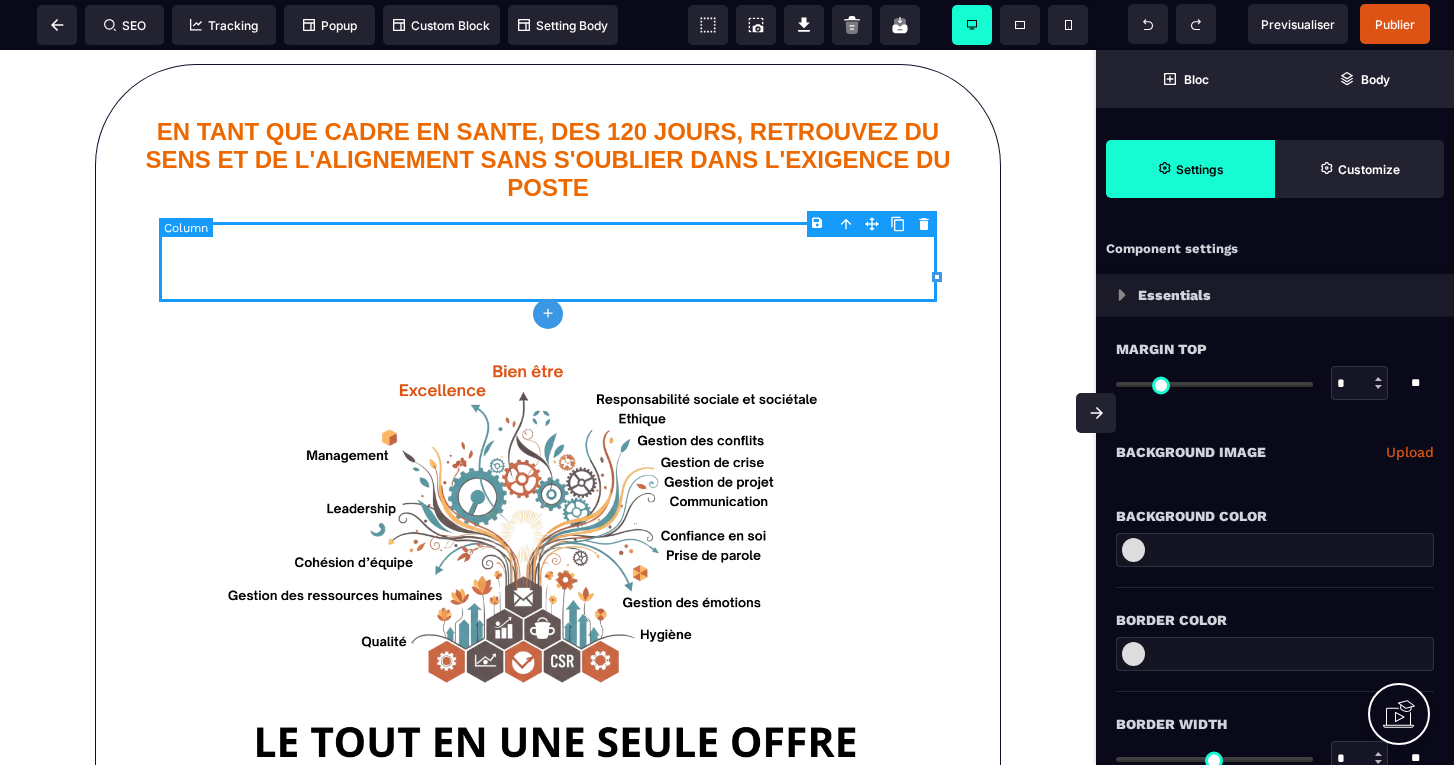 type on "*" 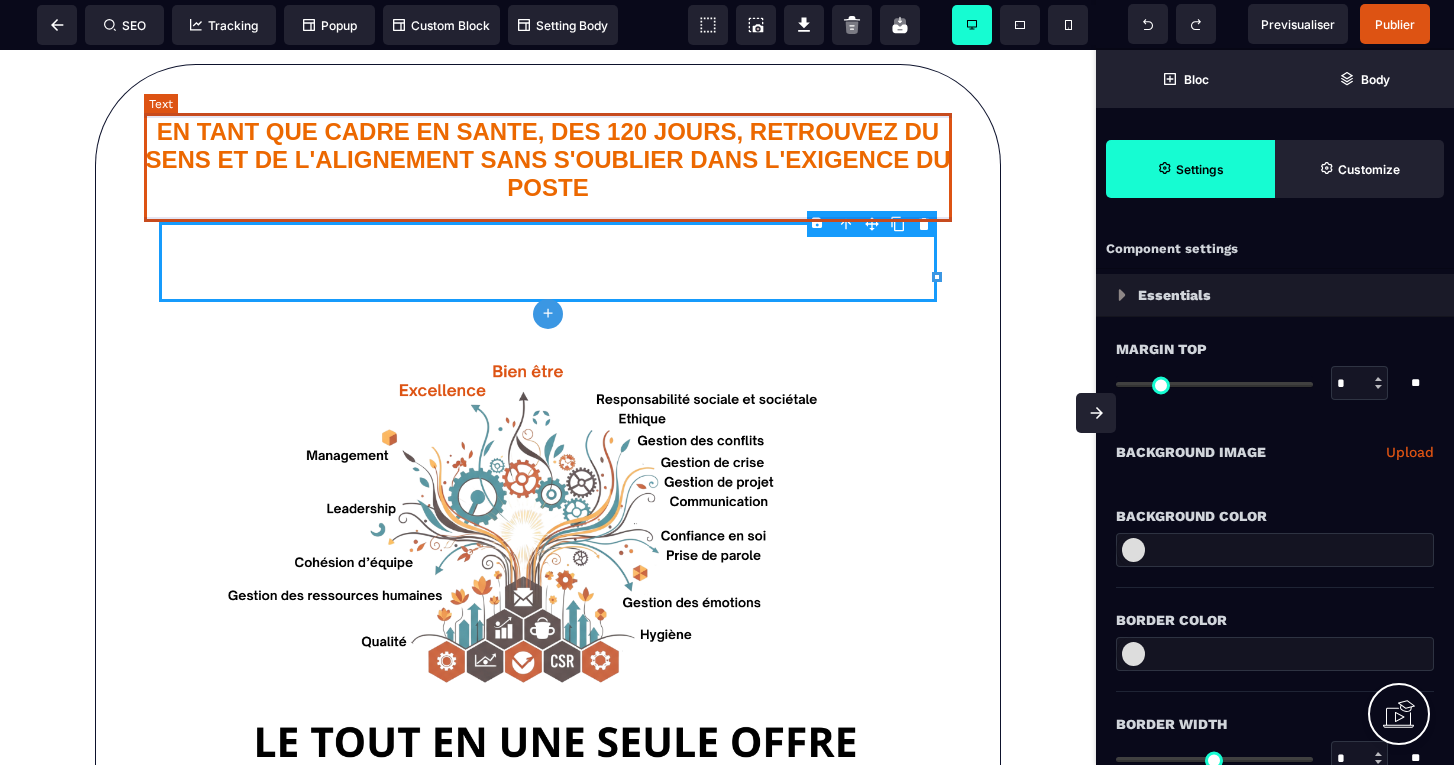 click on "B I U S
A *******
plus
Text
SEO" at bounding box center (727, 382) 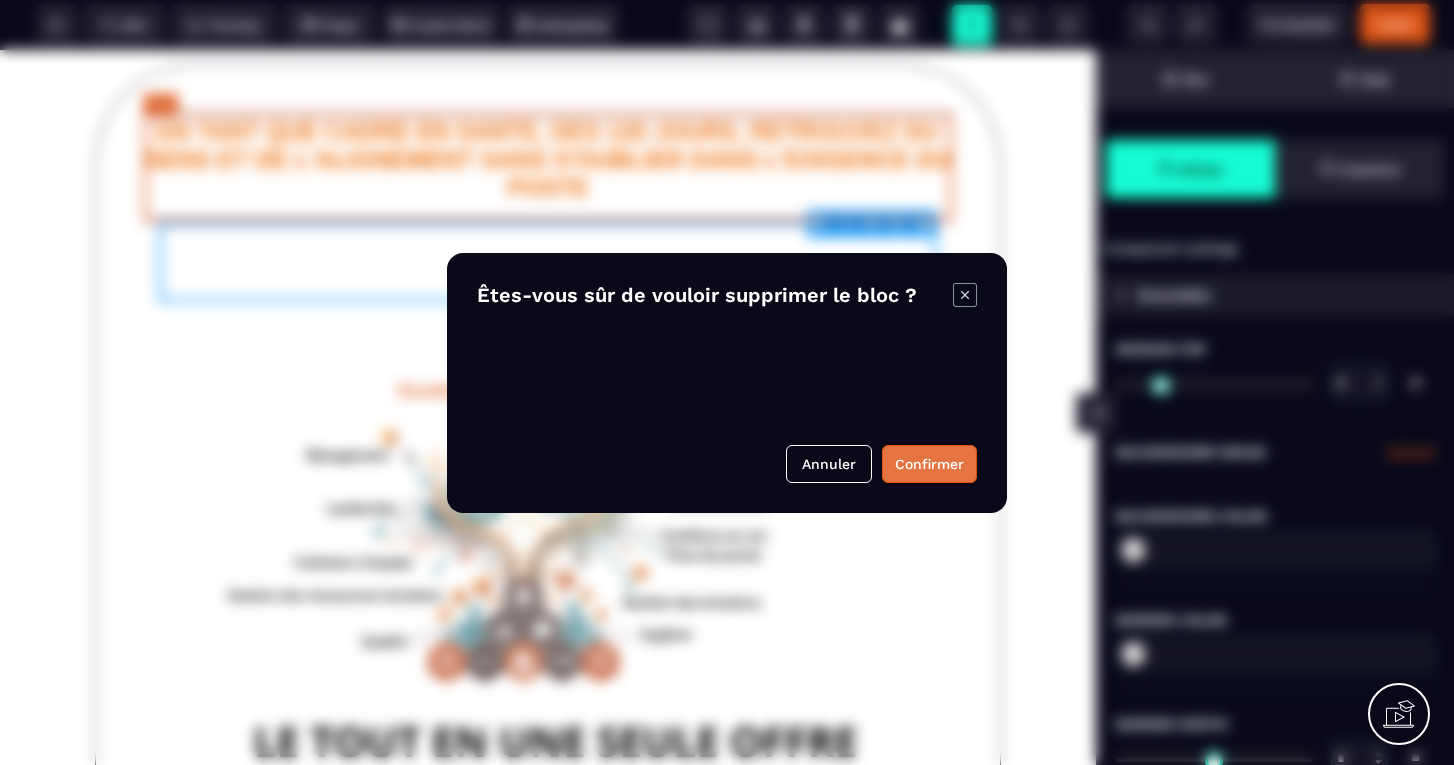 click on "Confirmer" at bounding box center (929, 464) 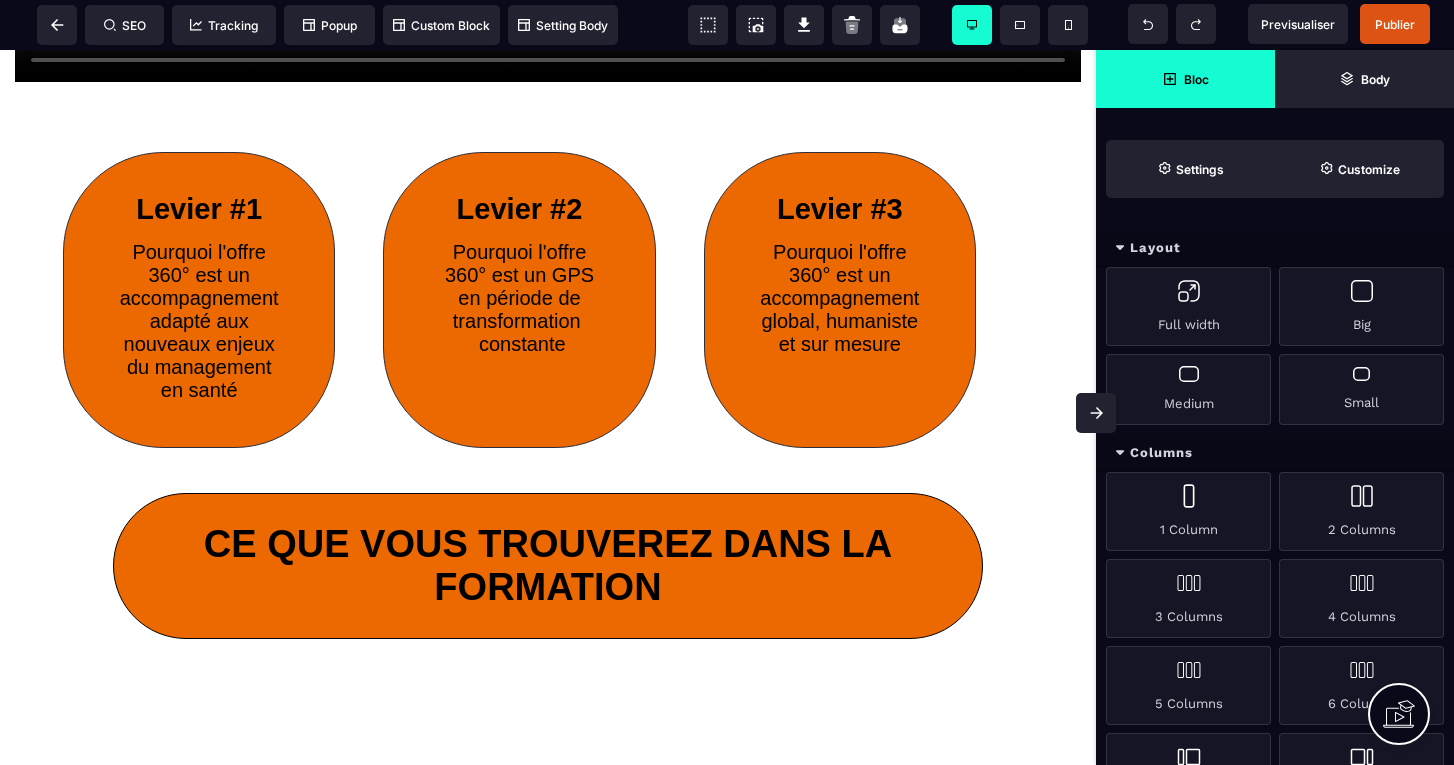 scroll, scrollTop: 1322, scrollLeft: 0, axis: vertical 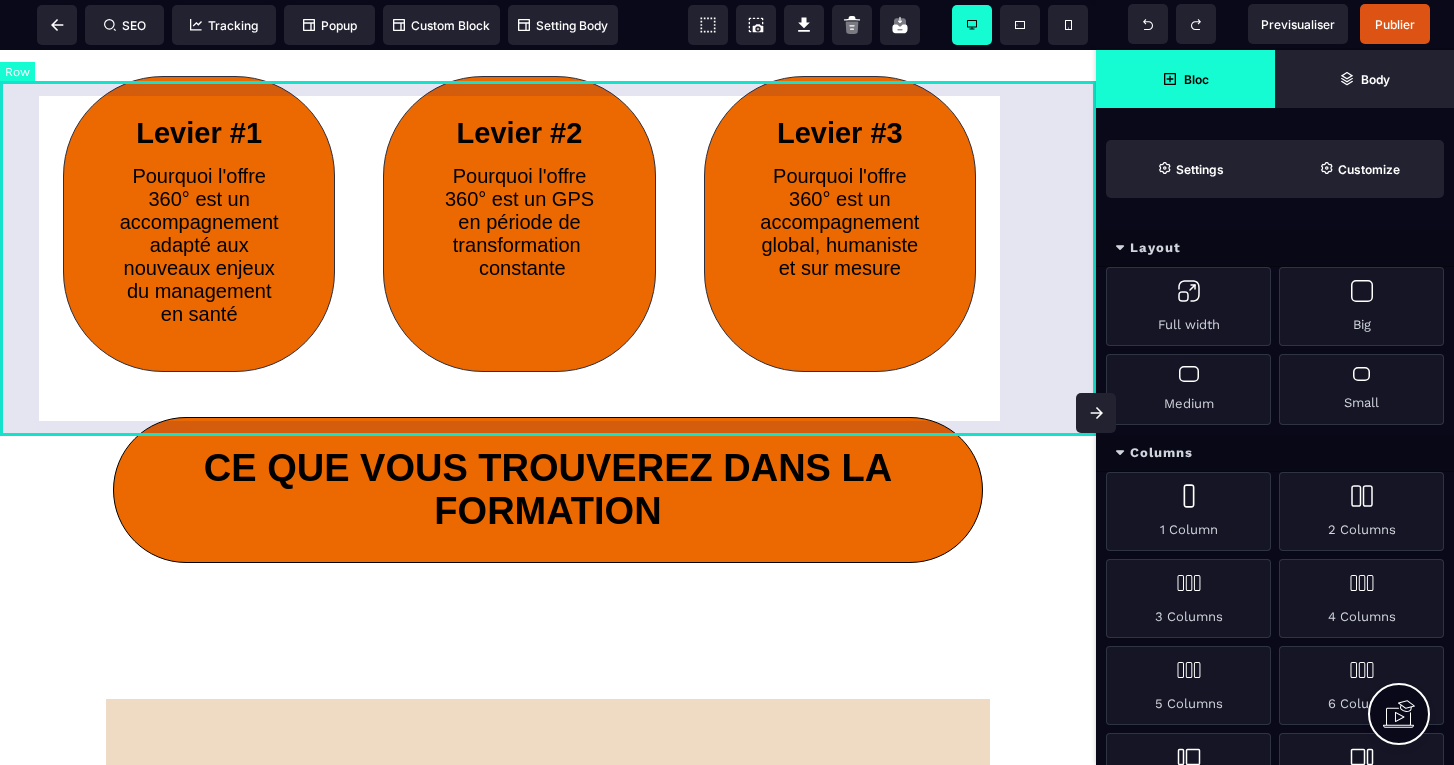 click on "Levier #1 Pourquoi l'offre 360° est un accompagnement adapté aux nouveaux enjeux du management en santé Levier #2 Pourquoi l'offre 360° est un GPS en période de transformation   constante Levier #3 Pourquoi l'offre 360° est un accompagnement global, humaniste et sur mesure" at bounding box center [548, 224] 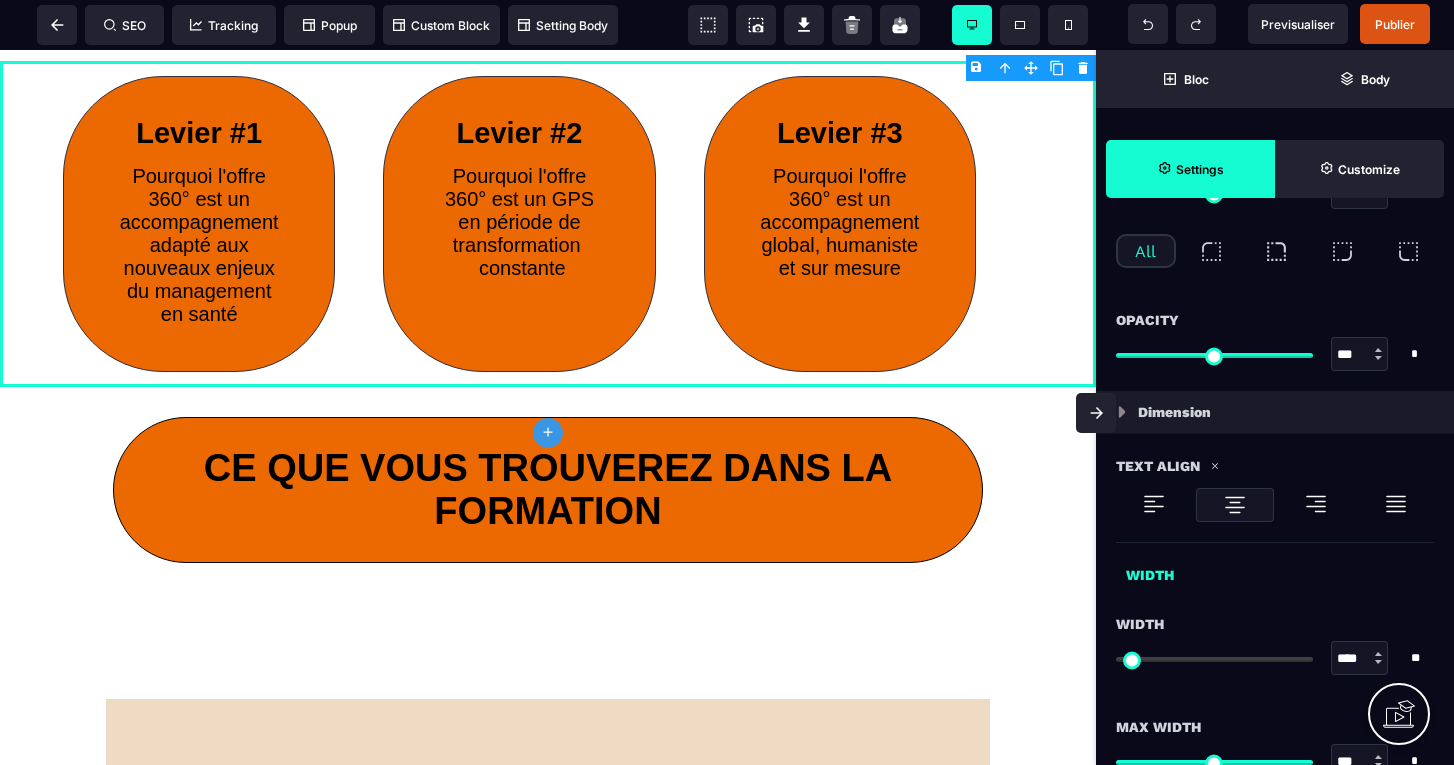 scroll, scrollTop: 897, scrollLeft: 0, axis: vertical 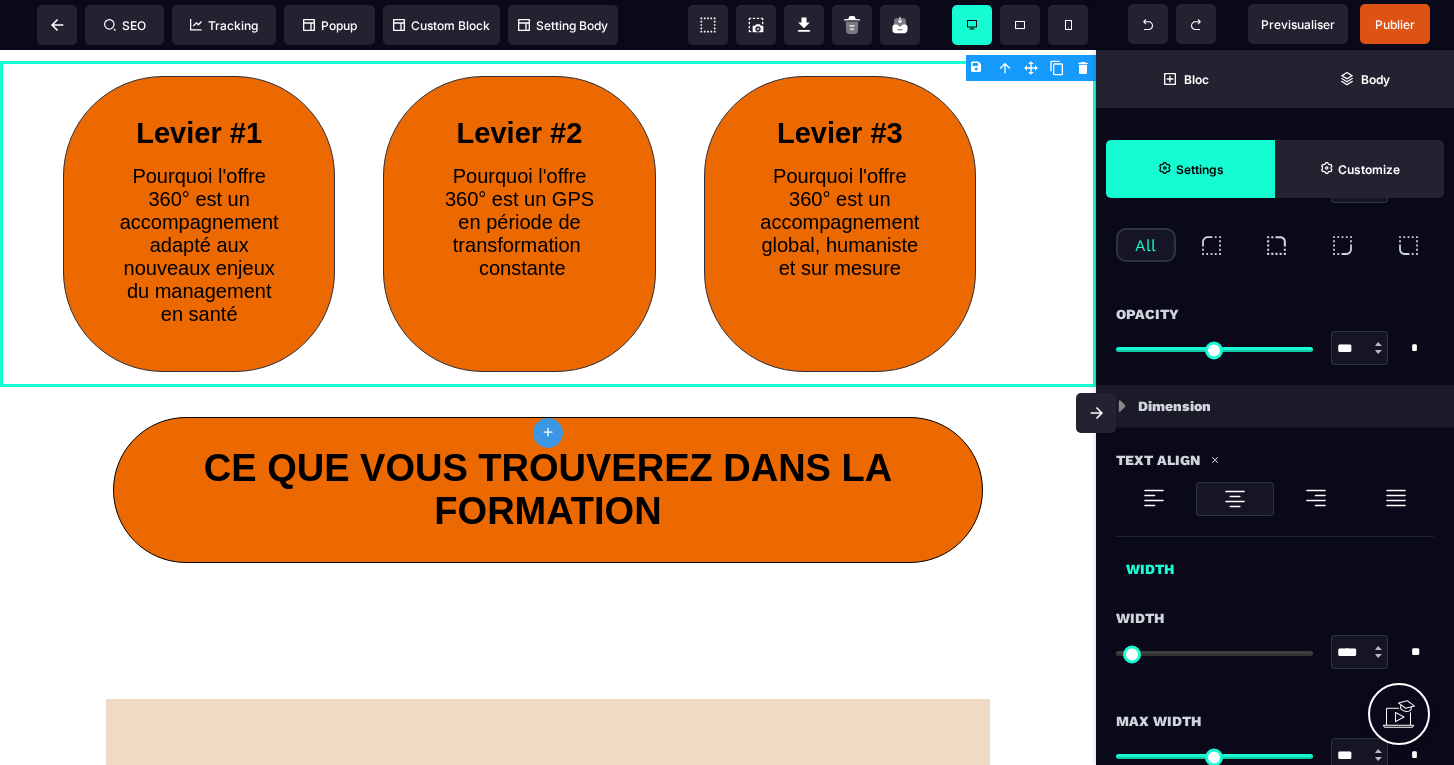 click at bounding box center [1235, 499] 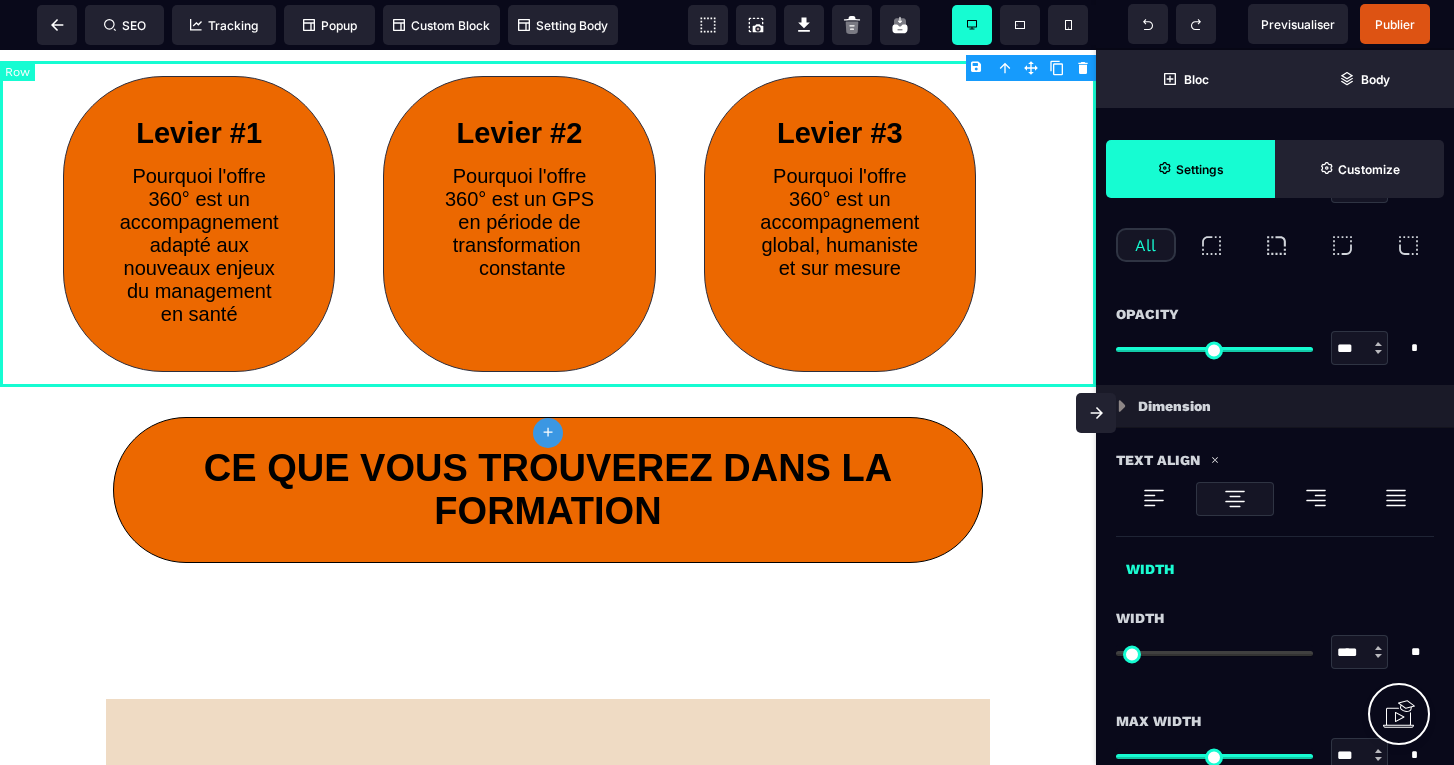 click on "Levier #1 Pourquoi l'offre 360° est un accompagnement adapté aux nouveaux enjeux du management en santé Levier #2 Pourquoi l'offre 360° est un GPS en période de transformation   constante Levier #3 Pourquoi l'offre 360° est un accompagnement global, humaniste et sur mesure" at bounding box center (548, 224) 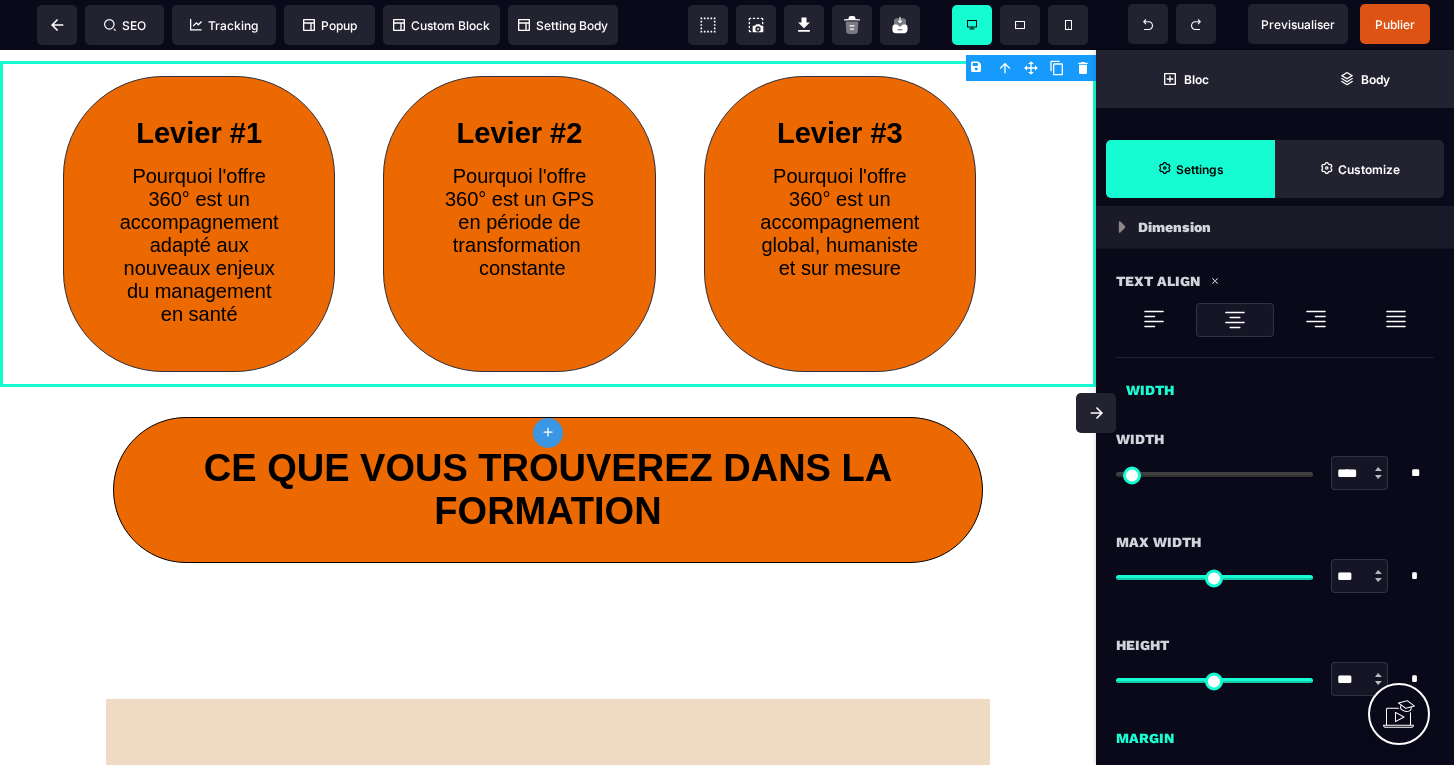 scroll, scrollTop: 1082, scrollLeft: 0, axis: vertical 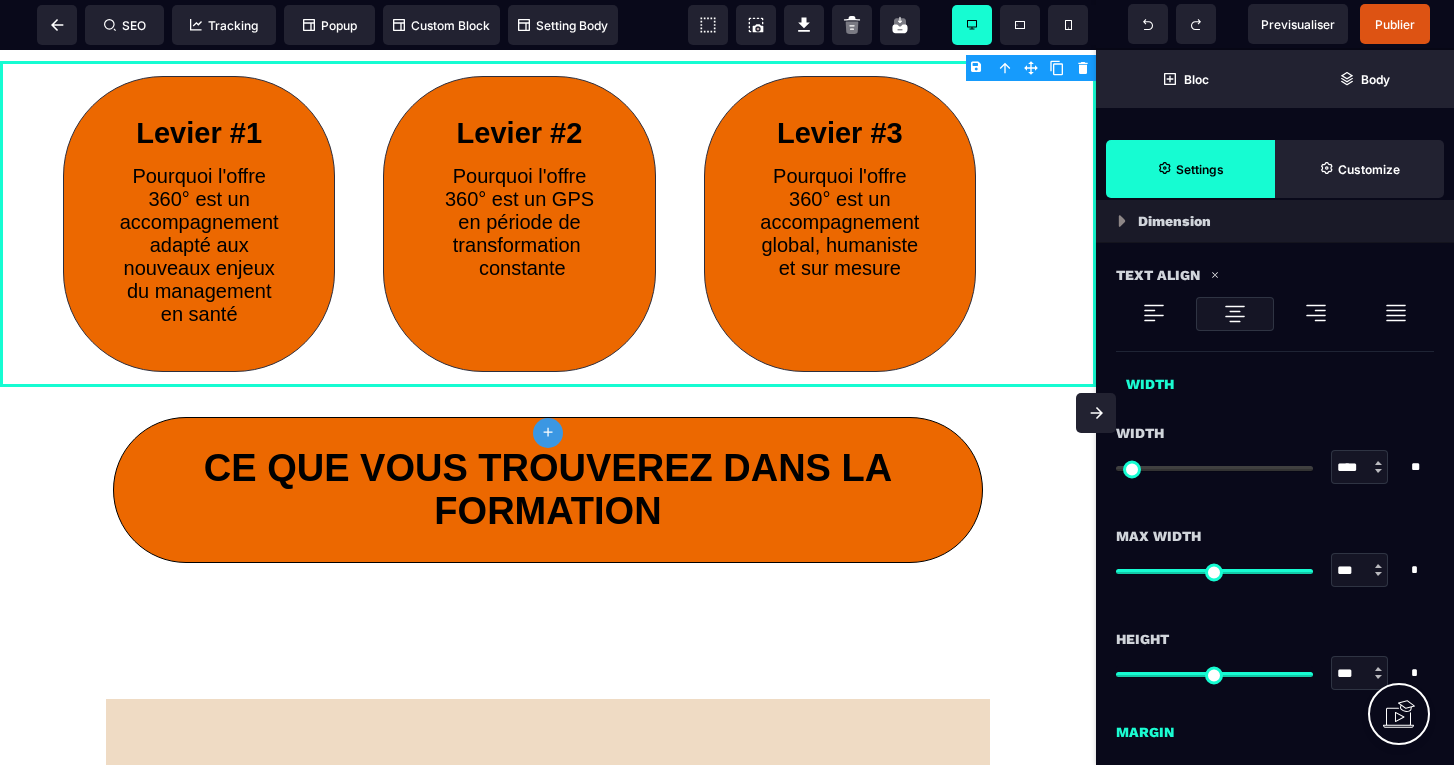 click at bounding box center (1235, 314) 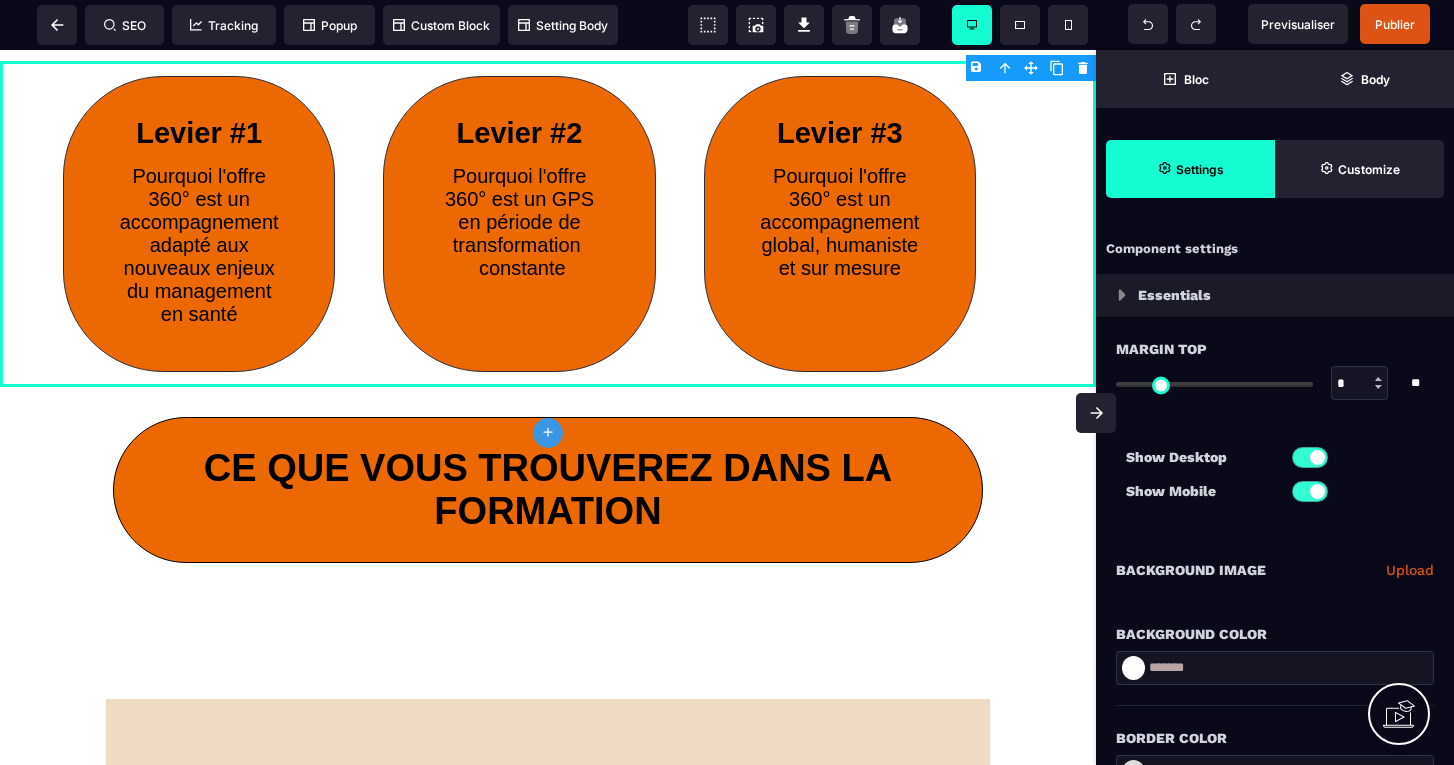 scroll, scrollTop: 0, scrollLeft: 0, axis: both 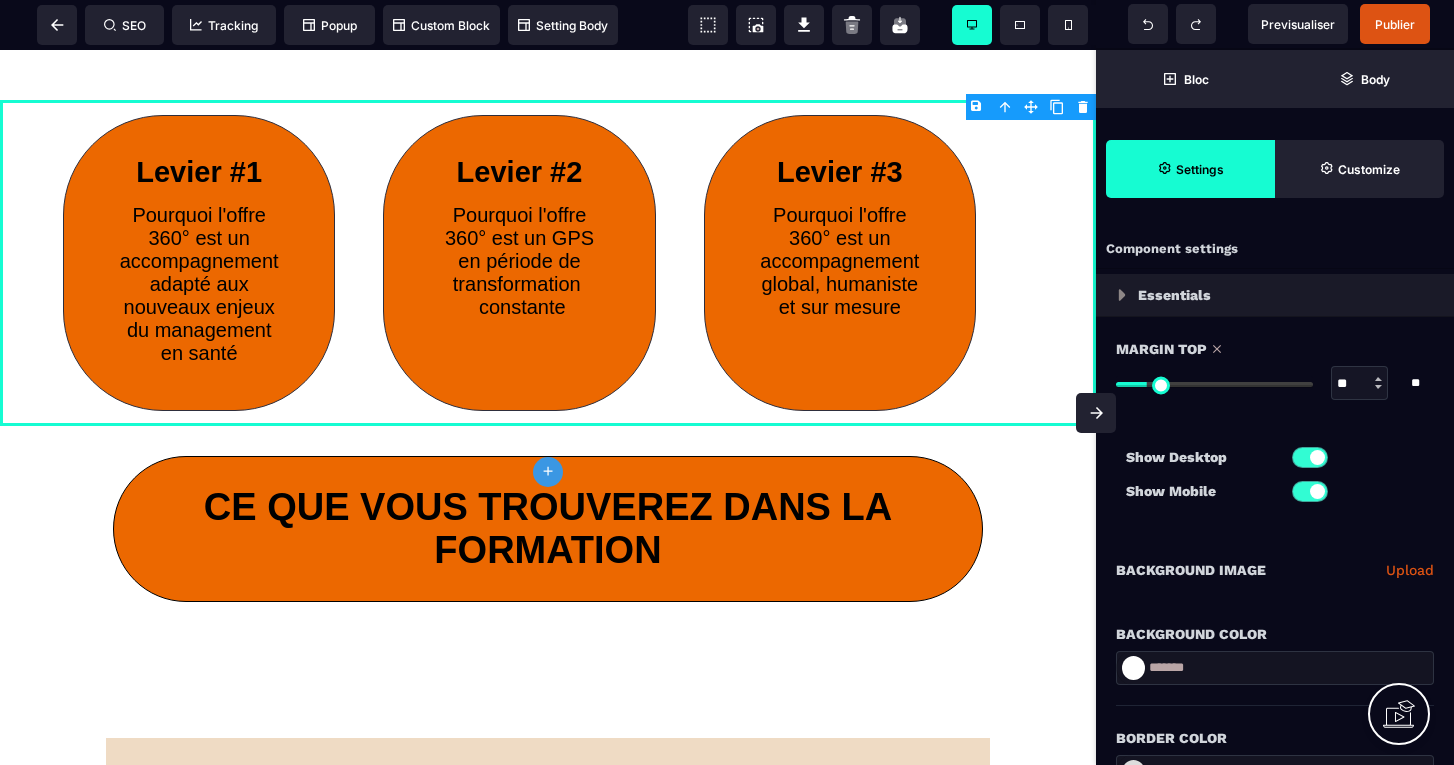 click at bounding box center (1214, 384) 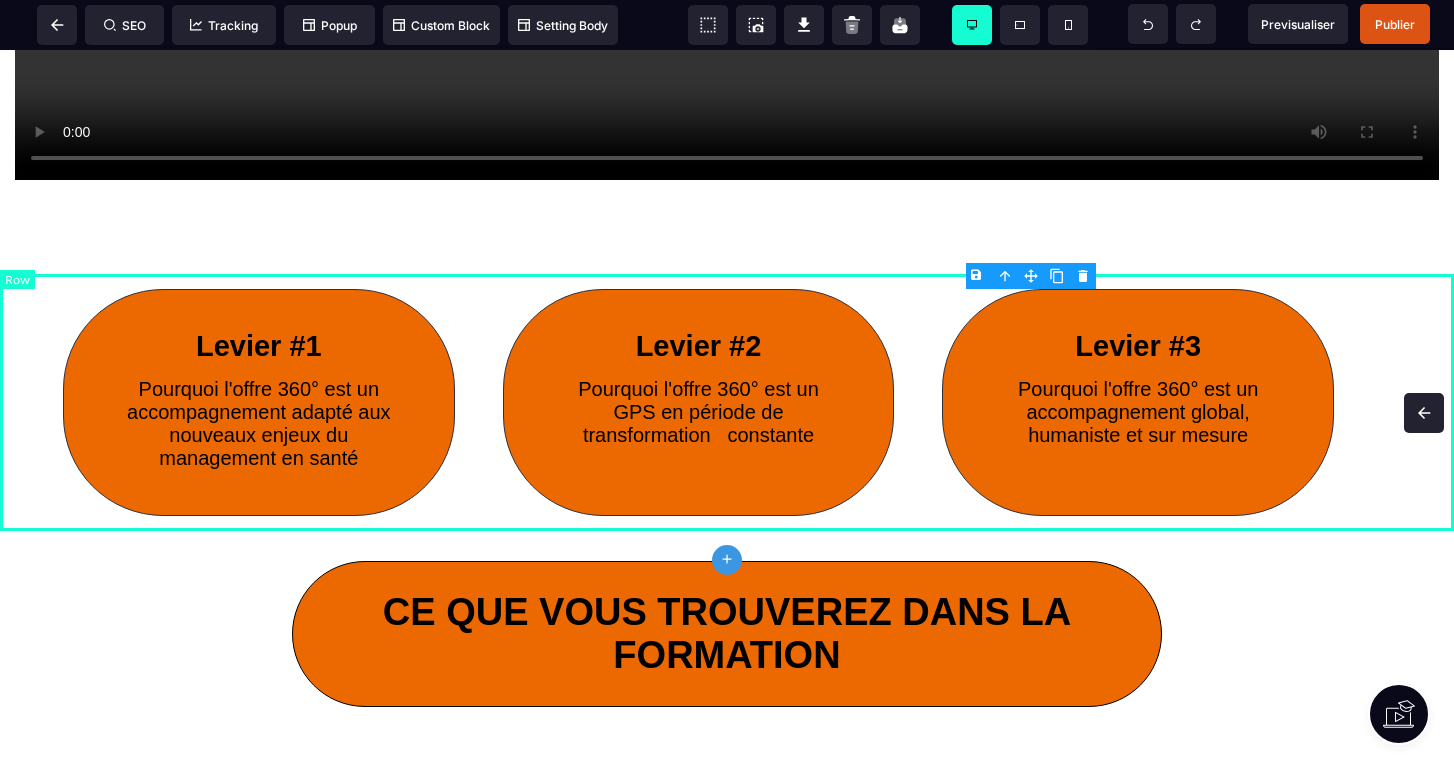 click at bounding box center (1424, 413) 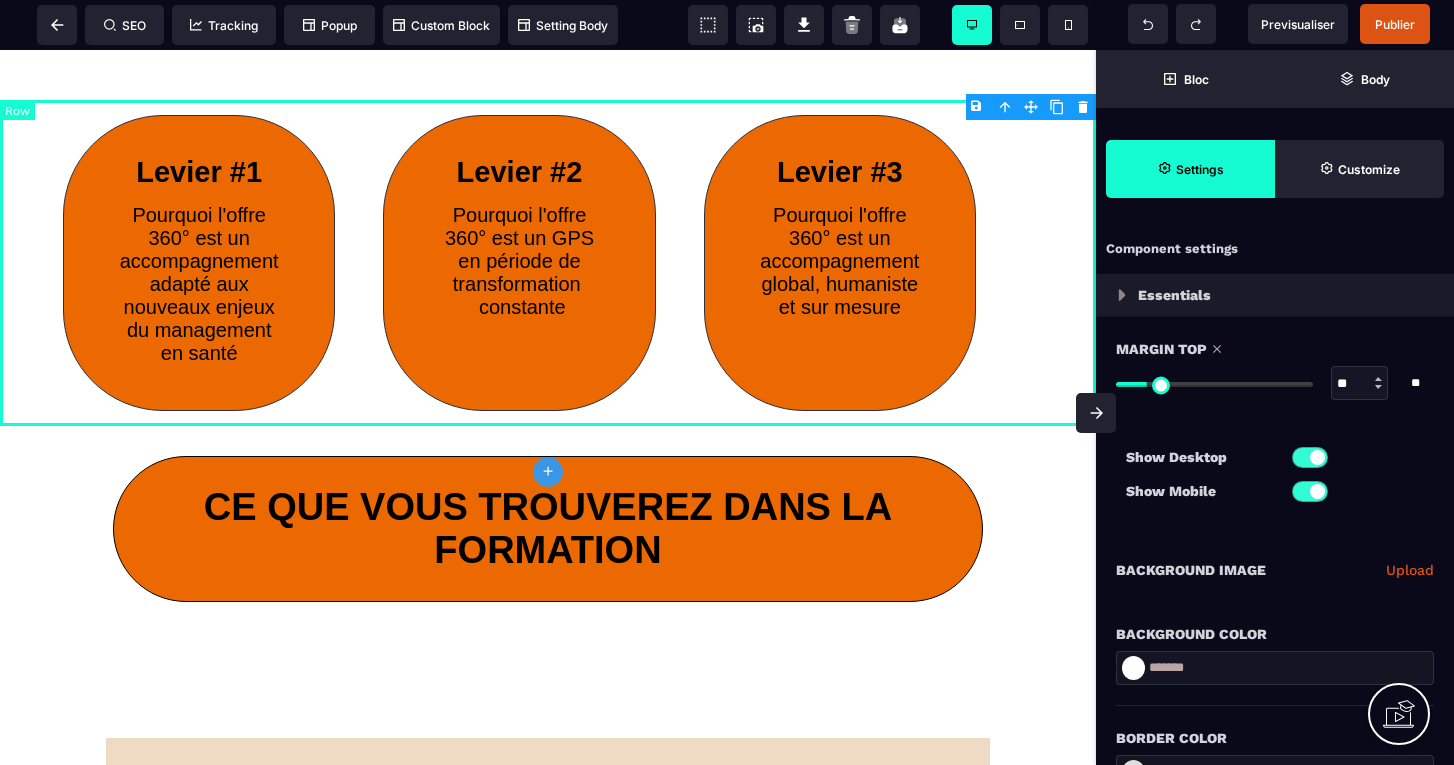 click at bounding box center [1111, 383] 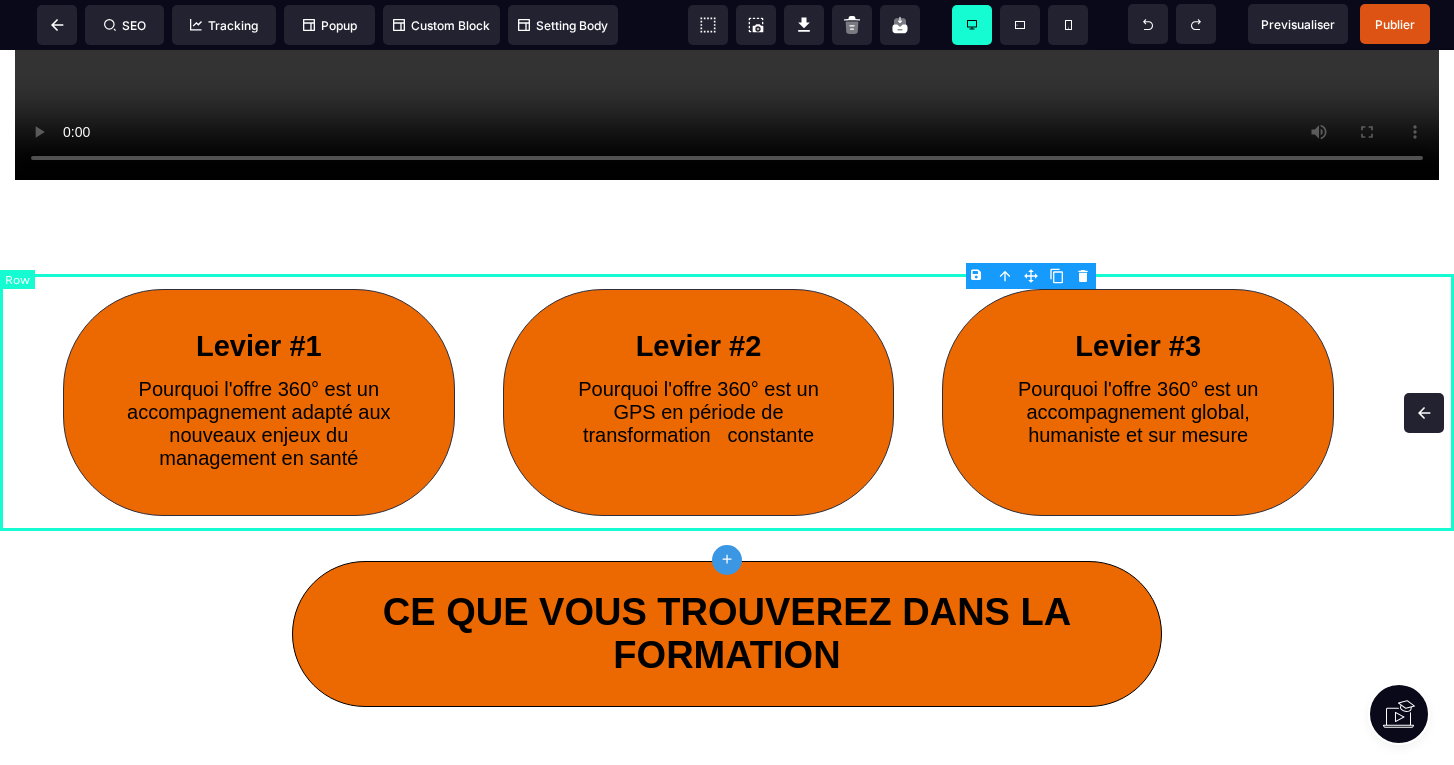 click at bounding box center [1424, 413] 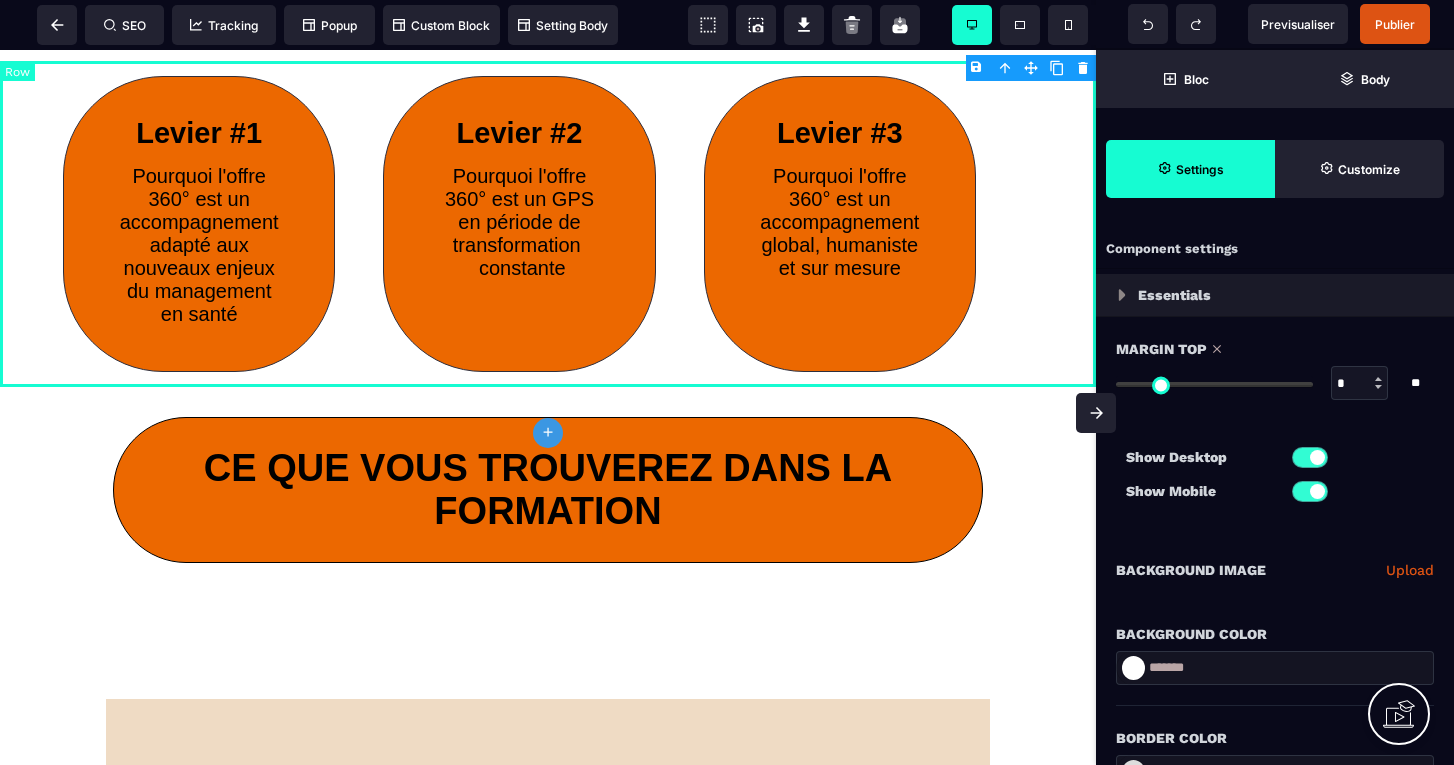 drag, startPoint x: 1151, startPoint y: 385, endPoint x: 1115, endPoint y: 382, distance: 36.124783 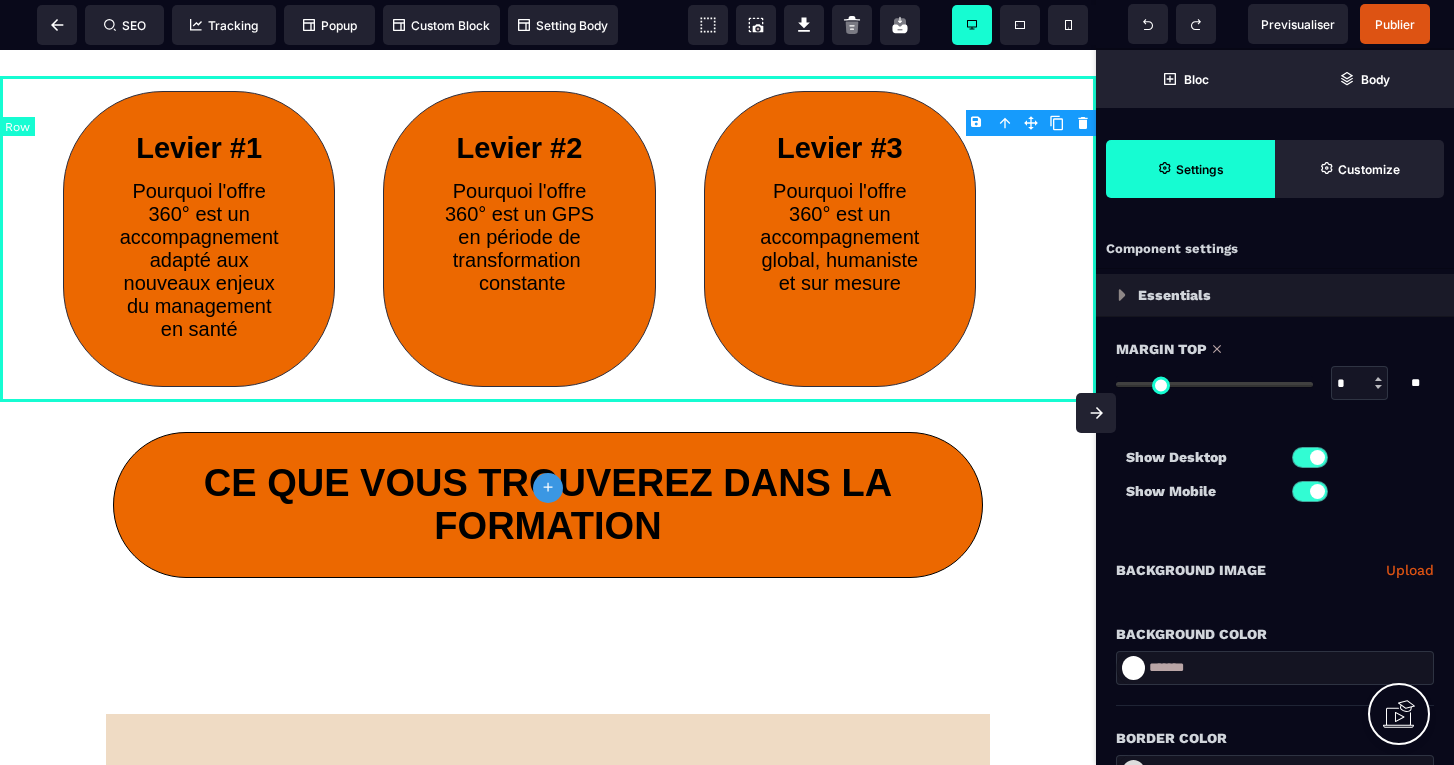 scroll, scrollTop: 1315, scrollLeft: 0, axis: vertical 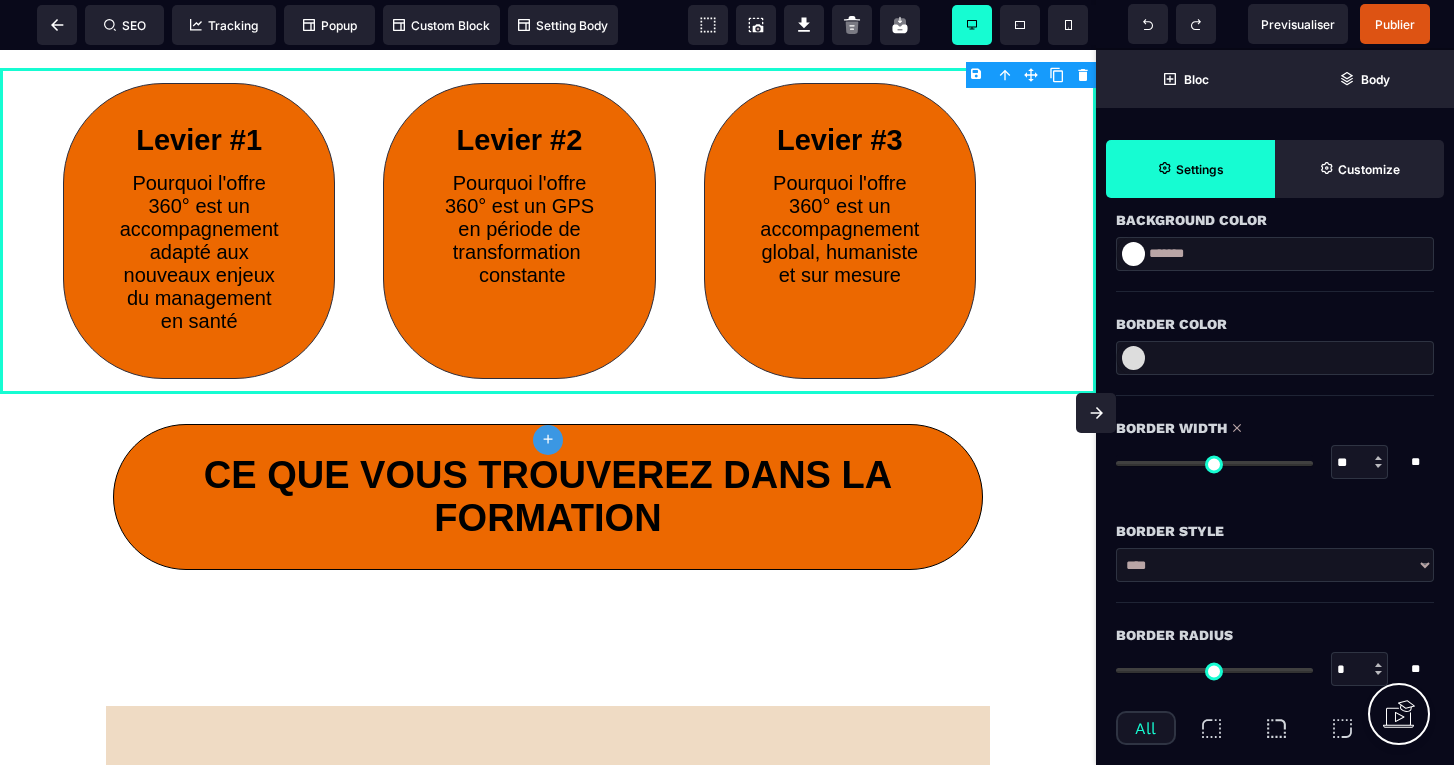 click at bounding box center [1214, 463] 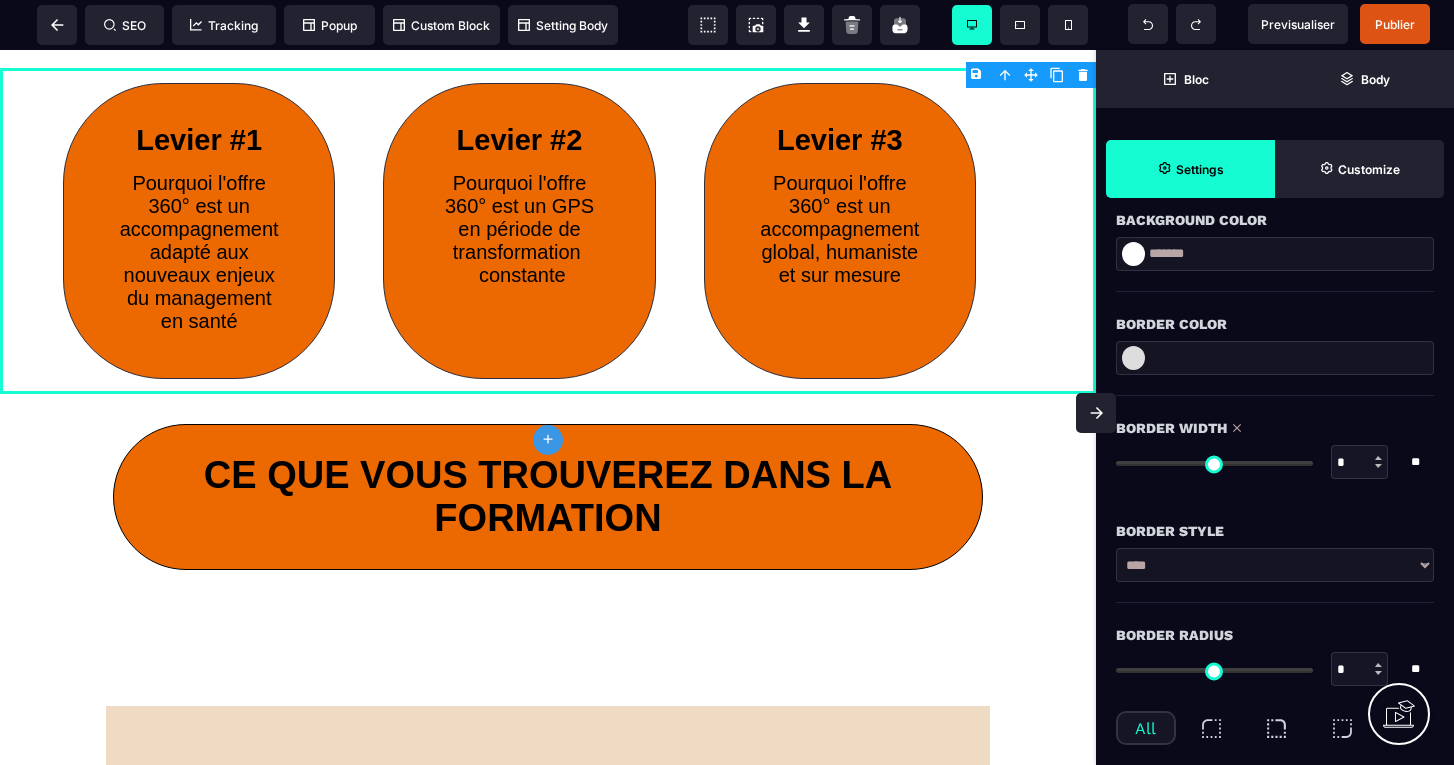 click at bounding box center [1214, 463] 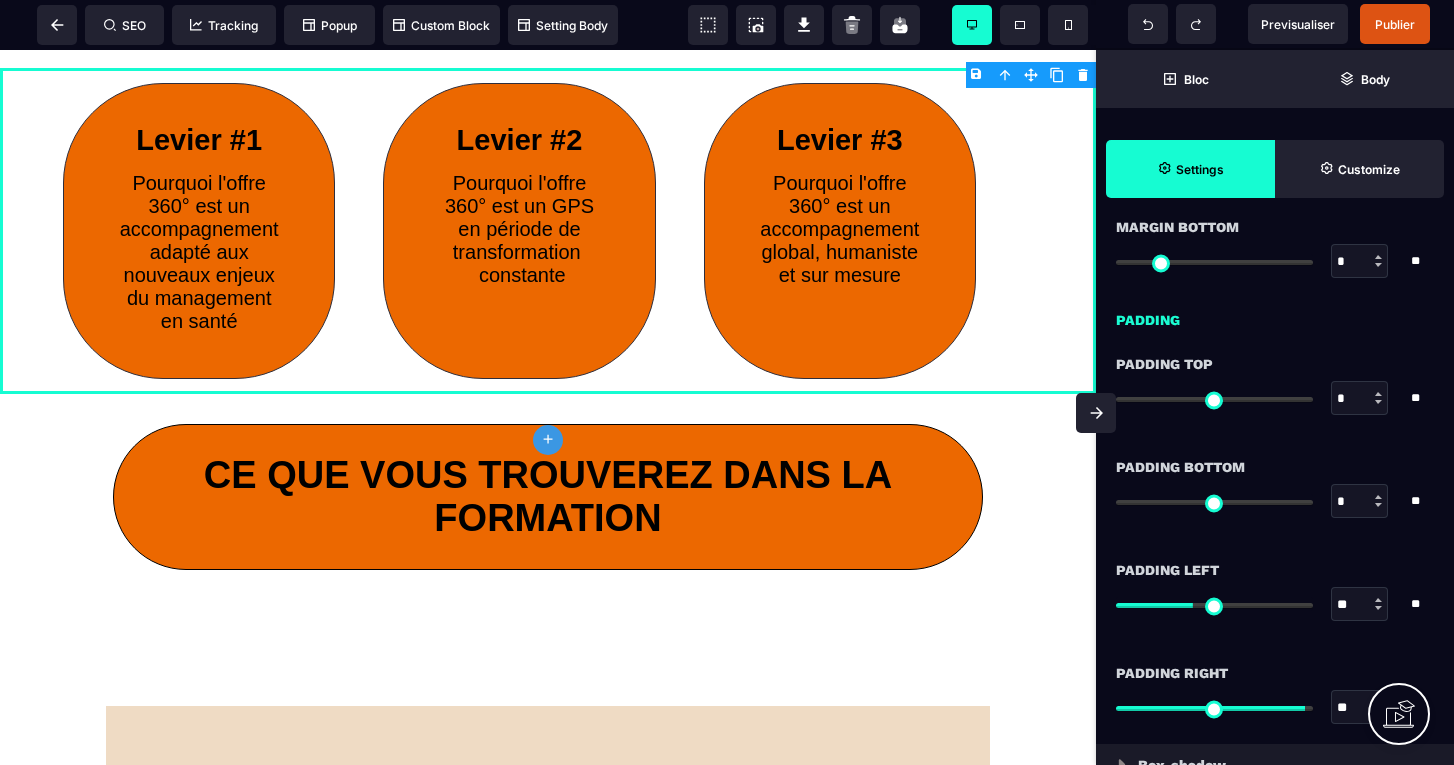 scroll, scrollTop: 1644, scrollLeft: 0, axis: vertical 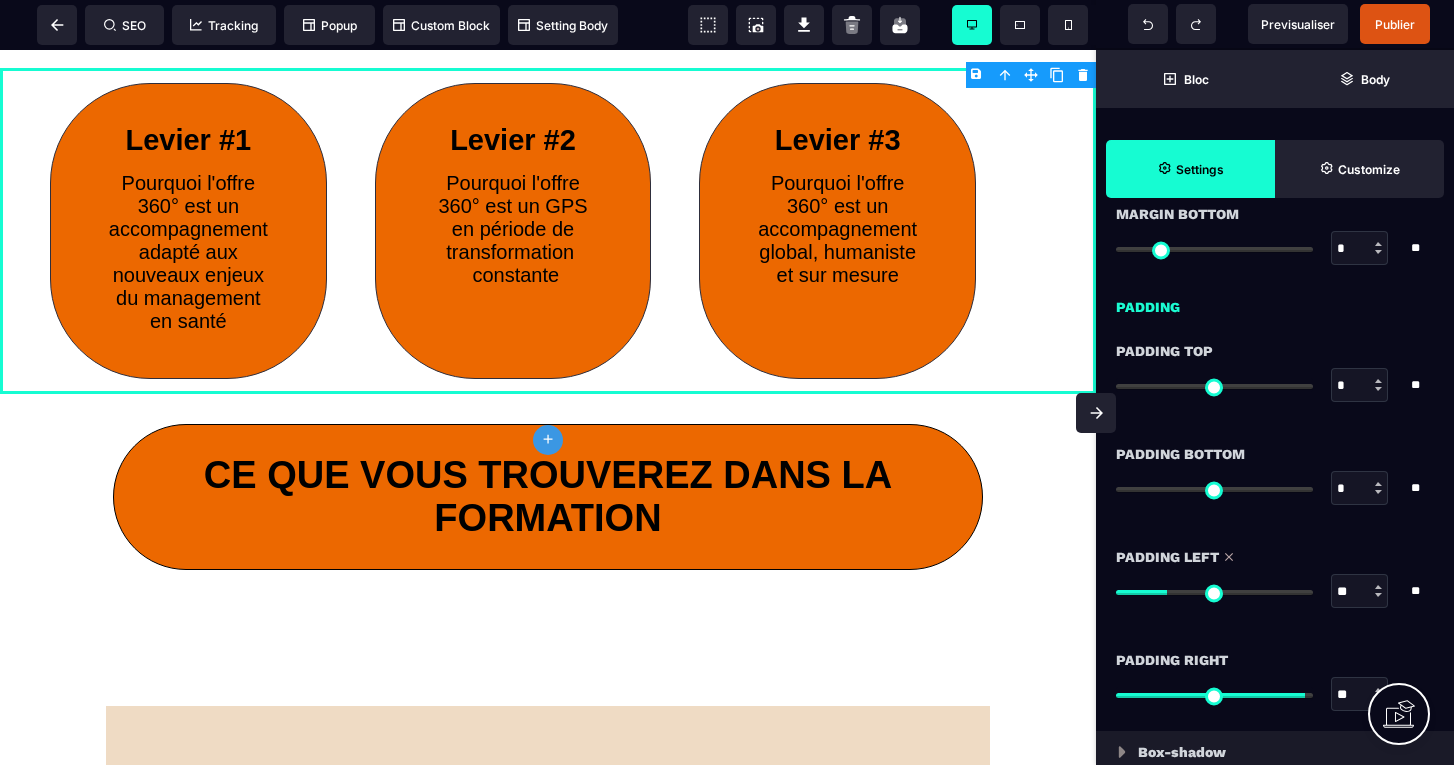 click at bounding box center (1214, 592) 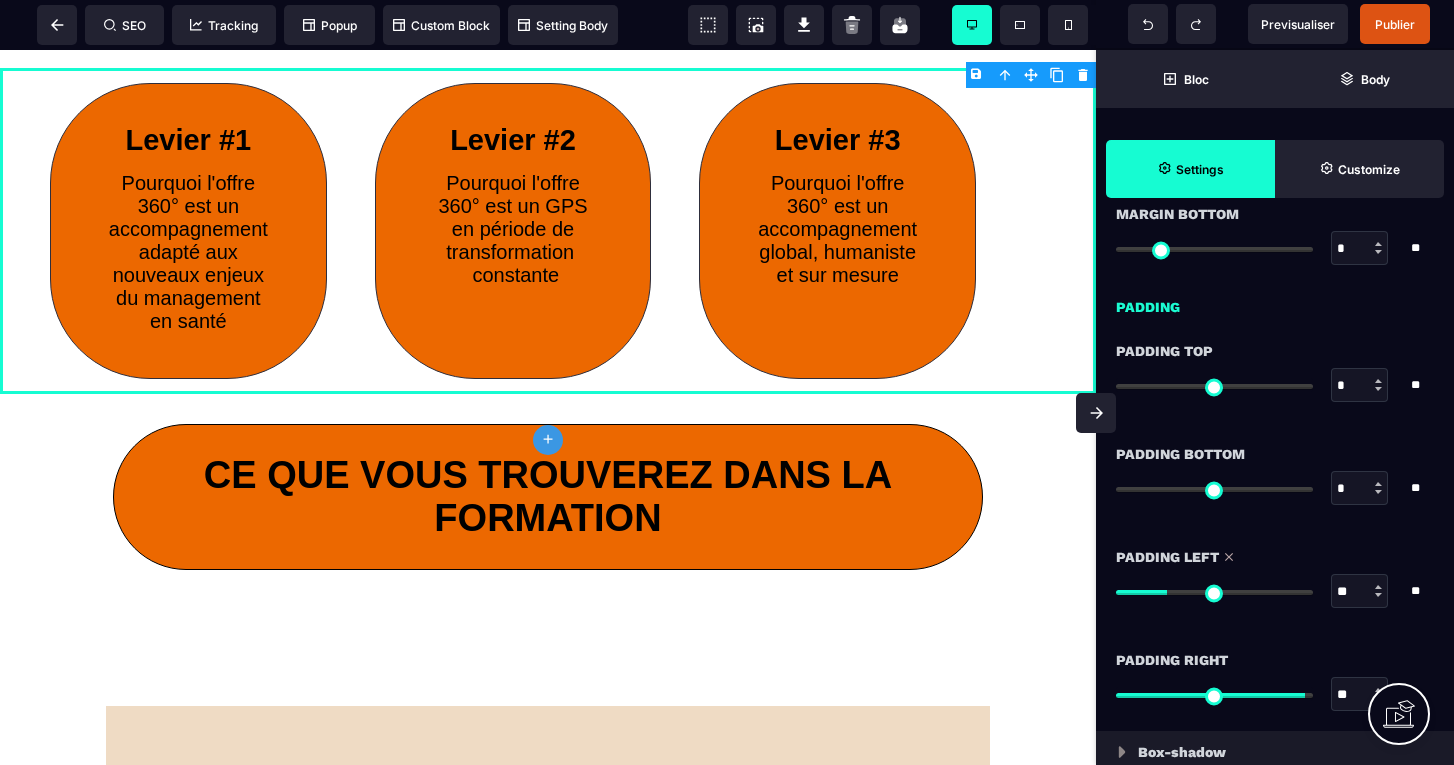click at bounding box center [1214, 591] 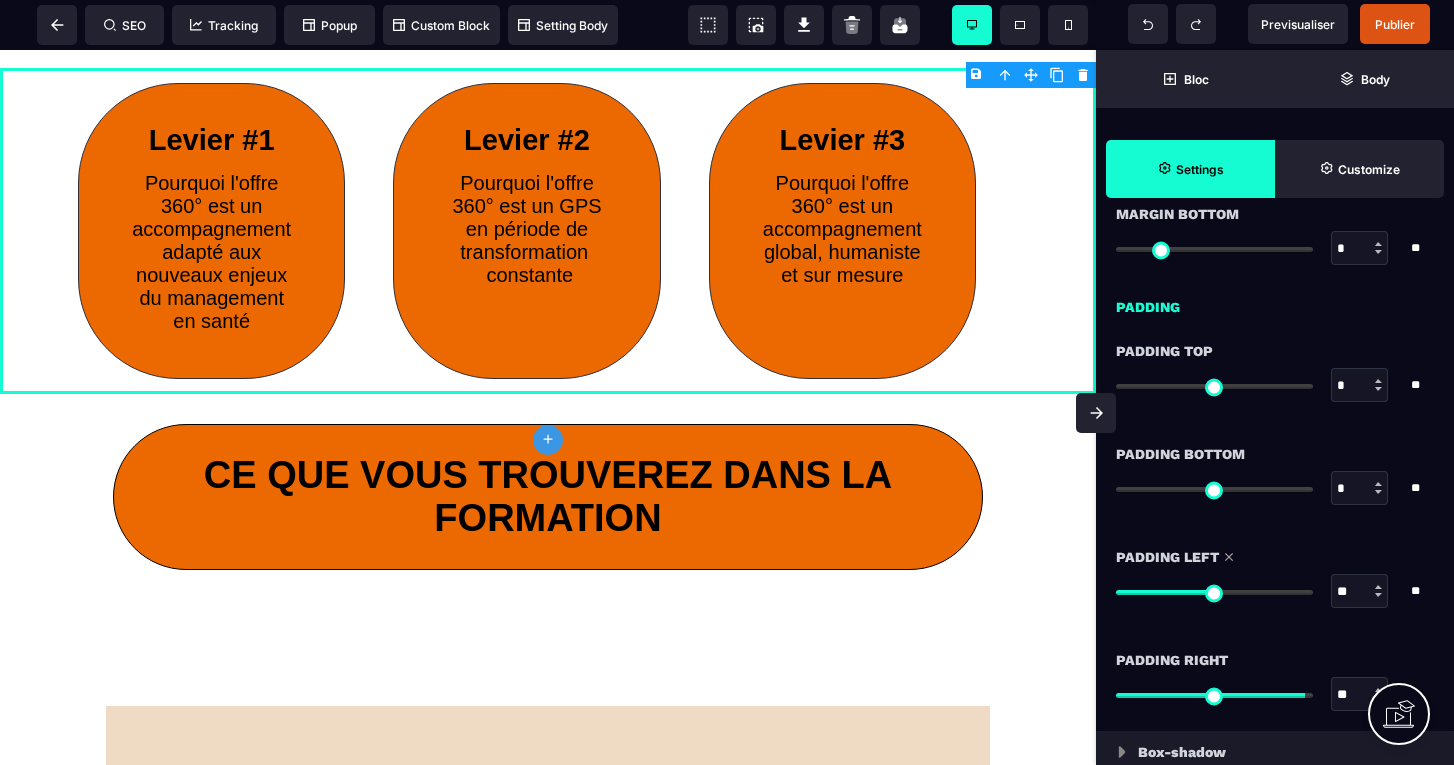 click at bounding box center (1214, 592) 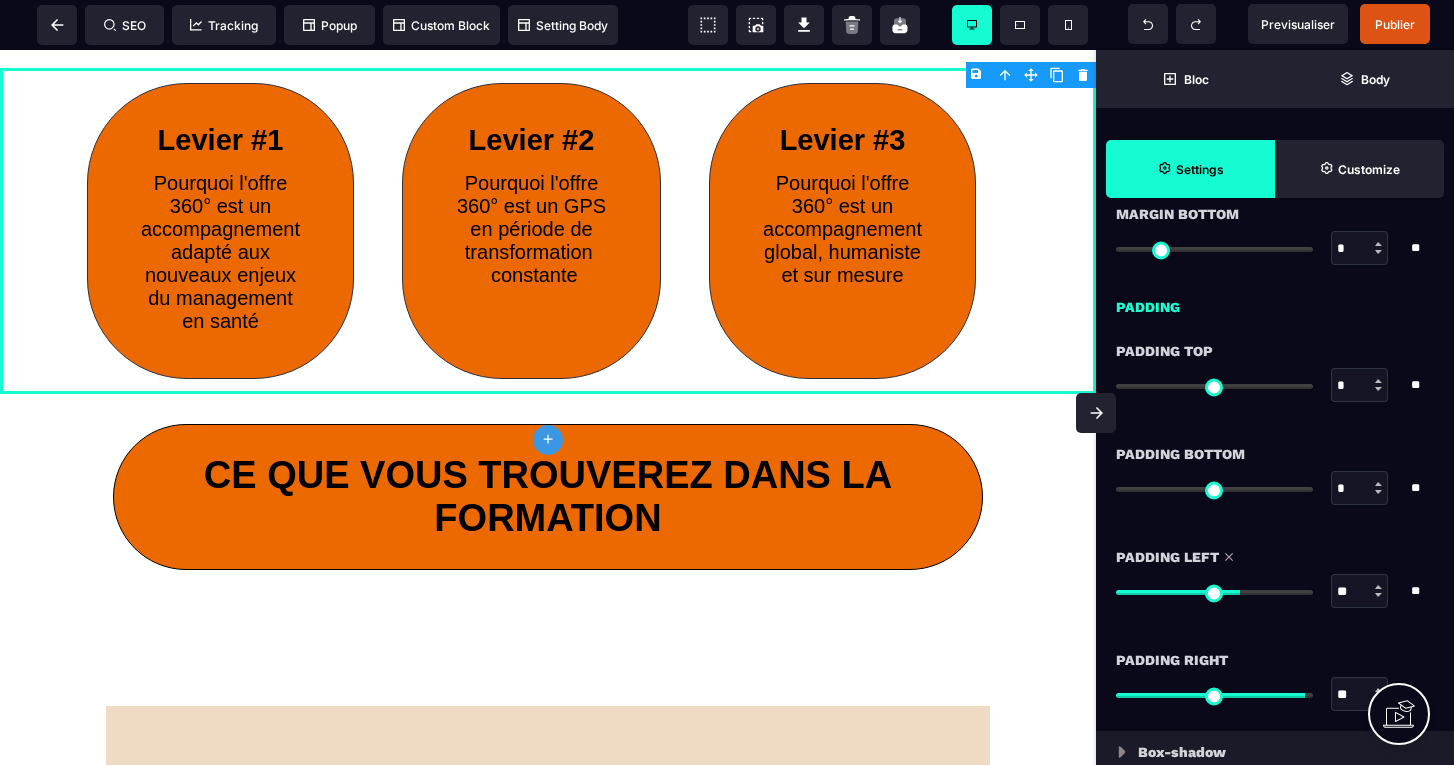 click 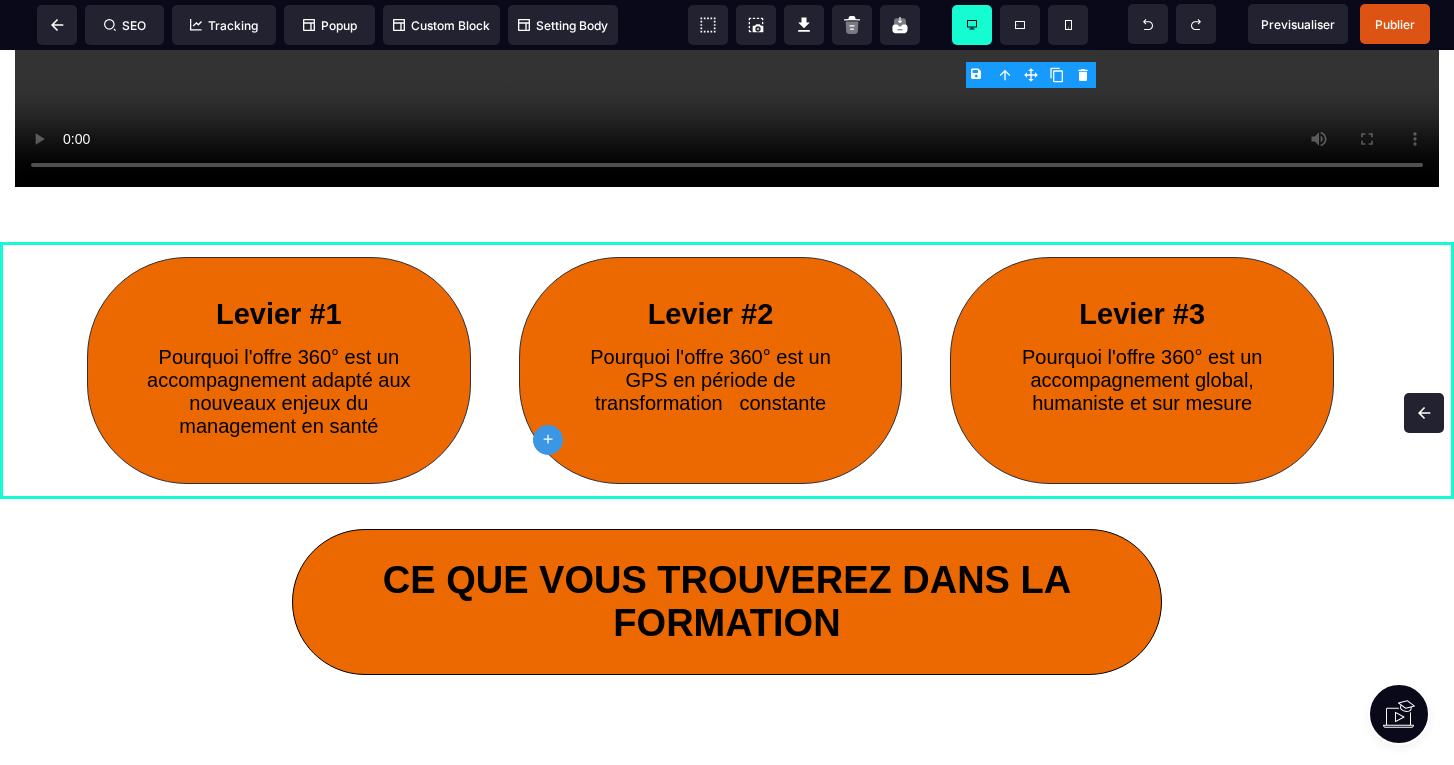 scroll, scrollTop: 0, scrollLeft: 0, axis: both 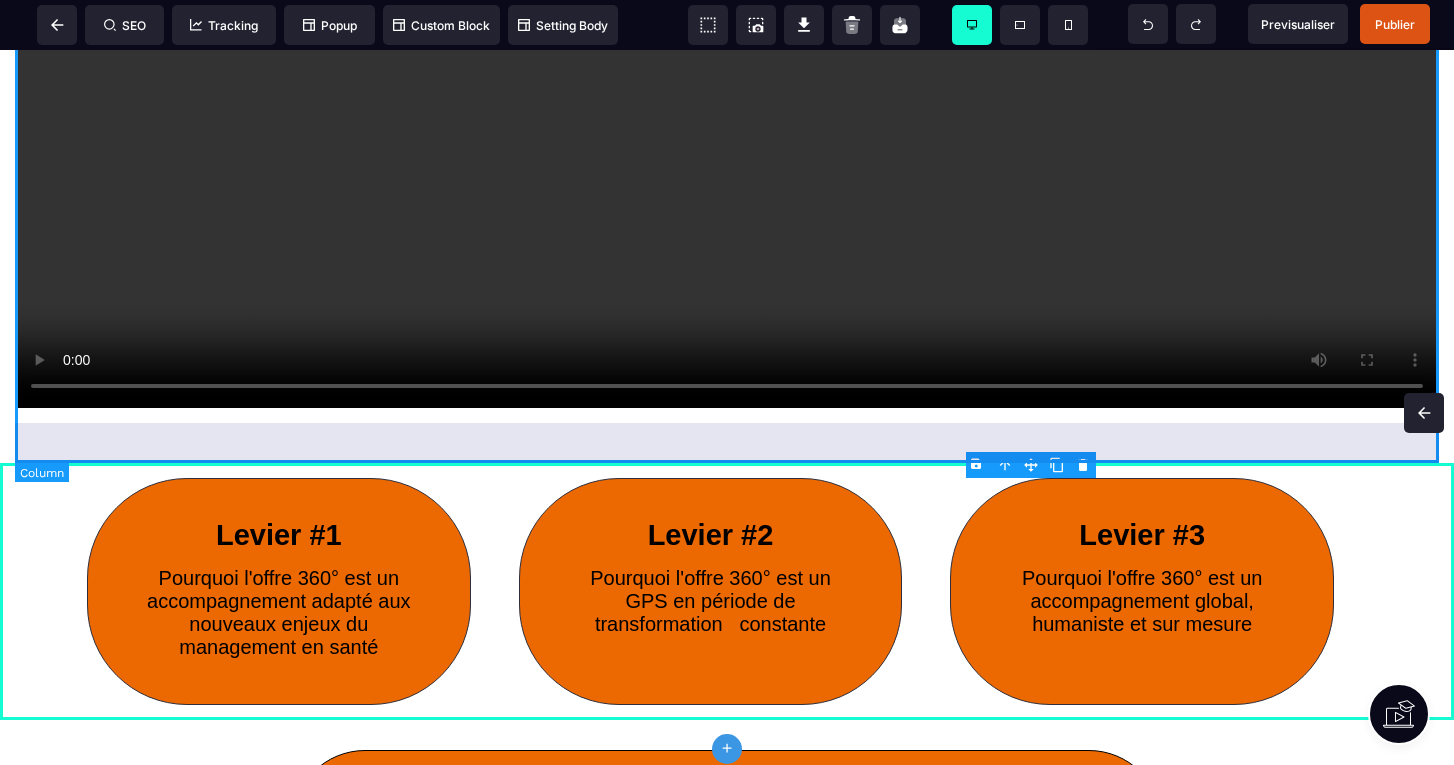 click 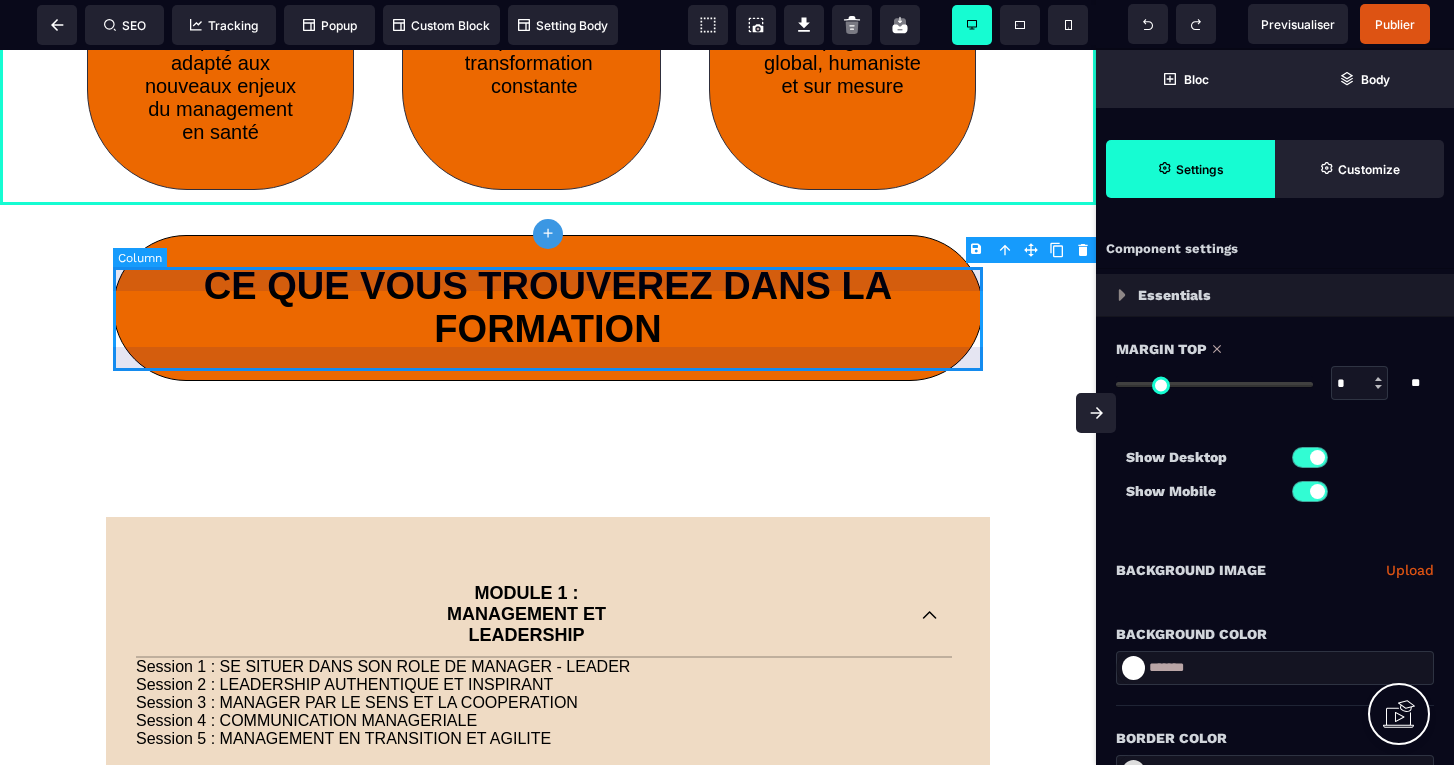 scroll, scrollTop: 1521, scrollLeft: 0, axis: vertical 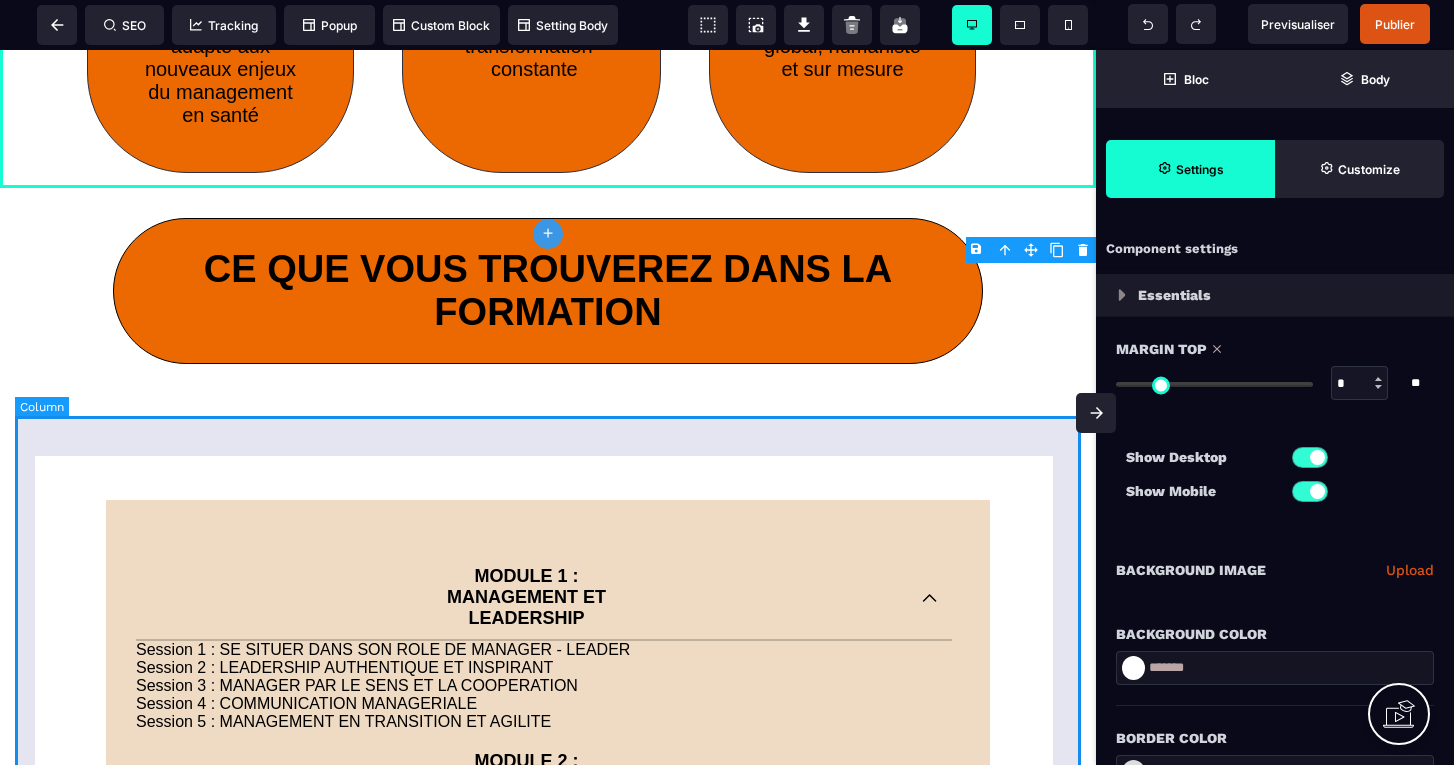 click on "MODULE 1 :  MANAGEMENT ET  LEADERSHIP Session 1 : SE SITUER DANS SON ROLE DE MANAGER - LEADER Session 2 : LEADERSHIP AUTHENTIQUE ET INSPIRANT Session 3 : MANAGER PAR LE SENS ET LA COOPERATION Session 4 : COMMUNICATION MANAGERIALE Session 5 : MANAGEMENT EN TRANSITION ET AGILITE MODULE 2 :  GESTIONDES RESSOURCES  HUMAINES ET  COHESION D'EQUIPE Session 1 : FONDAMENTAUX DE LA GESTION DES RESSOURCES HUMAINES EN SANTE Session 2 : MANAGEMENT RELATIONNEL ET POSTURE DE CADRE Session 3 : COHESION D'EQUIPE ET INTELLIGENCE COLLECTIVE Session 4 : PREVENIR ET GERER LES TENSIONS Session 5 : ENGAGEMENT, MOTIVATION ET RECONNAISSANCE MODULE 3 : QUALITE,  HYGIENE,  BIENTRAITANCE  ET ETHIQUE Session 1 : MANAGEMENT DE LA QUALITE AU QUOTIDIEN Session 2 : HYGIENE ET SECURITE DES SOINS Session 3 : ANIMER LA DEMARCHE DE GESTION DES RISQUES AU QUOTIDIEN Session 4 : REFLEXION ETHIQUE EN PRATIQUE Session 5 : QUALITE DE VIE AU TRAVAIL ET BIENTRAITANCE MODULE 4 :  GESTION DE PROJET,  GESTION DU CHANGEMENT ET  GESTION DE CRISE MODULE 5 :" at bounding box center [548, 1190] 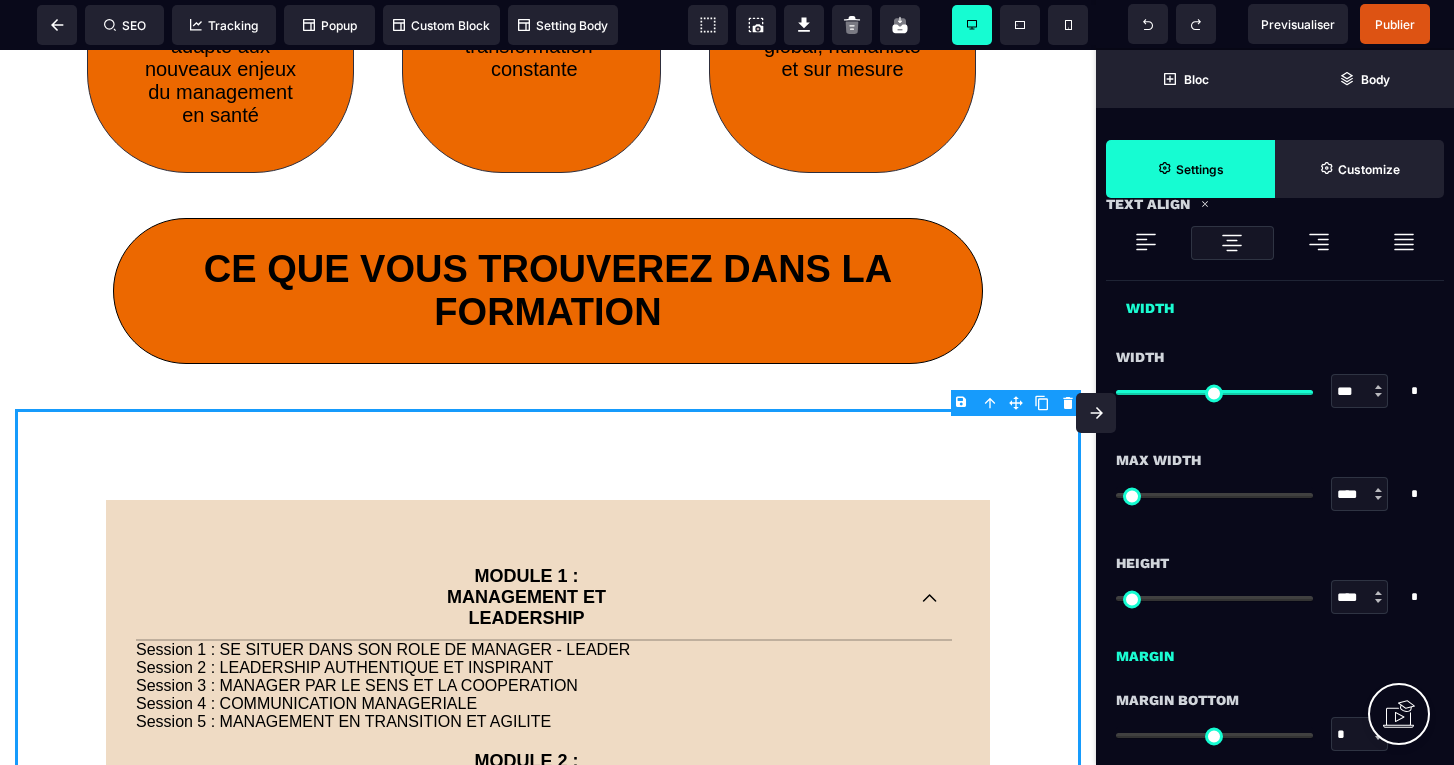 scroll, scrollTop: 1277, scrollLeft: 0, axis: vertical 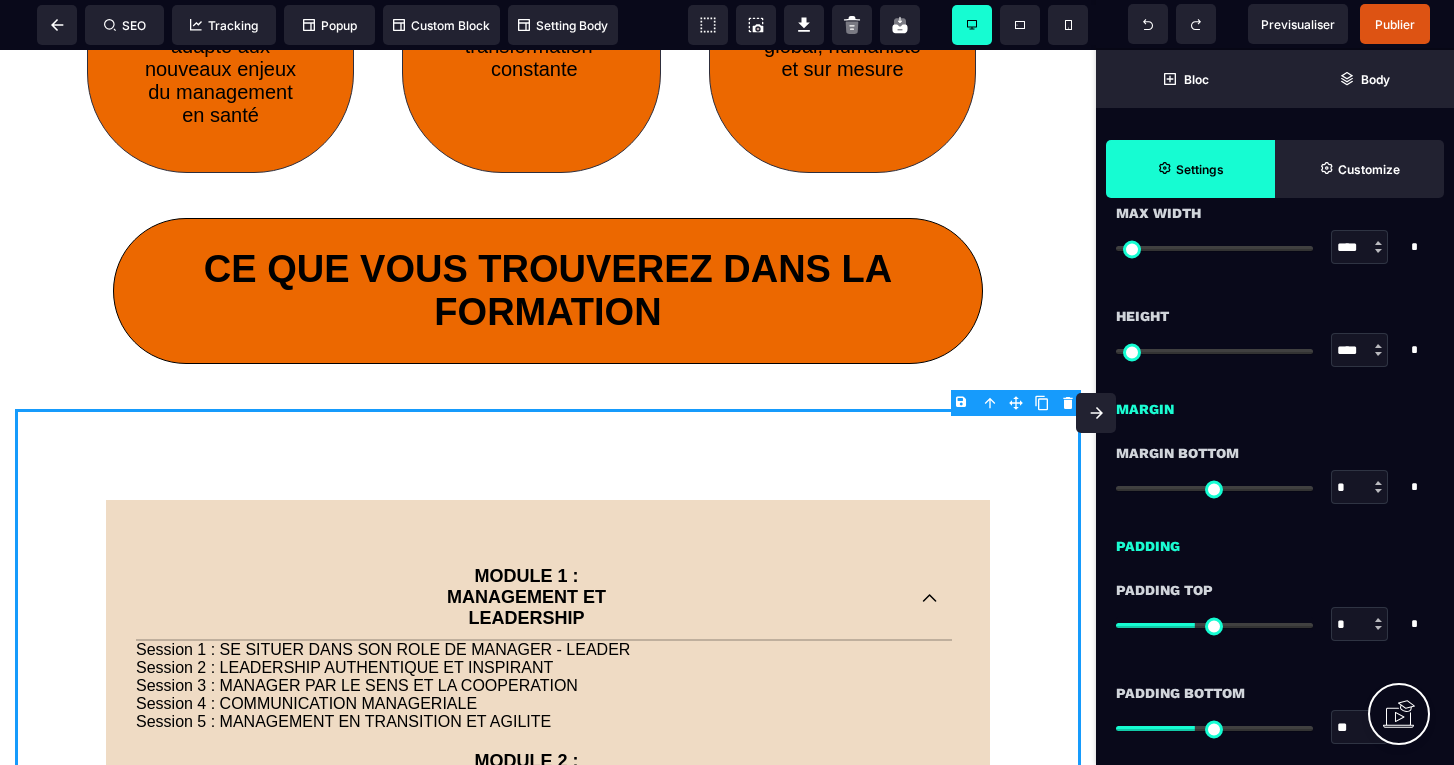 click at bounding box center [1214, 625] 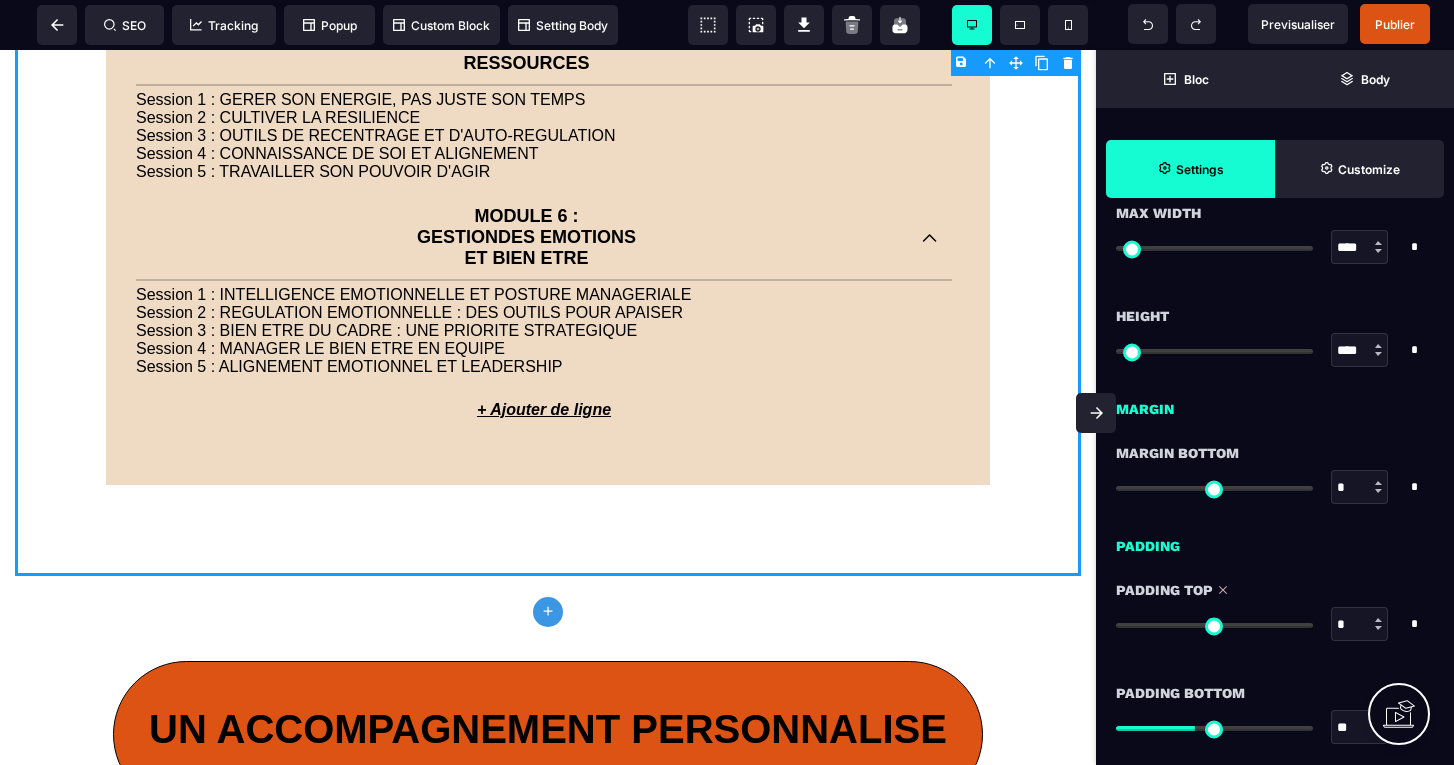 scroll, scrollTop: 2879, scrollLeft: 0, axis: vertical 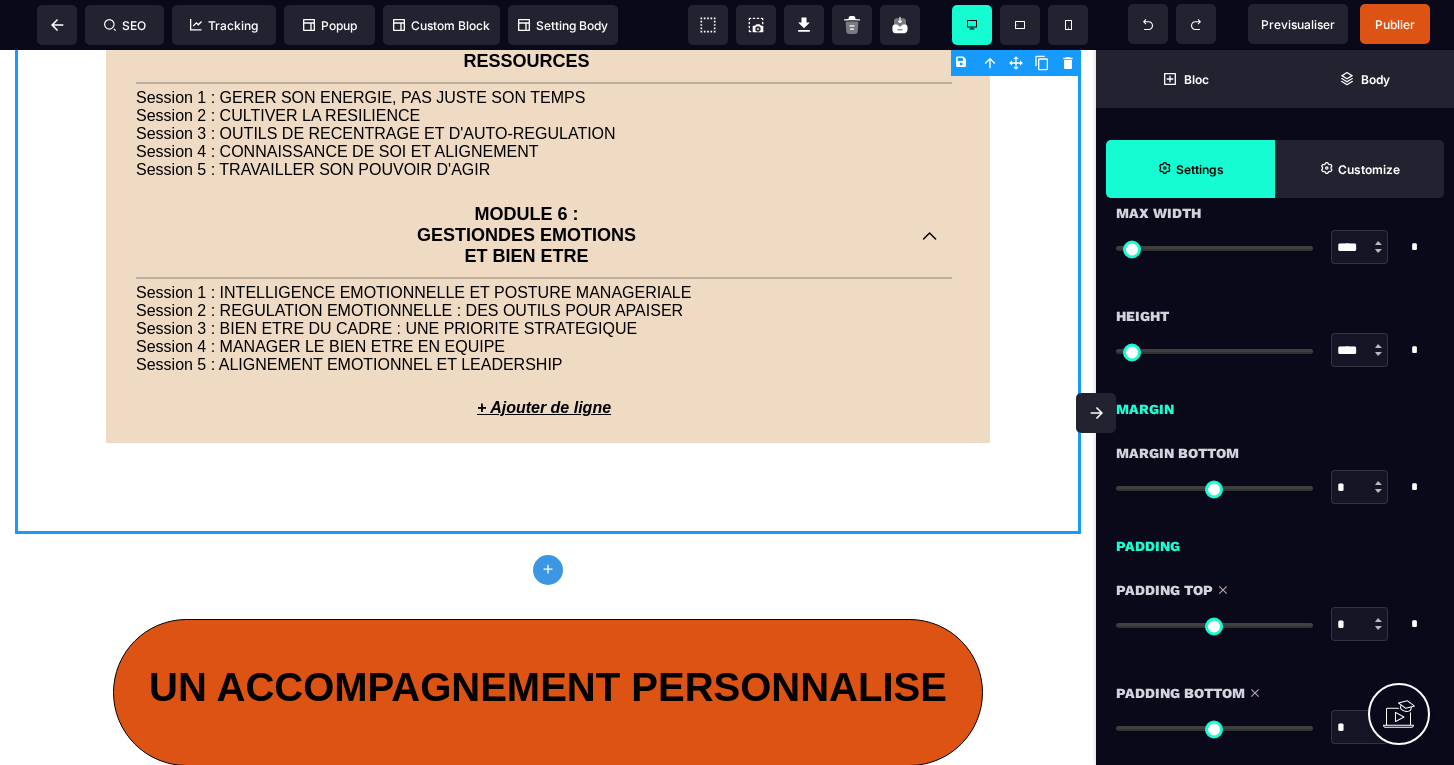 click at bounding box center [1214, 728] 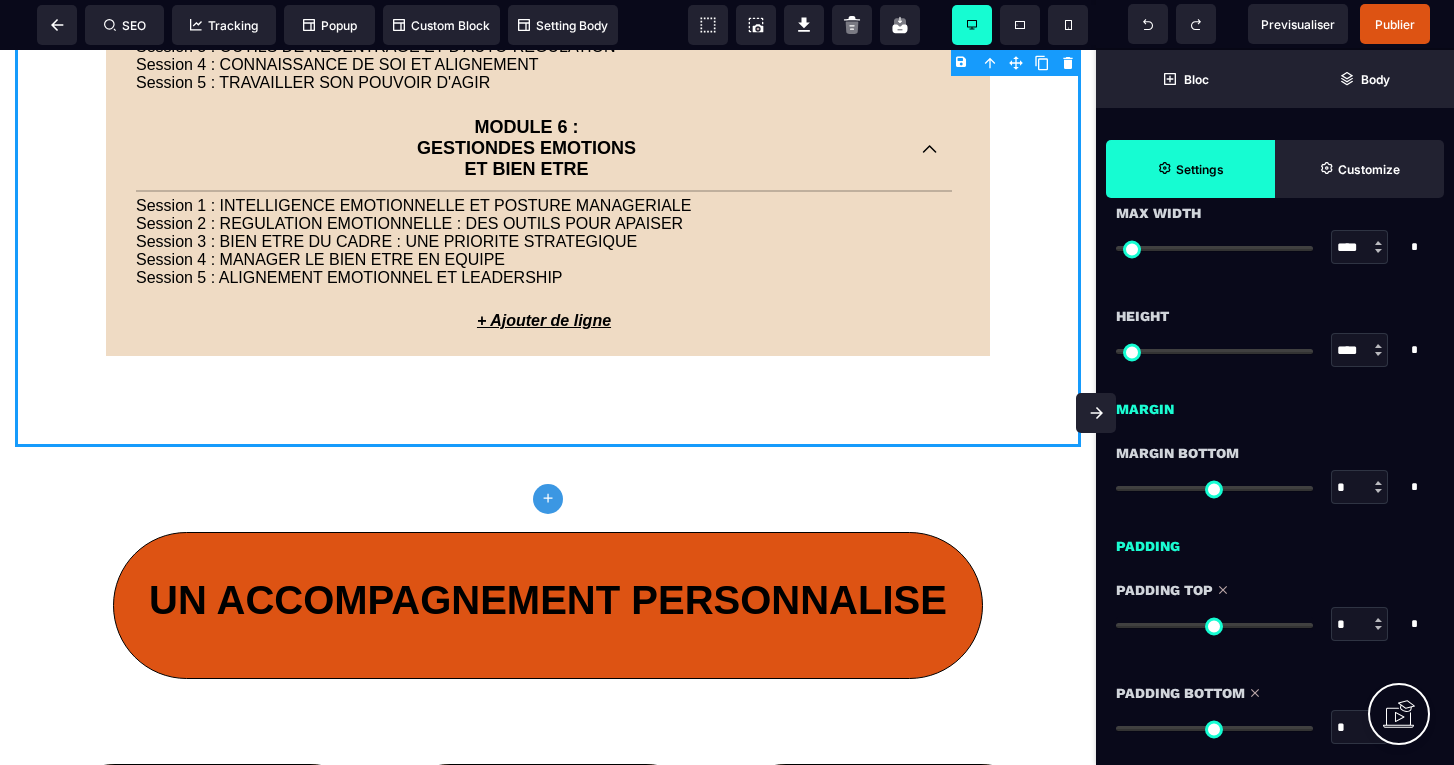 scroll, scrollTop: 3000, scrollLeft: 0, axis: vertical 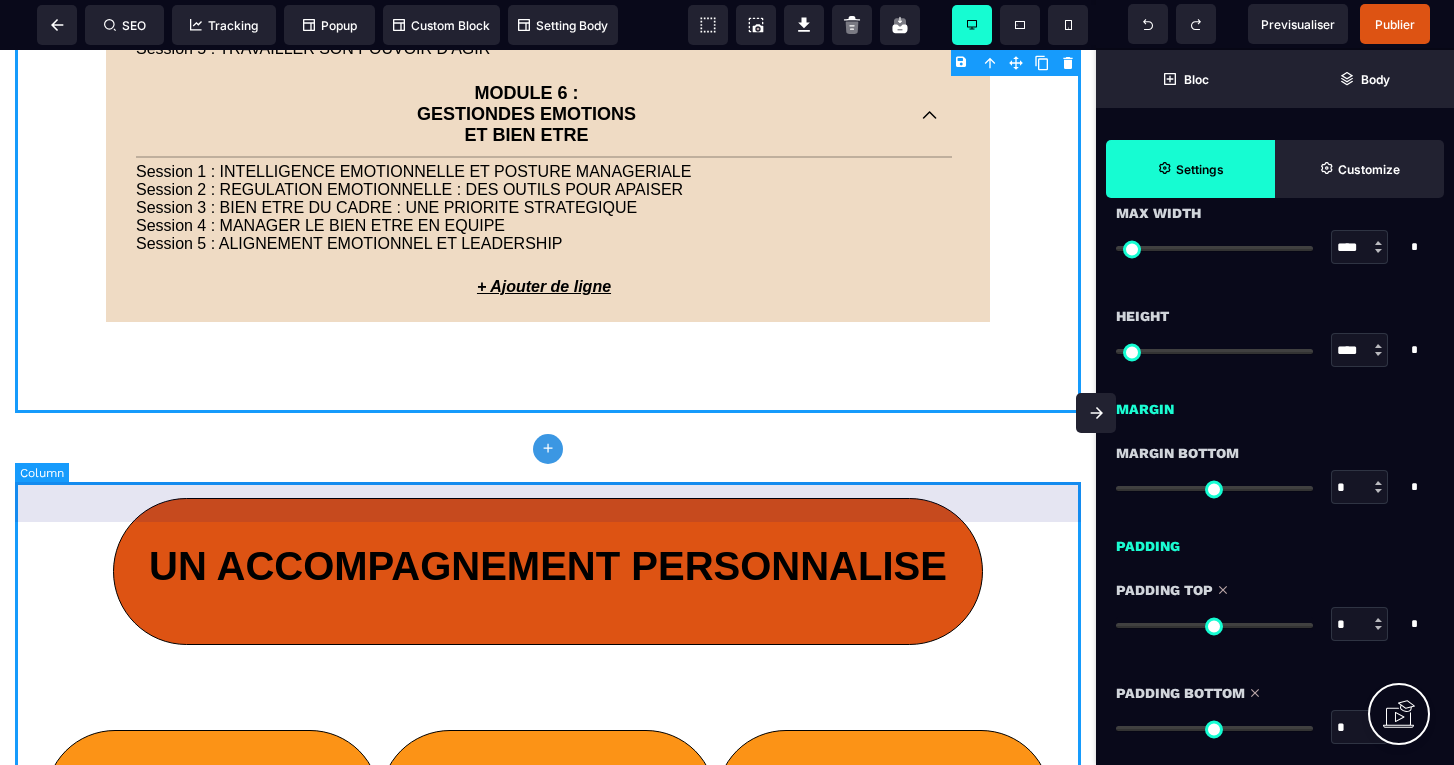 click on "UN ACCOMPAGNEMENT PERSONNALISE Coaching de début
Plan d'actions Coachings
intermédiaires Coaching
de fin" at bounding box center (548, 711) 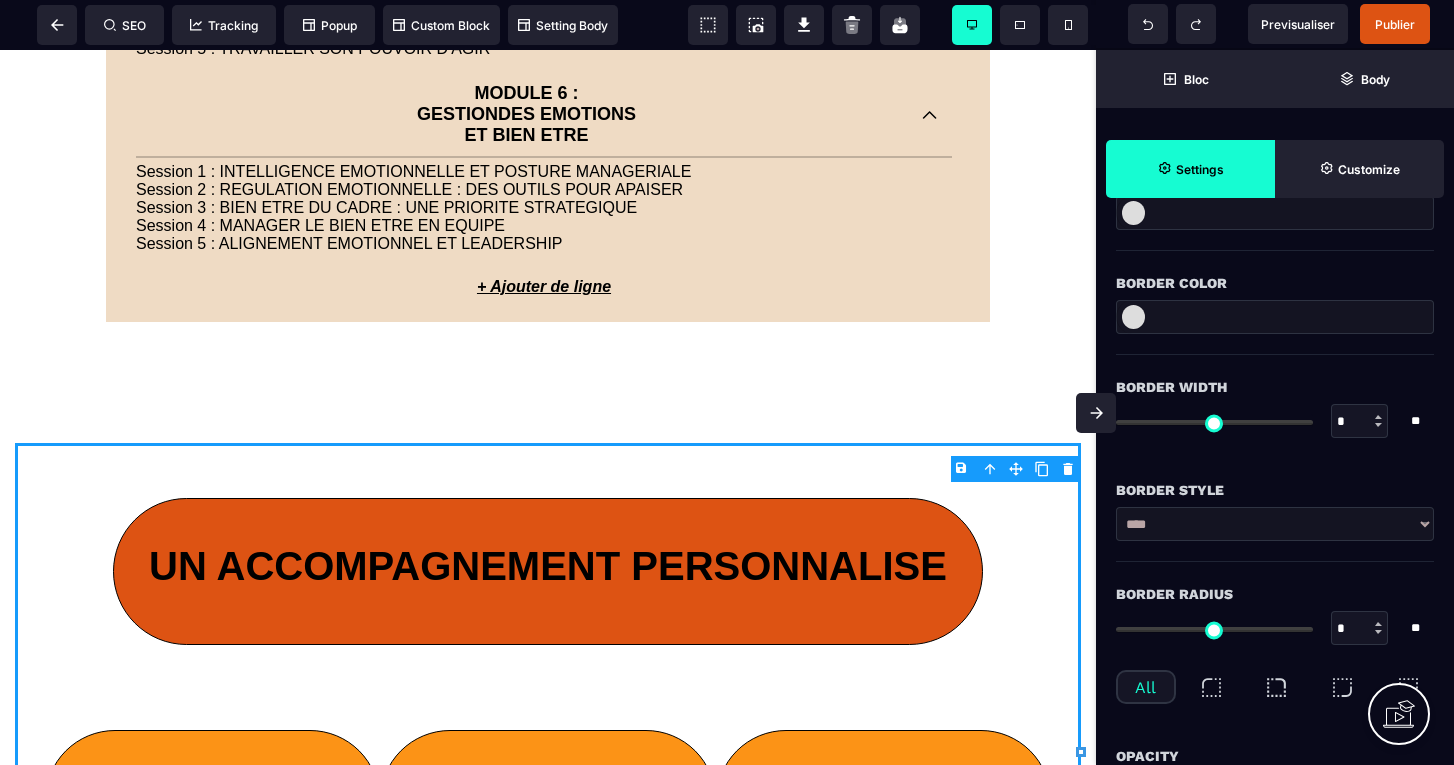 scroll, scrollTop: 343, scrollLeft: 0, axis: vertical 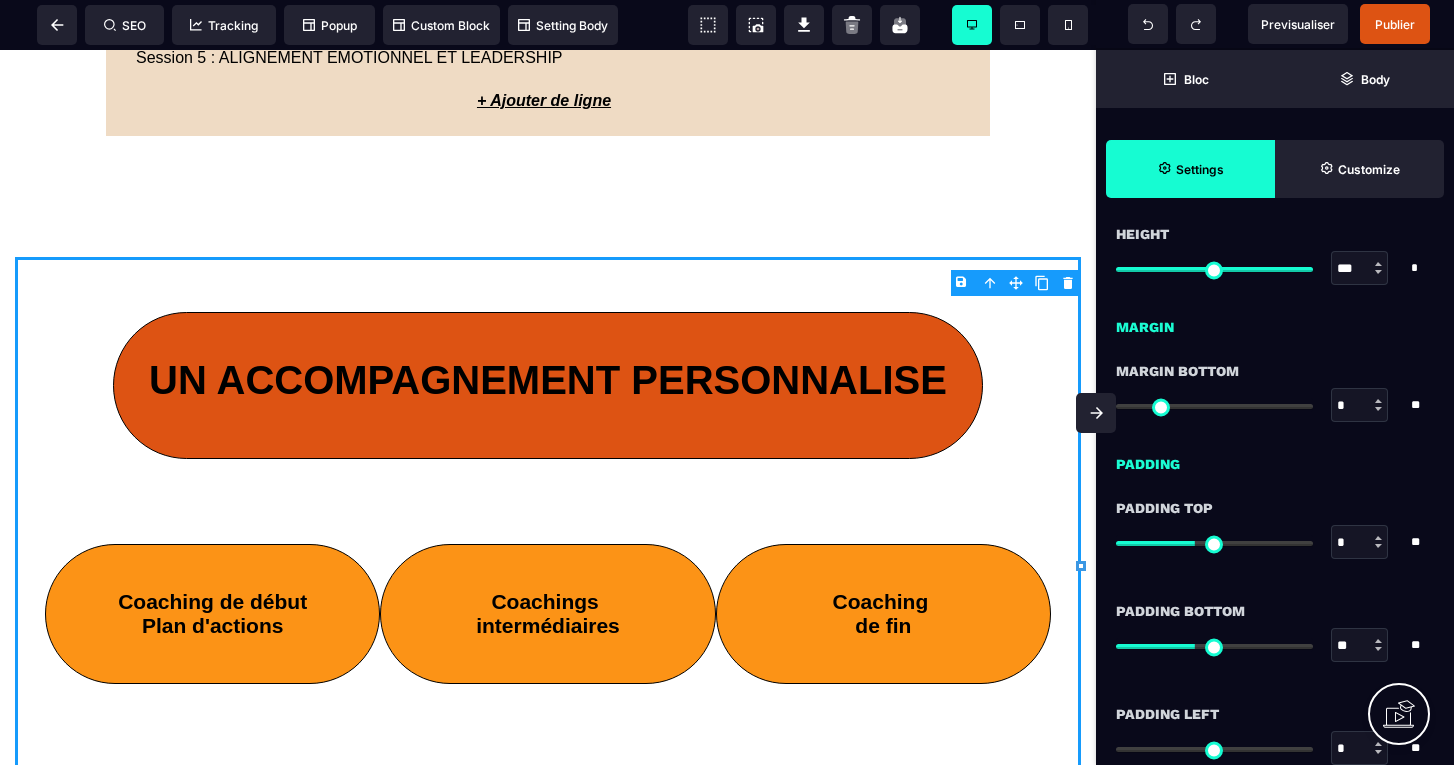 click at bounding box center (1214, 543) 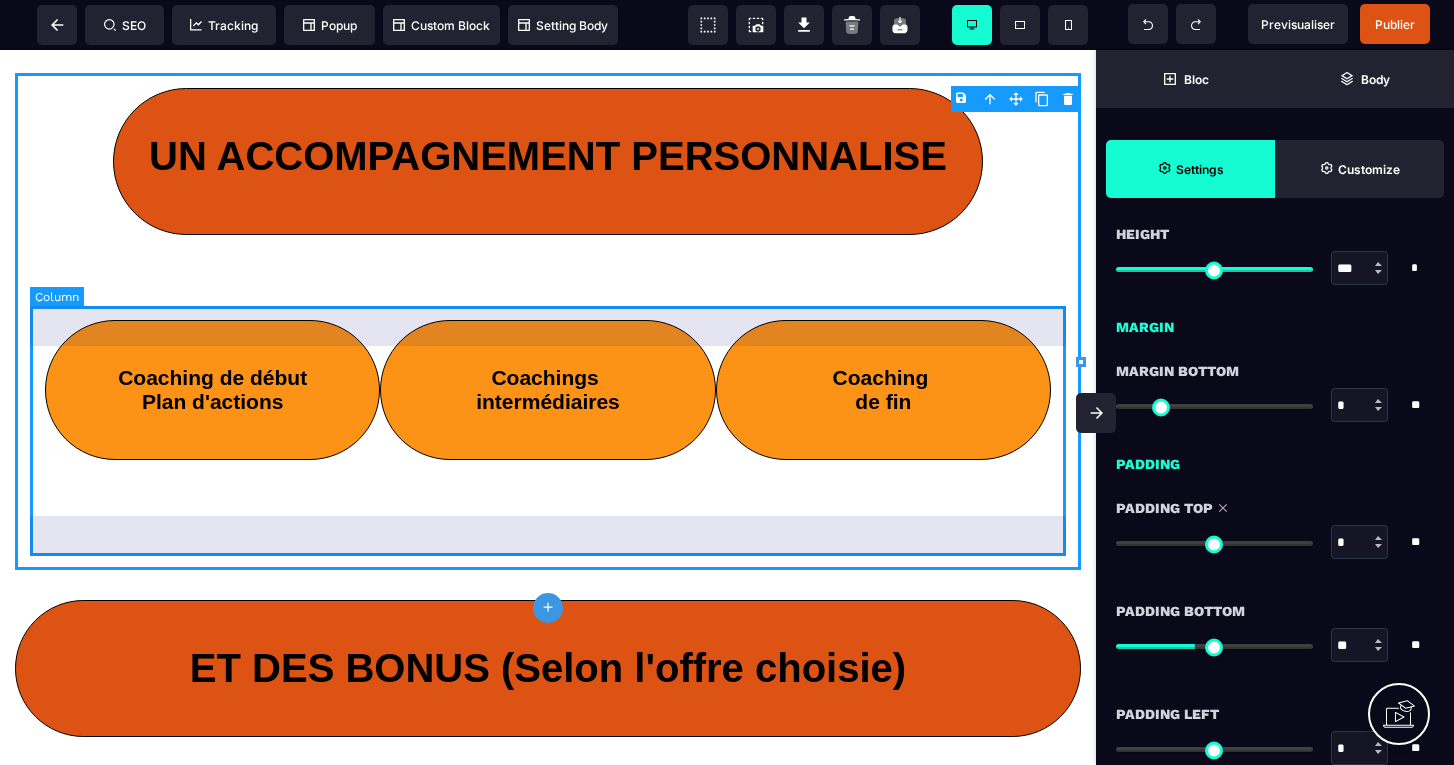 scroll, scrollTop: 3373, scrollLeft: 0, axis: vertical 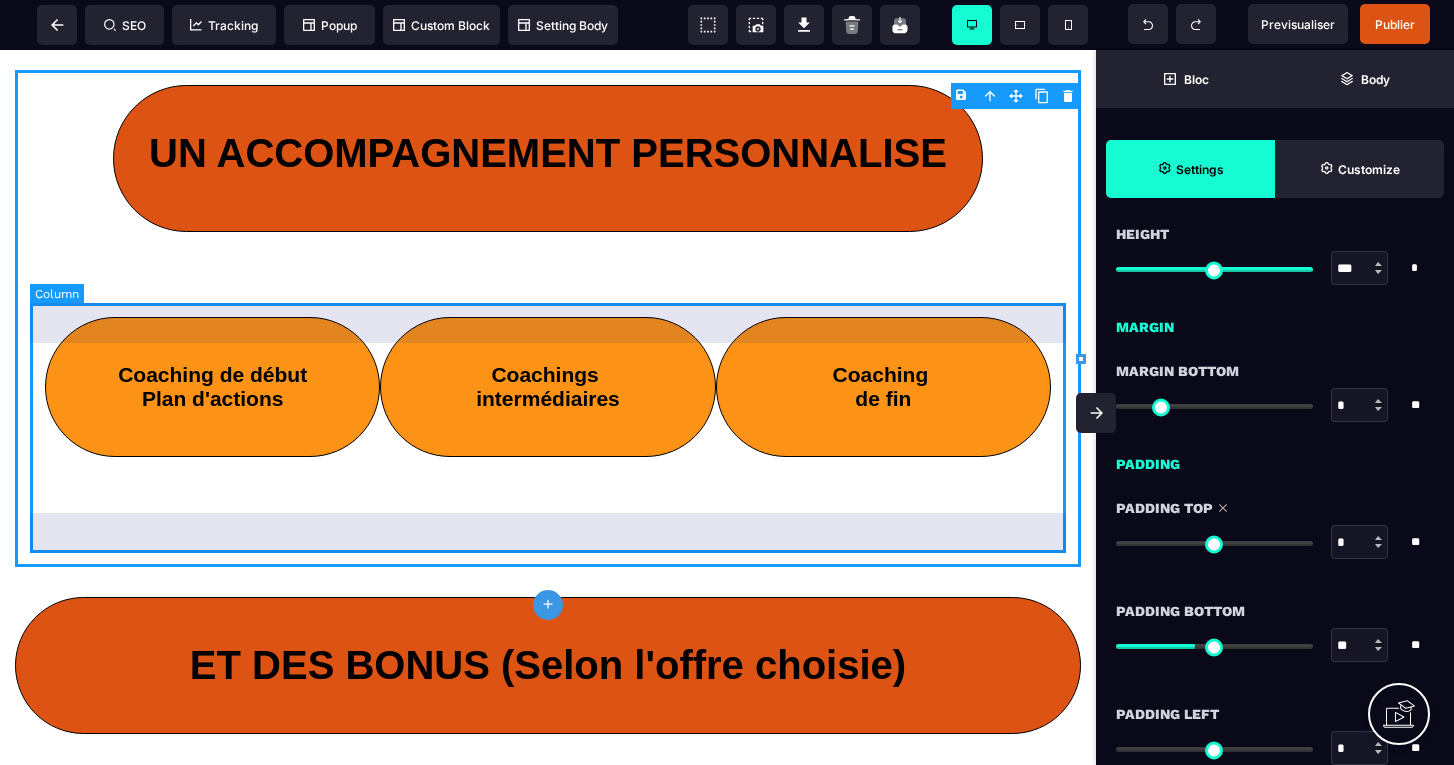 click on "Coaching de début
Plan d'actions Coachings
intermédiaires Coaching
de fin" at bounding box center [548, 387] 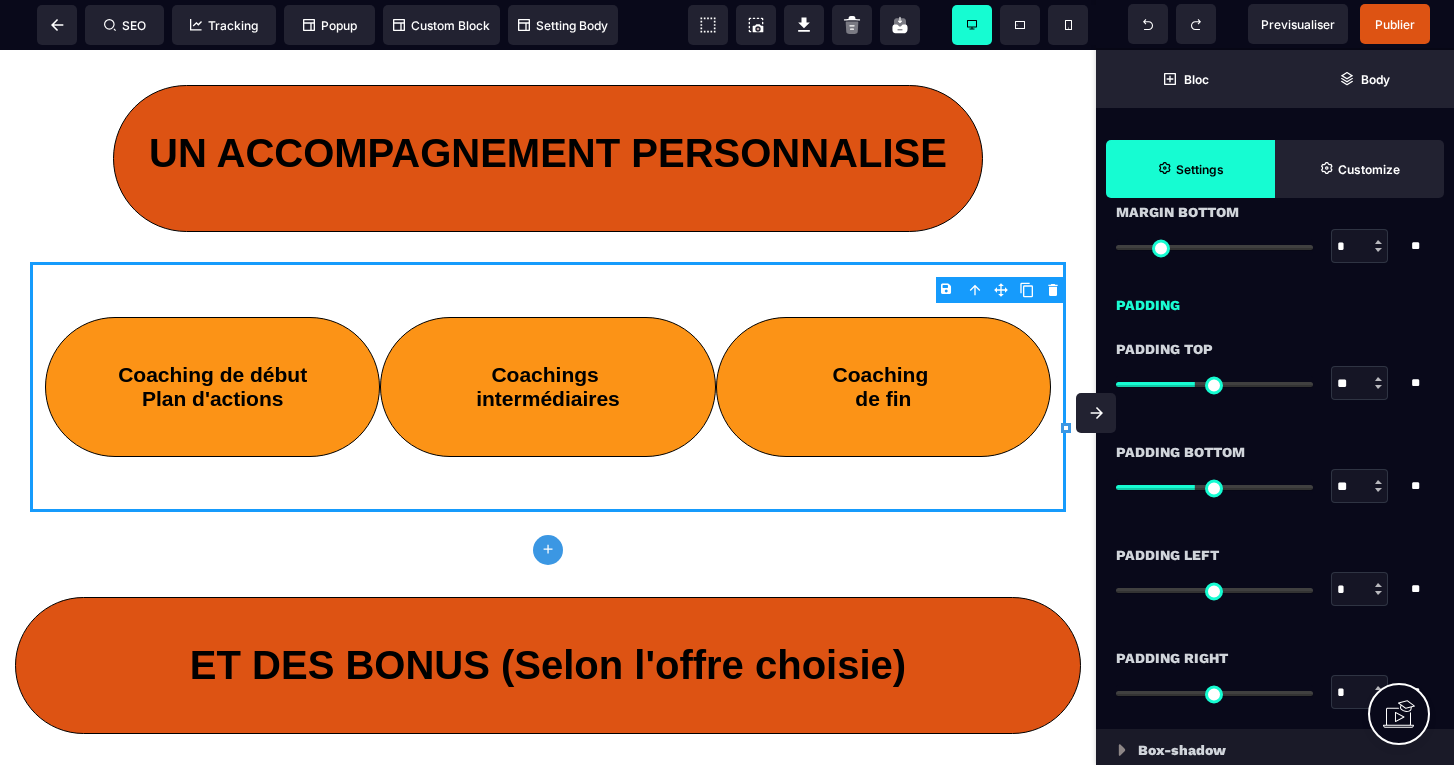 scroll, scrollTop: 1517, scrollLeft: 0, axis: vertical 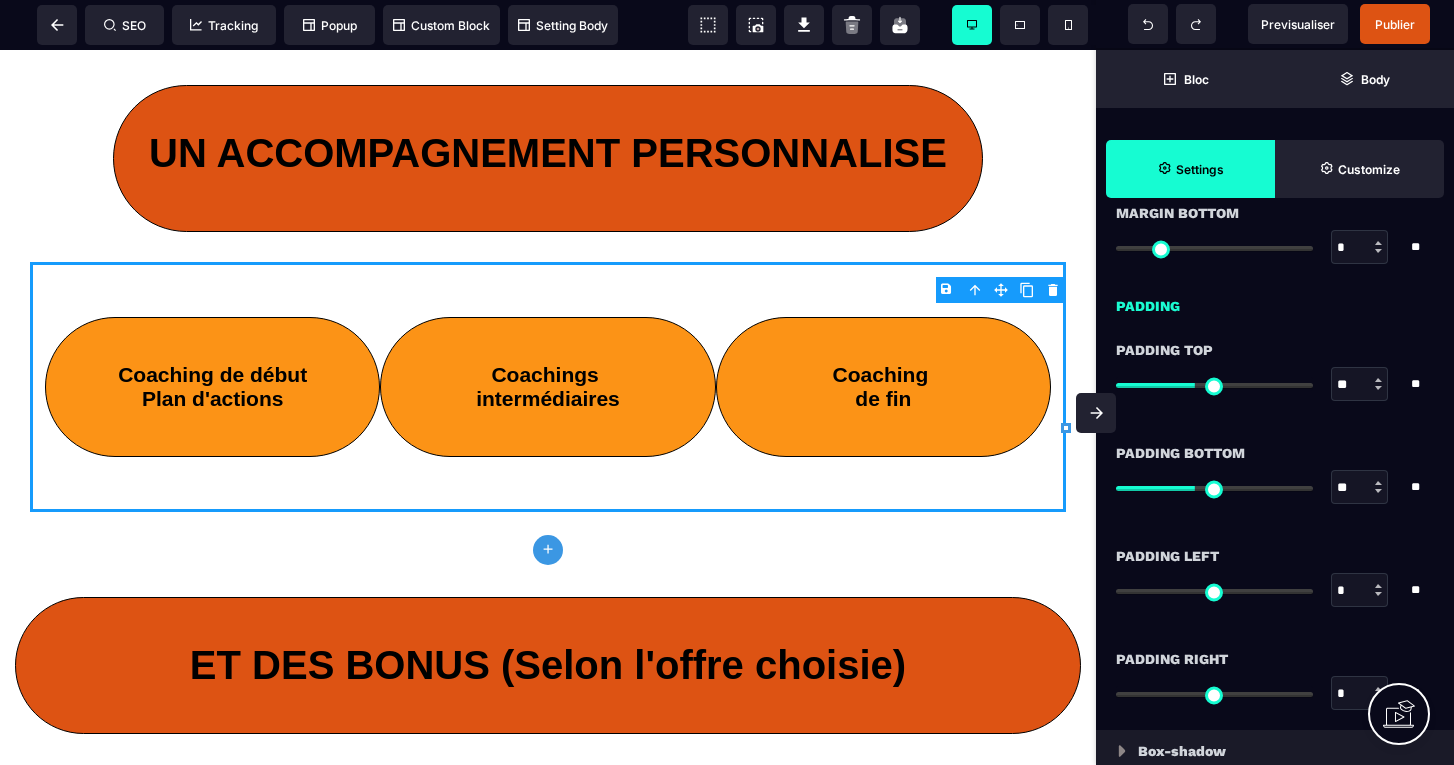 click at bounding box center [1111, 383] 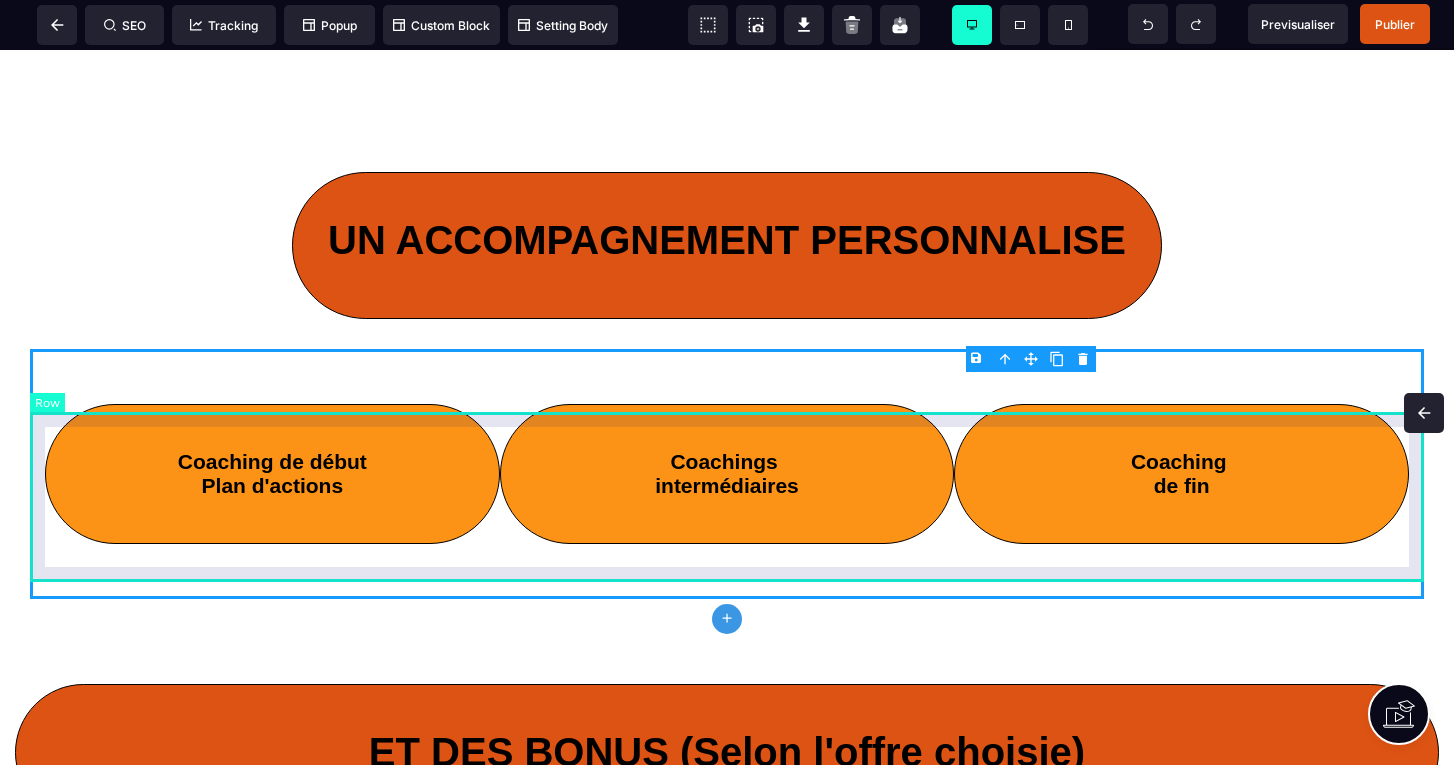 click 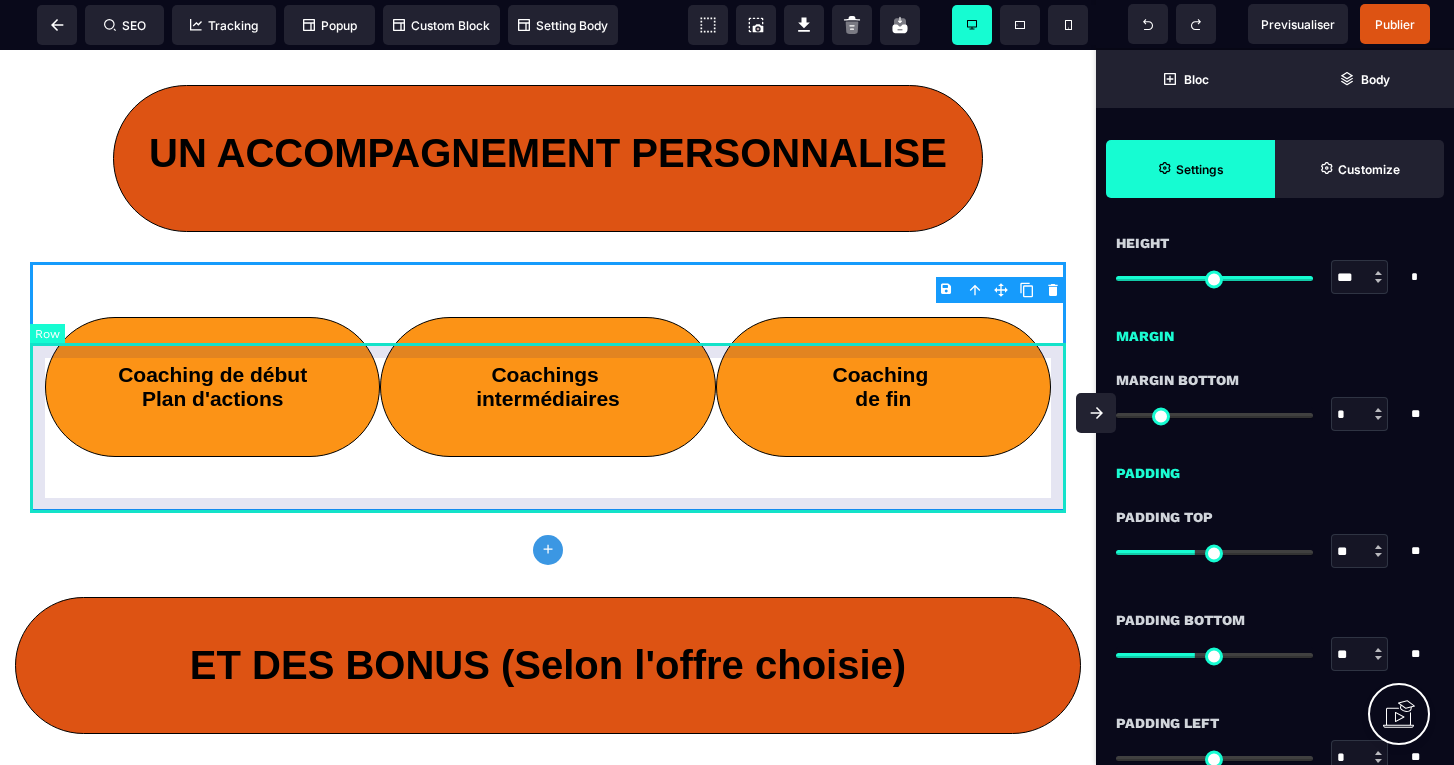 scroll, scrollTop: 1363, scrollLeft: 0, axis: vertical 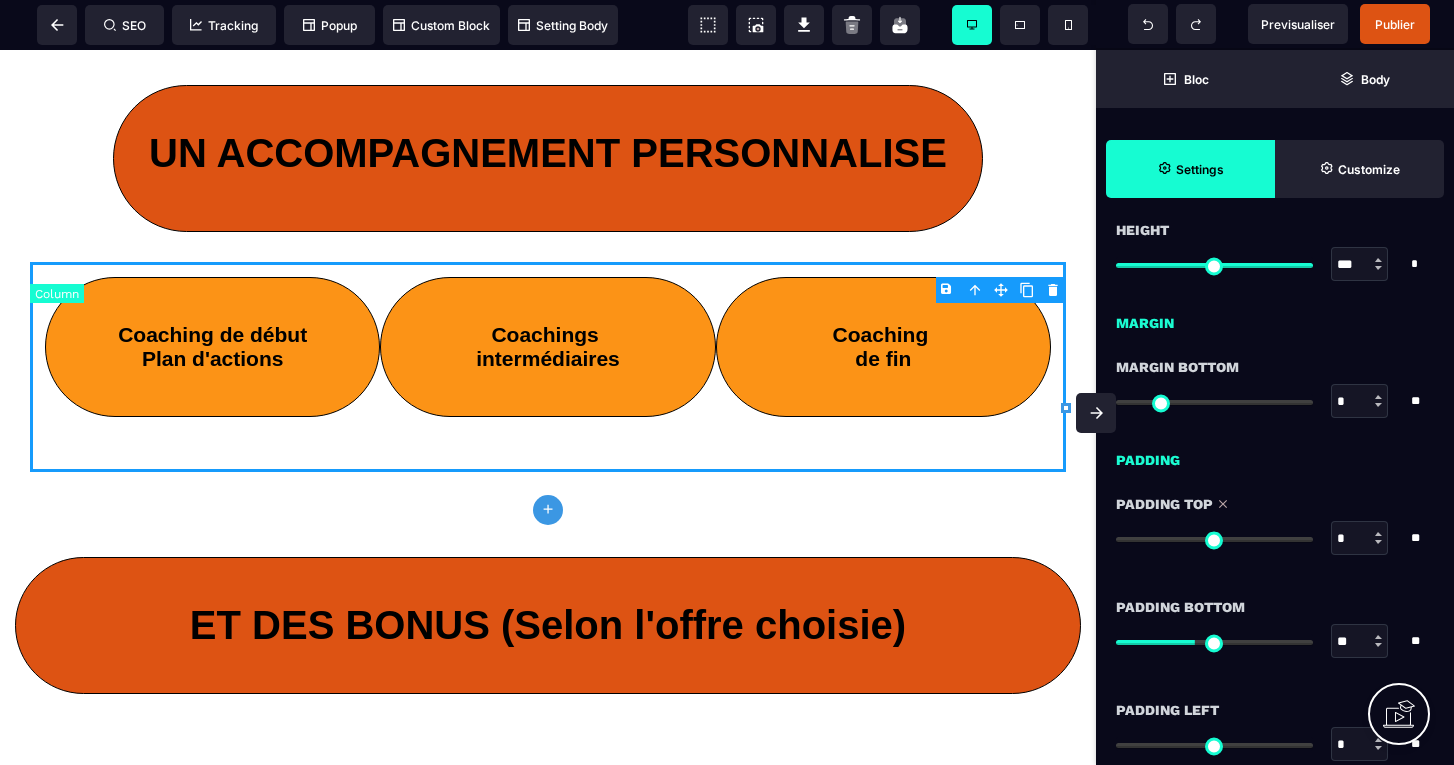 click at bounding box center (1214, 539) 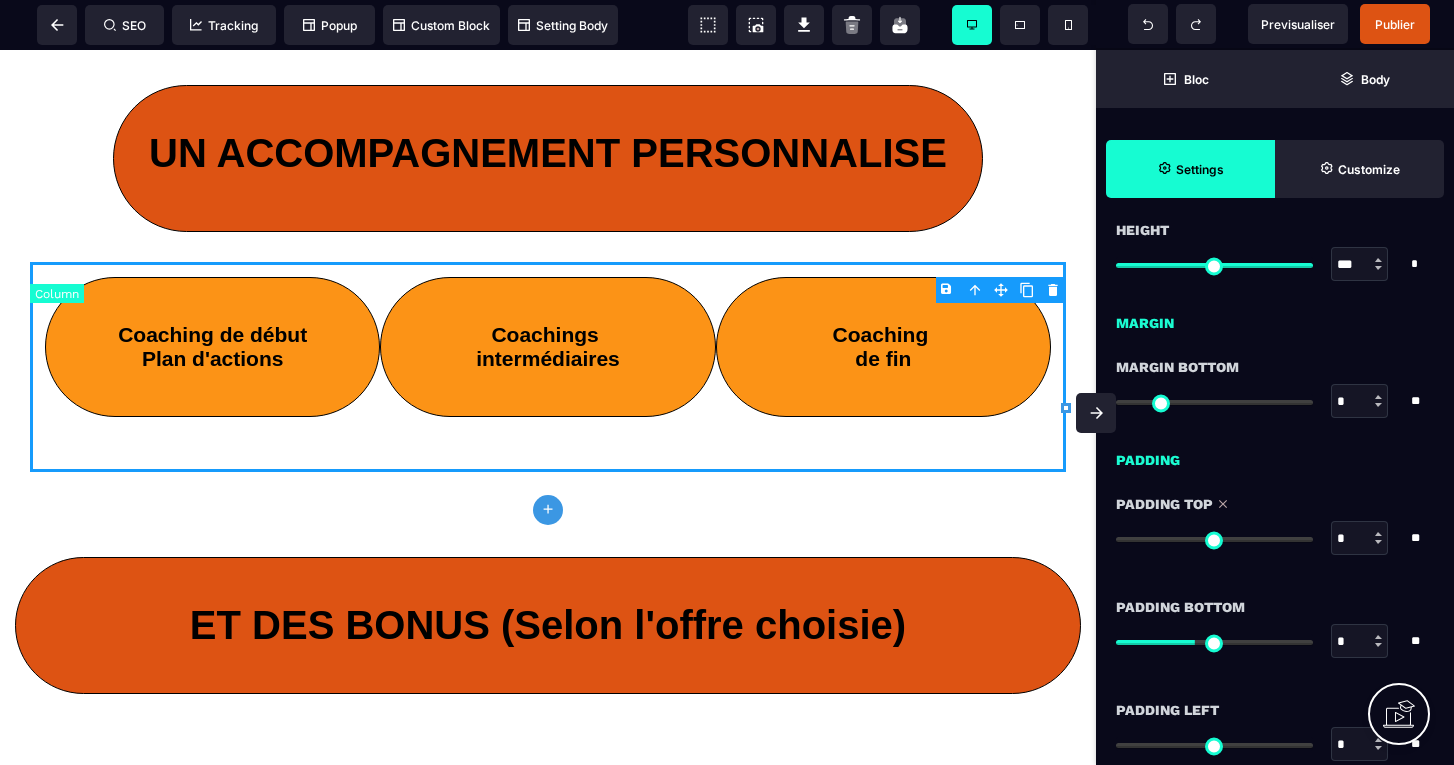 click at bounding box center [1214, 642] 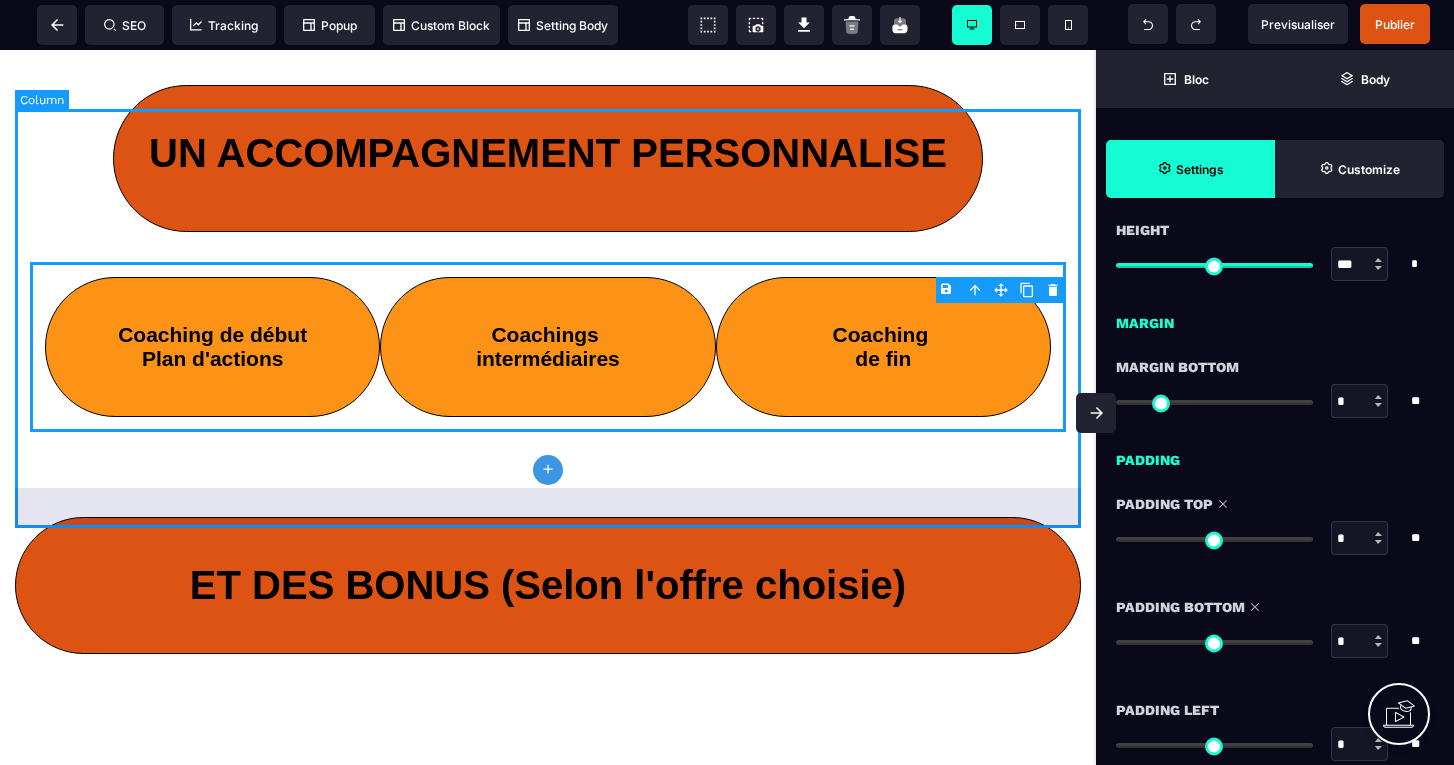 click on "UN ACCOMPAGNEMENT PERSONNALISE Coaching de début
Plan d'actions Coachings
intermédiaires Coaching
de fin" at bounding box center [548, 278] 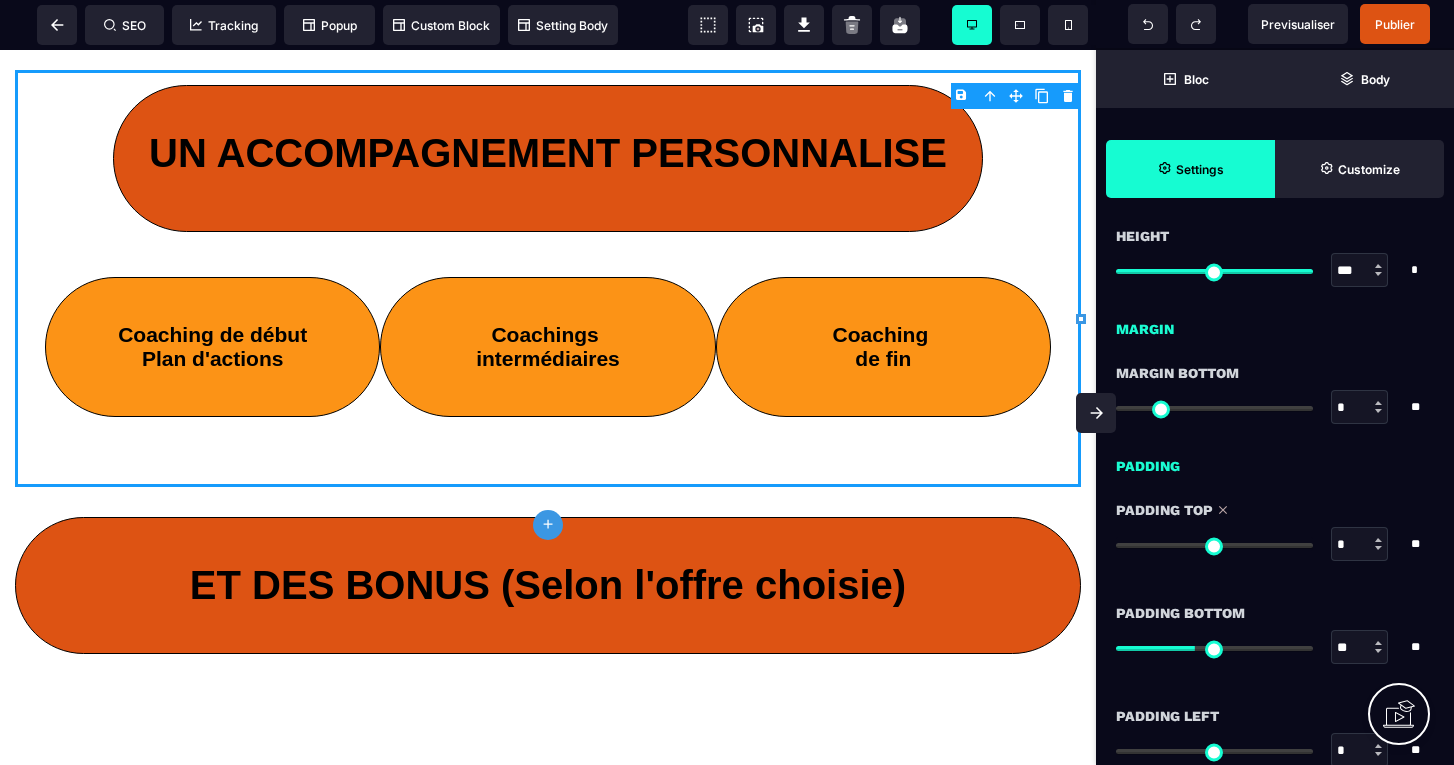 scroll, scrollTop: 1363, scrollLeft: 0, axis: vertical 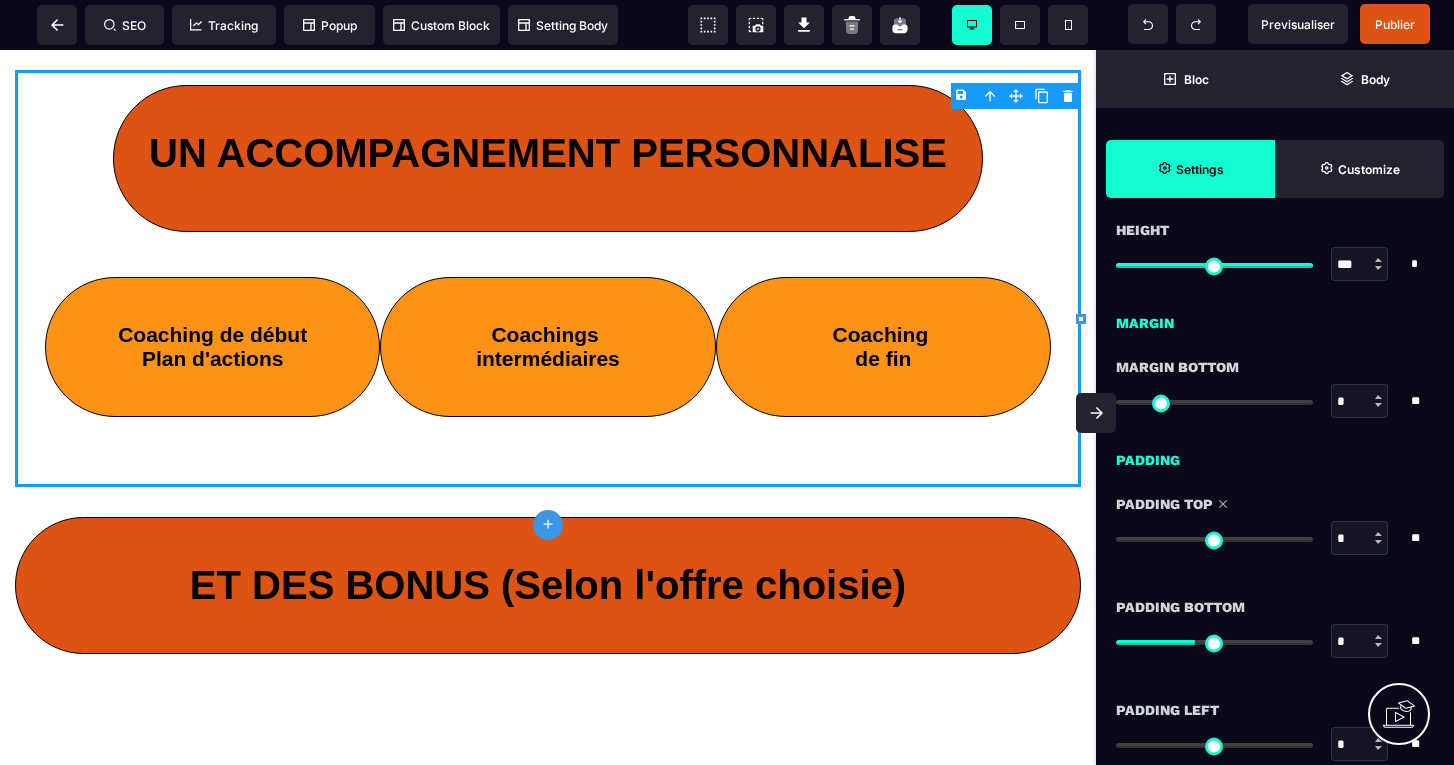 click at bounding box center [1214, 642] 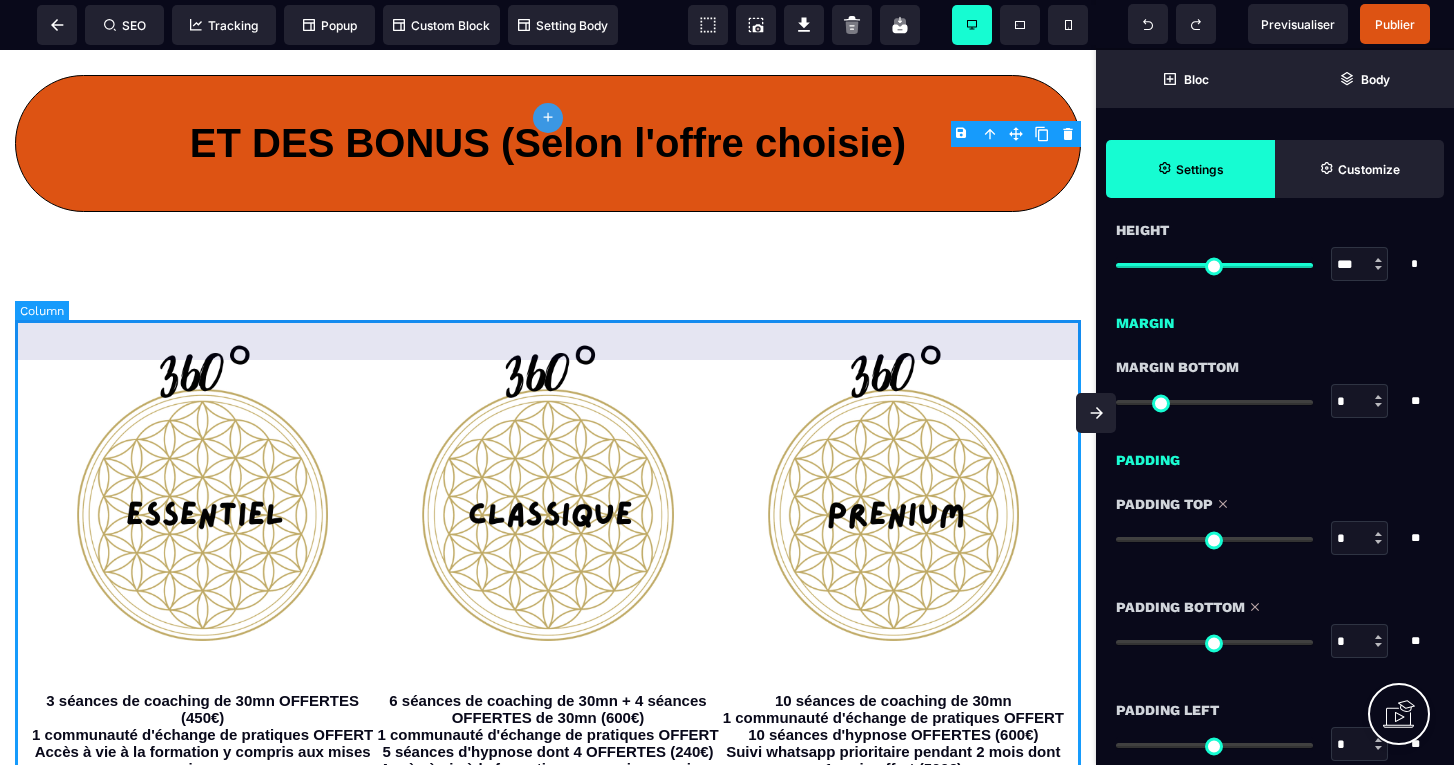 scroll, scrollTop: 3731, scrollLeft: 0, axis: vertical 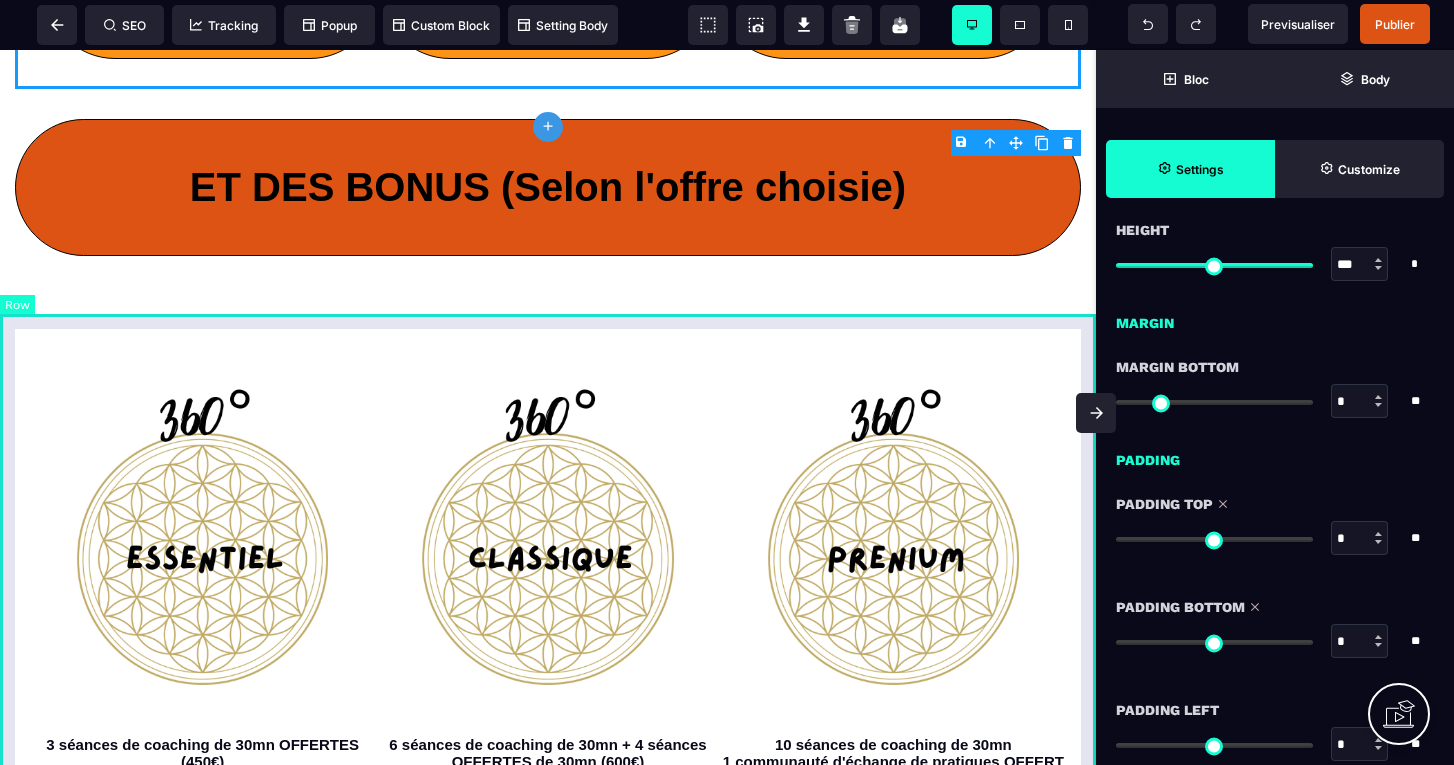 click on "3 séances de coaching de 30mn OFFERTES (450€) 1 communauté d'échange de pratiques OFFERT Accès à vie à la formation y compris aux mises jour  Possibilité de résilier 15 jours après l'achat sans motif
BONUS 450€
1000€ HT 6 séances de coaching de 30mn + 4 séances OFFERTES de 30mn (600€) 1 communauté d'échange de pratiques OFFERT 5 séances d'hypnose dont 4 OFFERTES (240€) Accès à vie à la formation y compris aux mises jour Possibilité de résilier 15 jours après l'achat sans motif
BONUS 1040€ 2000€ HT 10 séances de coaching de 30mn 1 communauté d'échange de pratiques OFFERT  10 séances d'hypnose OFFERTES (600€) Suivi whatsapp prioritaire pendant 2 mois dont 1 mois offert (500€) 1 journée en présentiel pour expérimenter les constellations organisationnelles OFFERTE (200€) Accès à vie à la formation y compris aux mises jour Possibilité de résilier 15 jours après l'achat sans motif
BONUS 1300€
3000€ HT Réservé à 10 personnes" at bounding box center [548, 722] 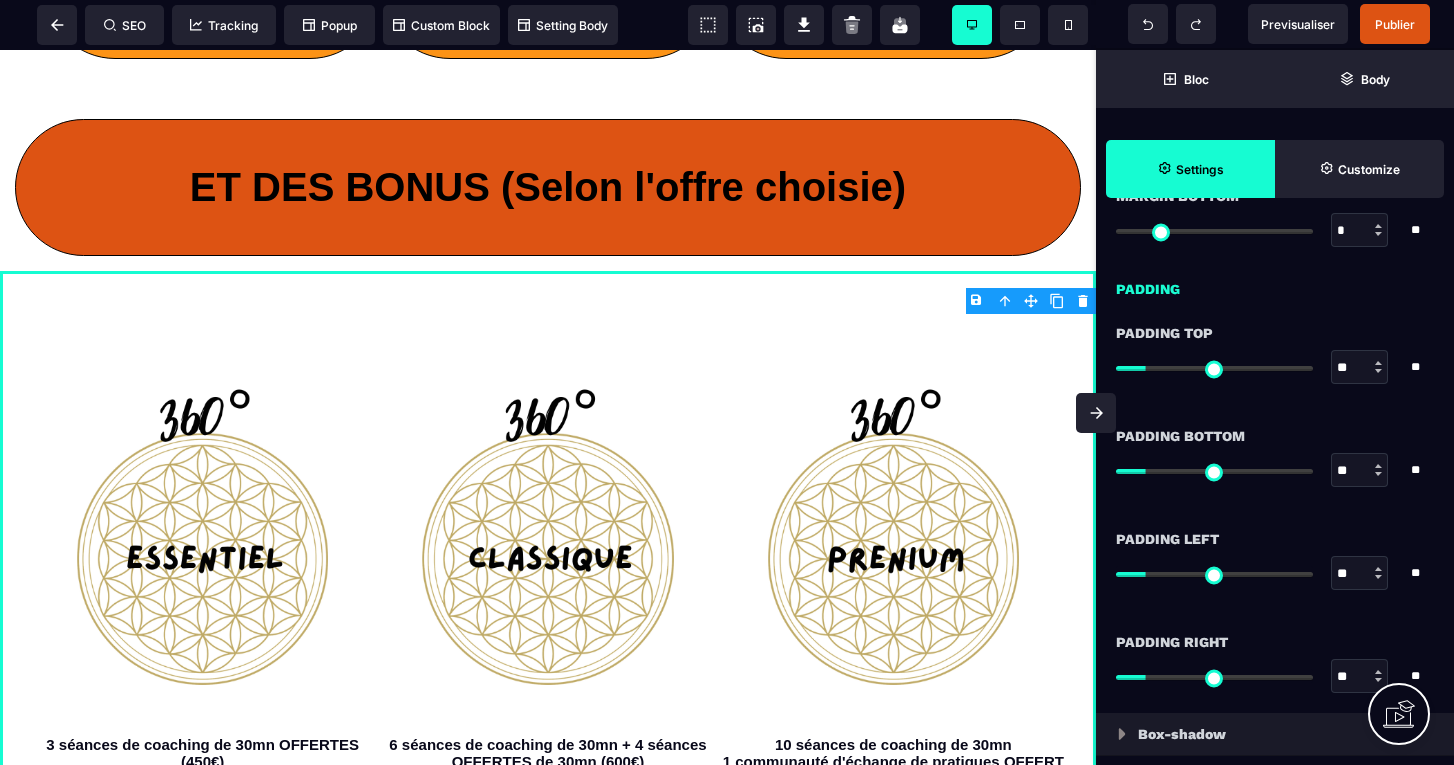 scroll, scrollTop: 1632, scrollLeft: 0, axis: vertical 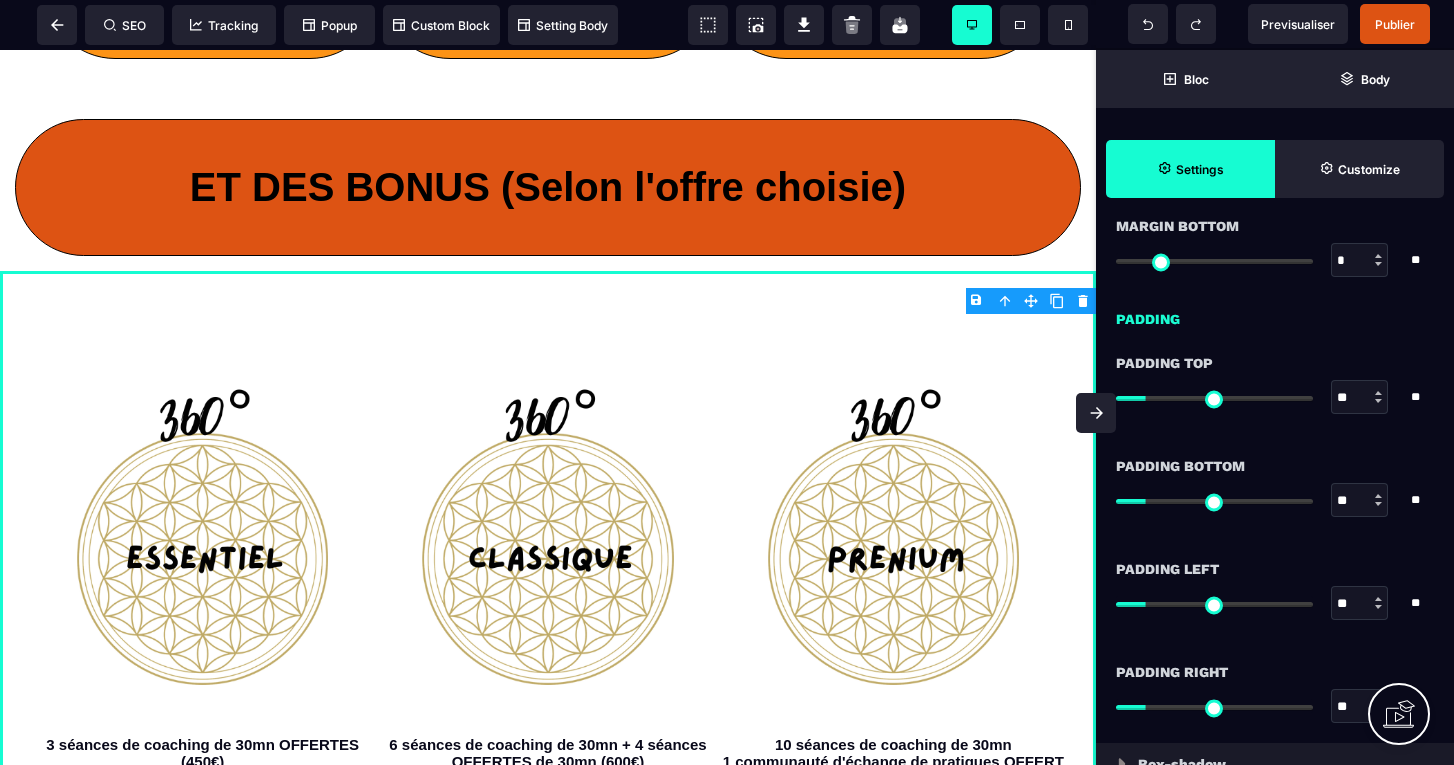 click at bounding box center (1111, 383) 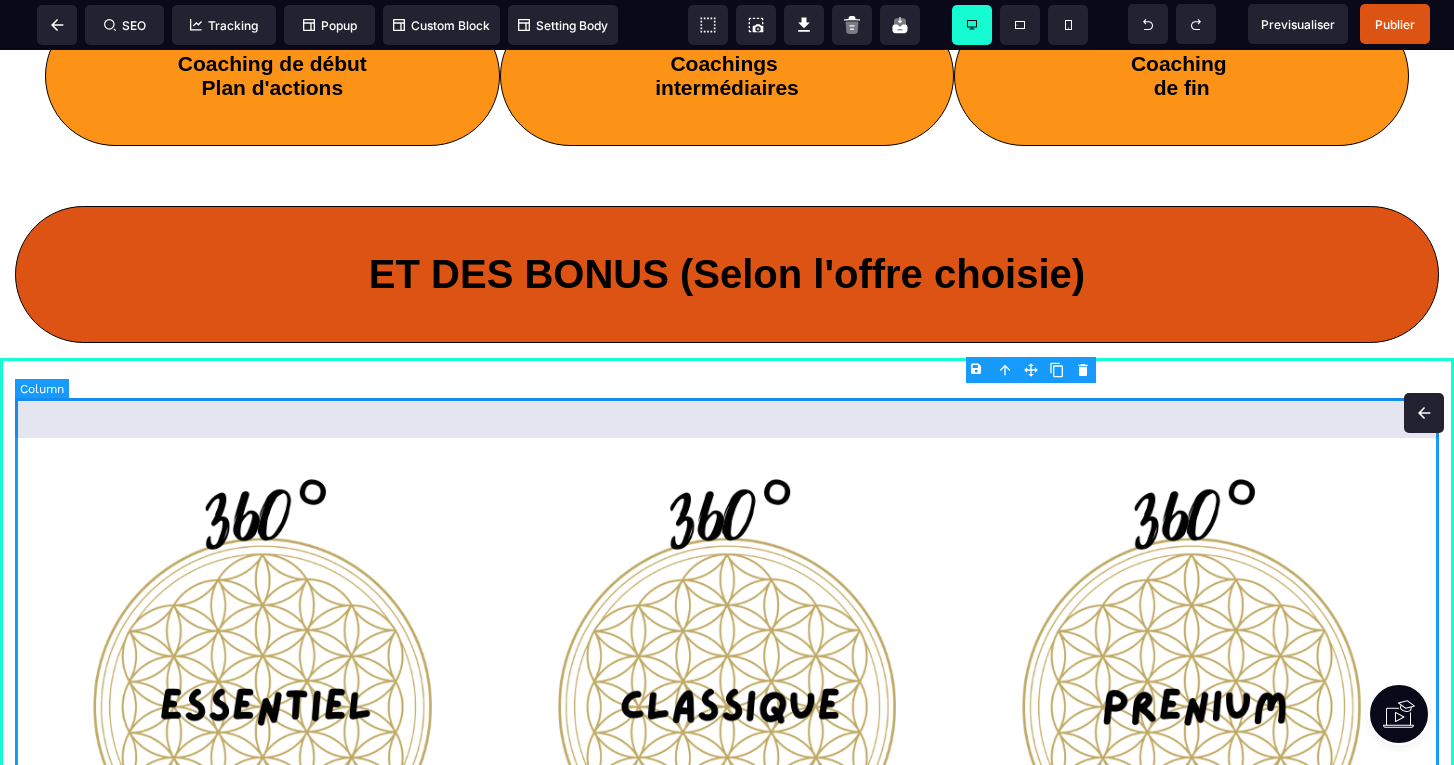 click at bounding box center (1424, 413) 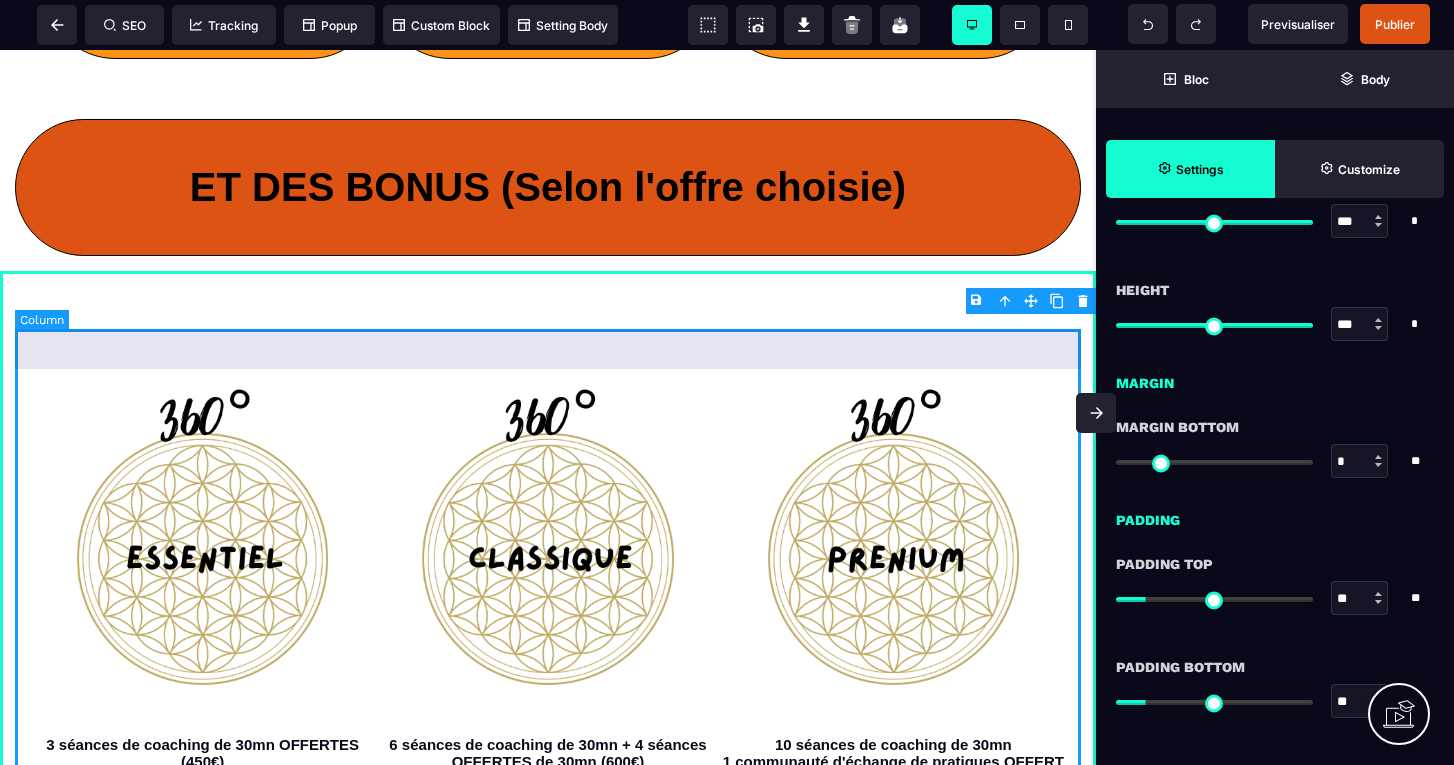 scroll, scrollTop: 1443, scrollLeft: 0, axis: vertical 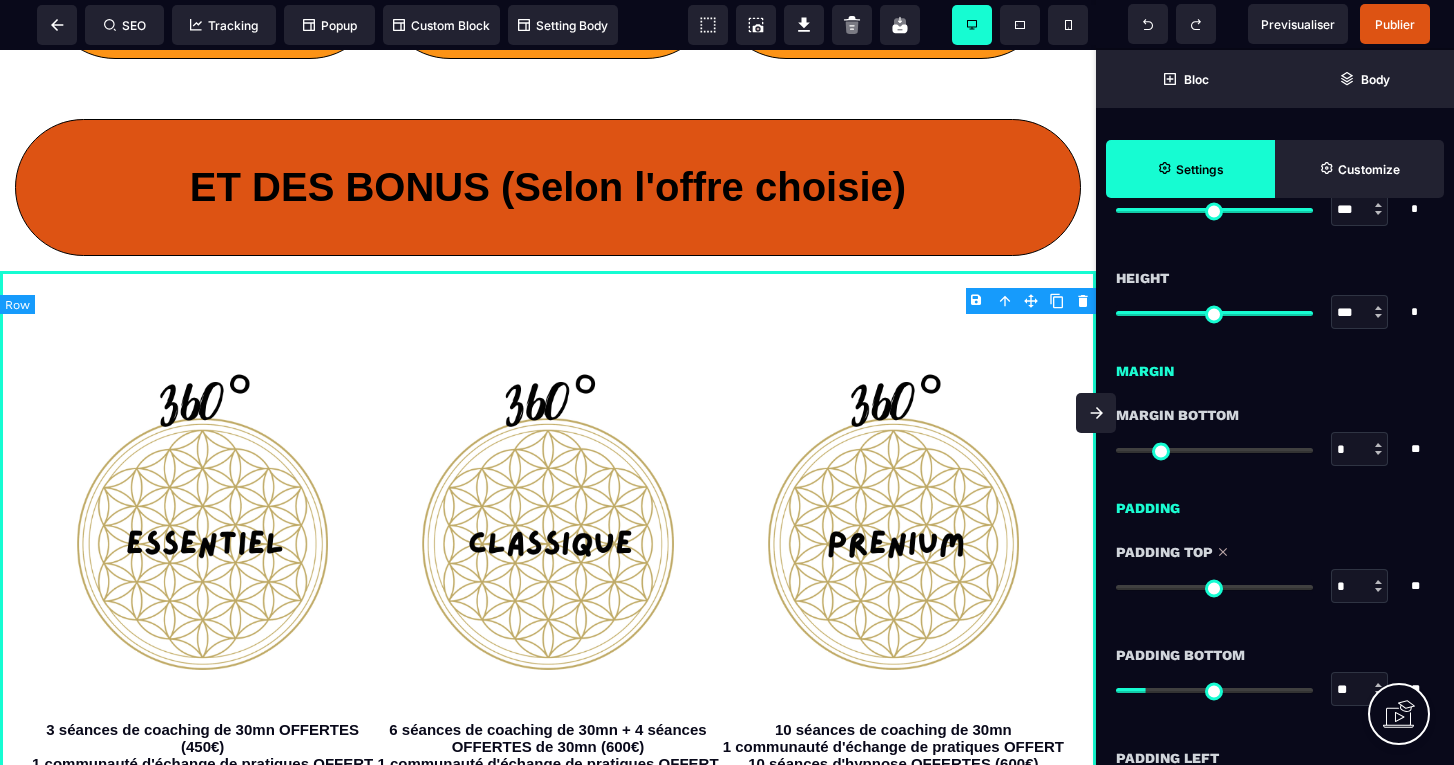 click at bounding box center [1214, 587] 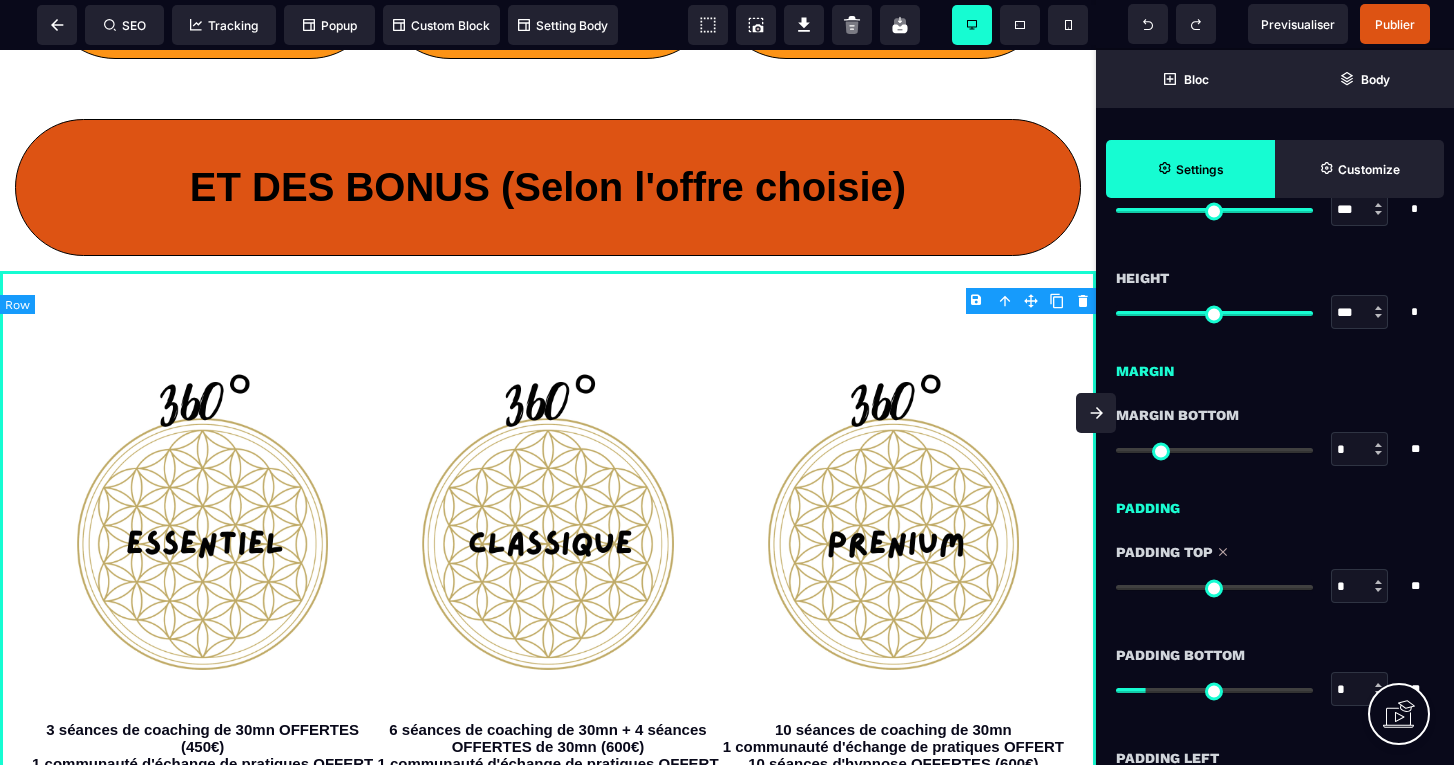 click at bounding box center [1214, 690] 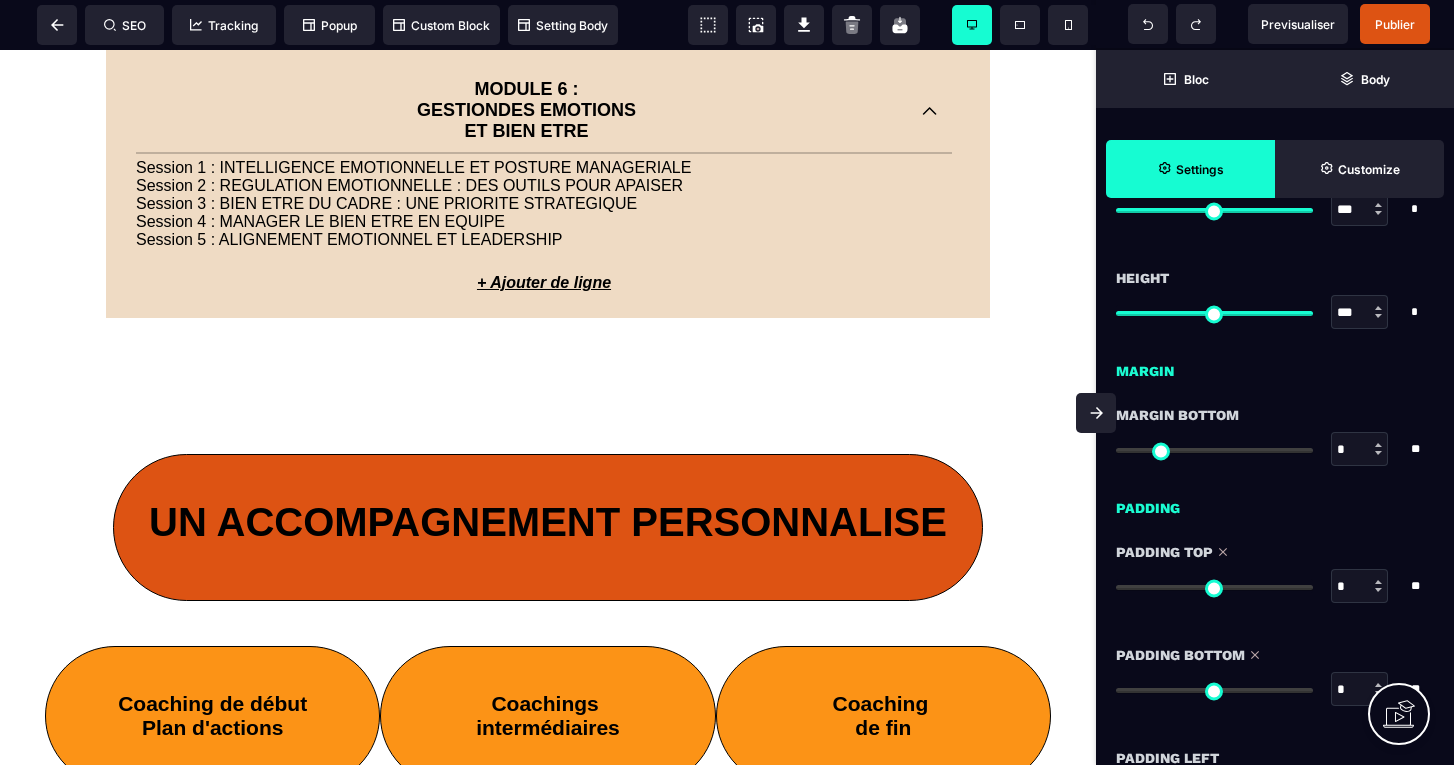 scroll, scrollTop: 3073, scrollLeft: 0, axis: vertical 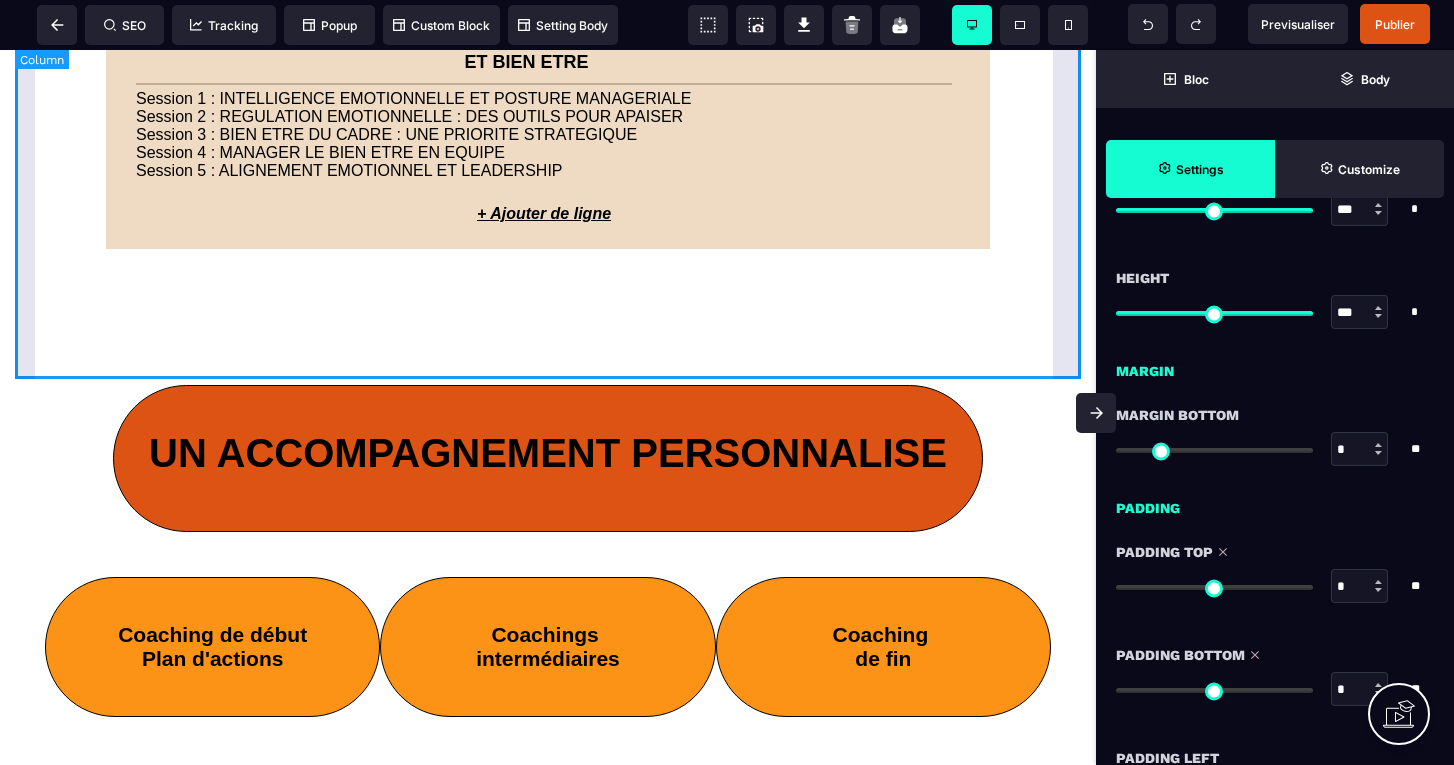 click on "MODULE 1 :  MANAGEMENT ET  LEADERSHIP Session 1 : SE SITUER DANS SON ROLE DE MANAGER - LEADER Session 2 : LEADERSHIP AUTHENTIQUE ET INSPIRANT Session 3 : MANAGER PAR LE SENS ET LA COOPERATION Session 4 : COMMUNICATION MANAGERIALE Session 5 : MANAGEMENT EN TRANSITION ET AGILITE MODULE 2 :  GESTIONDES RESSOURCES  HUMAINES ET  COHESION D'EQUIPE Session 1 : FONDAMENTAUX DE LA GESTION DES RESSOURCES HUMAINES EN SANTE Session 2 : MANAGEMENT RELATIONNEL ET POSTURE DE CADRE Session 3 : COHESION D'EQUIPE ET INTELLIGENCE COLLECTIVE Session 4 : PREVENIR ET GERER LES TENSIONS Session 5 : ENGAGEMENT, MOTIVATION ET RECONNAISSANCE MODULE 3 : QUALITE,  HYGIENE,  BIENTRAITANCE  ET ETHIQUE Session 1 : MANAGEMENT DE LA QUALITE AU QUOTIDIEN Session 2 : HYGIENE ET SECURITE DES SOINS Session 3 : ANIMER LA DEMARCHE DE GESTION DES RISQUES AU QUOTIDIEN Session 4 : REFLEXION ETHIQUE EN PRATIQUE Session 5 : QUALITE DE VIE AU TRAVAIL ET BIENTRAITANCE MODULE 4 :  GESTION DE PROJET,  GESTION DU CHANGEMENT ET  GESTION DE CRISE MODULE 5 :" at bounding box center (548, -402) 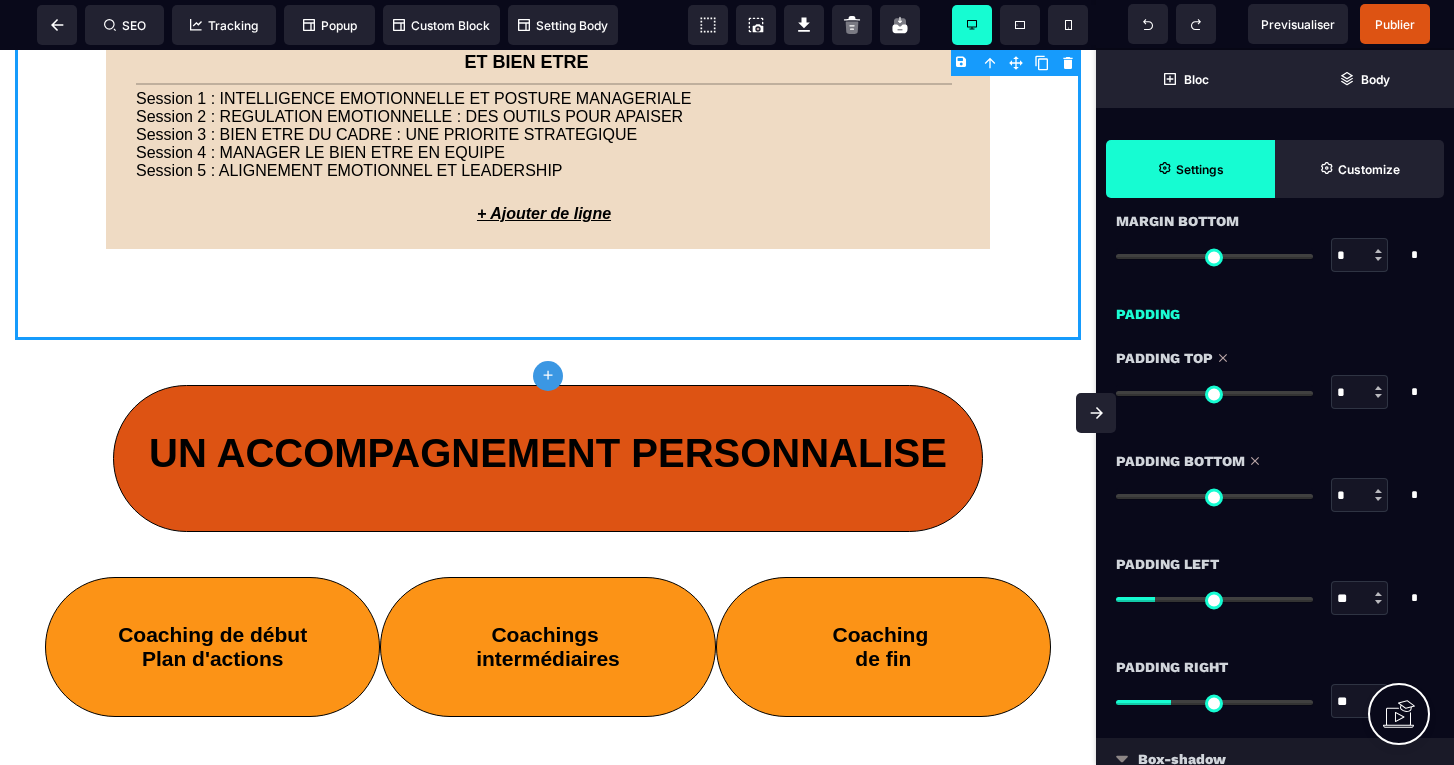 scroll, scrollTop: 1477, scrollLeft: 0, axis: vertical 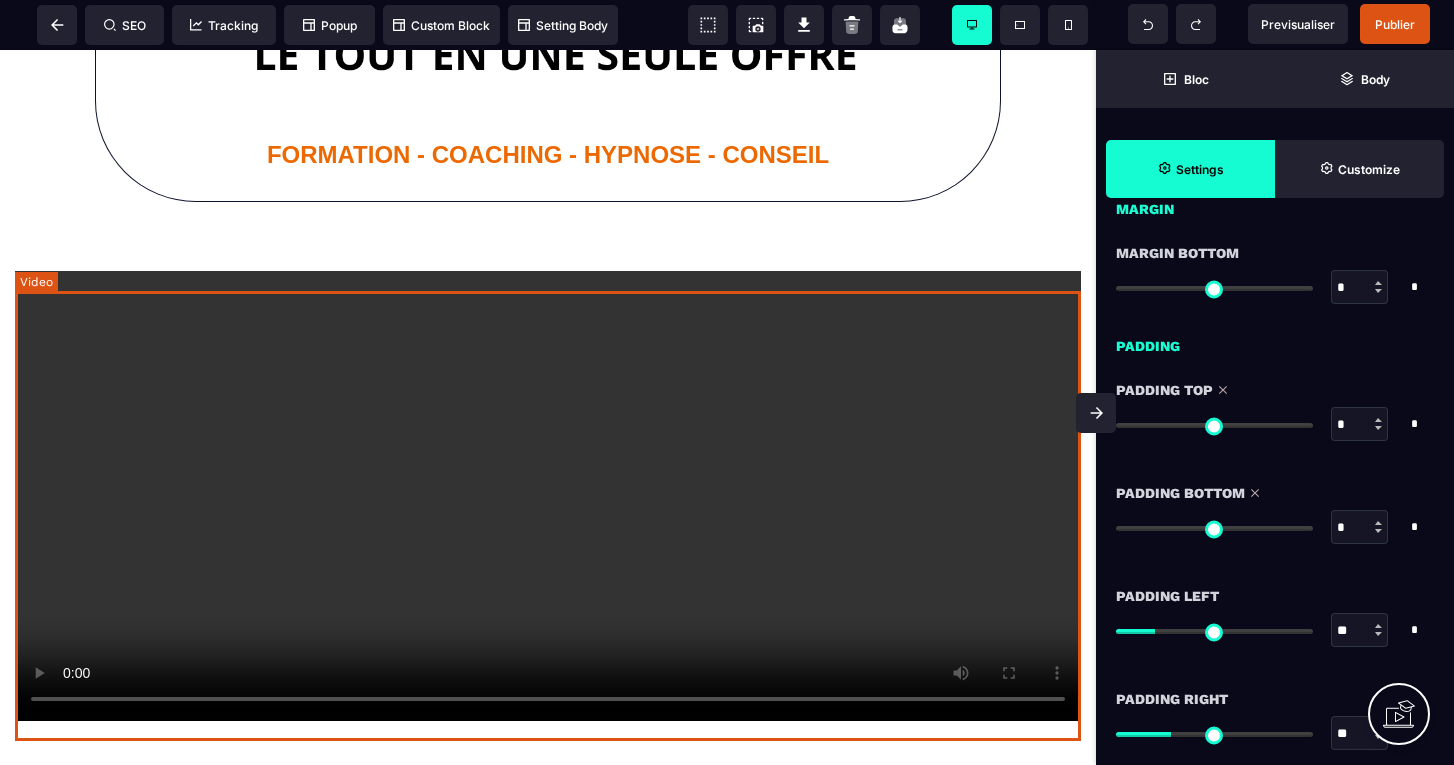 click at bounding box center [548, 496] 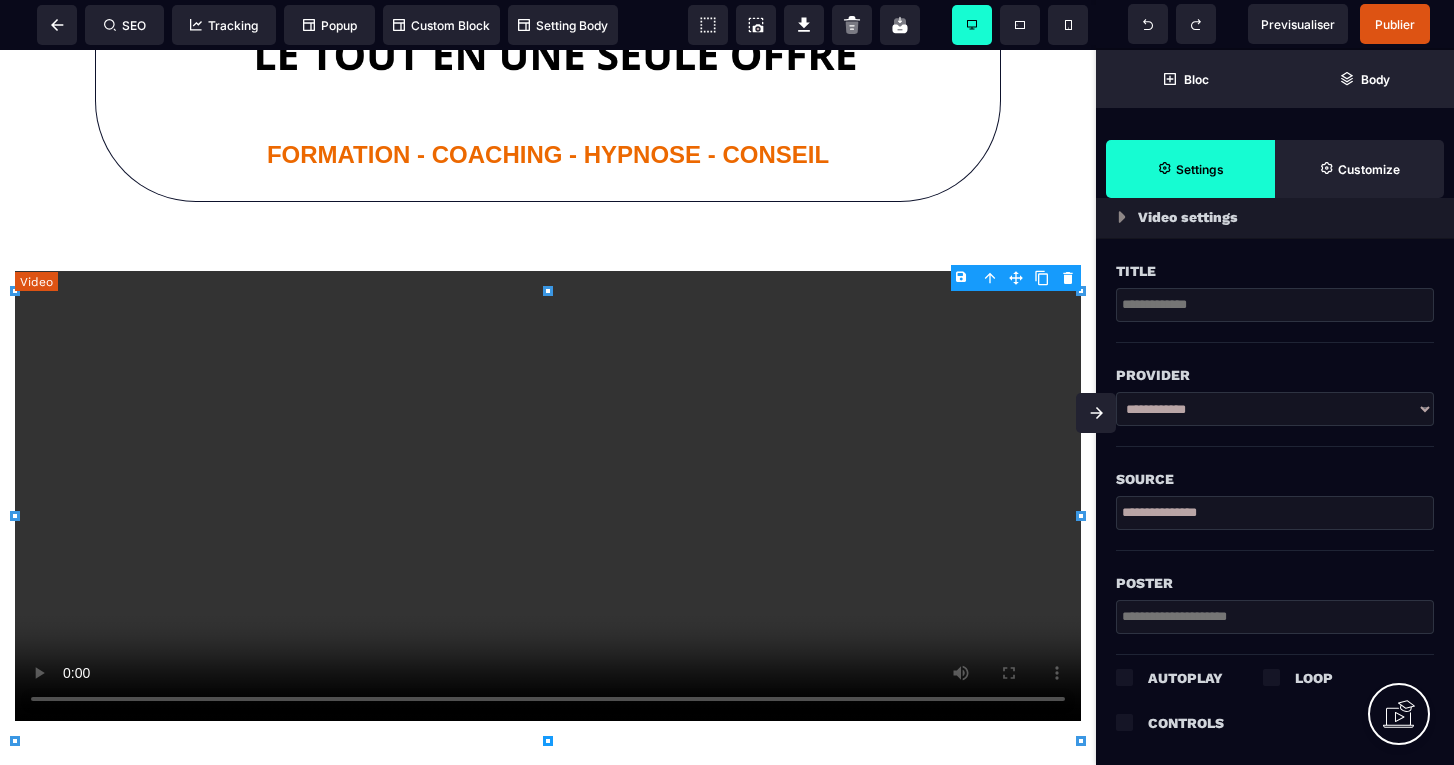 scroll, scrollTop: 0, scrollLeft: 0, axis: both 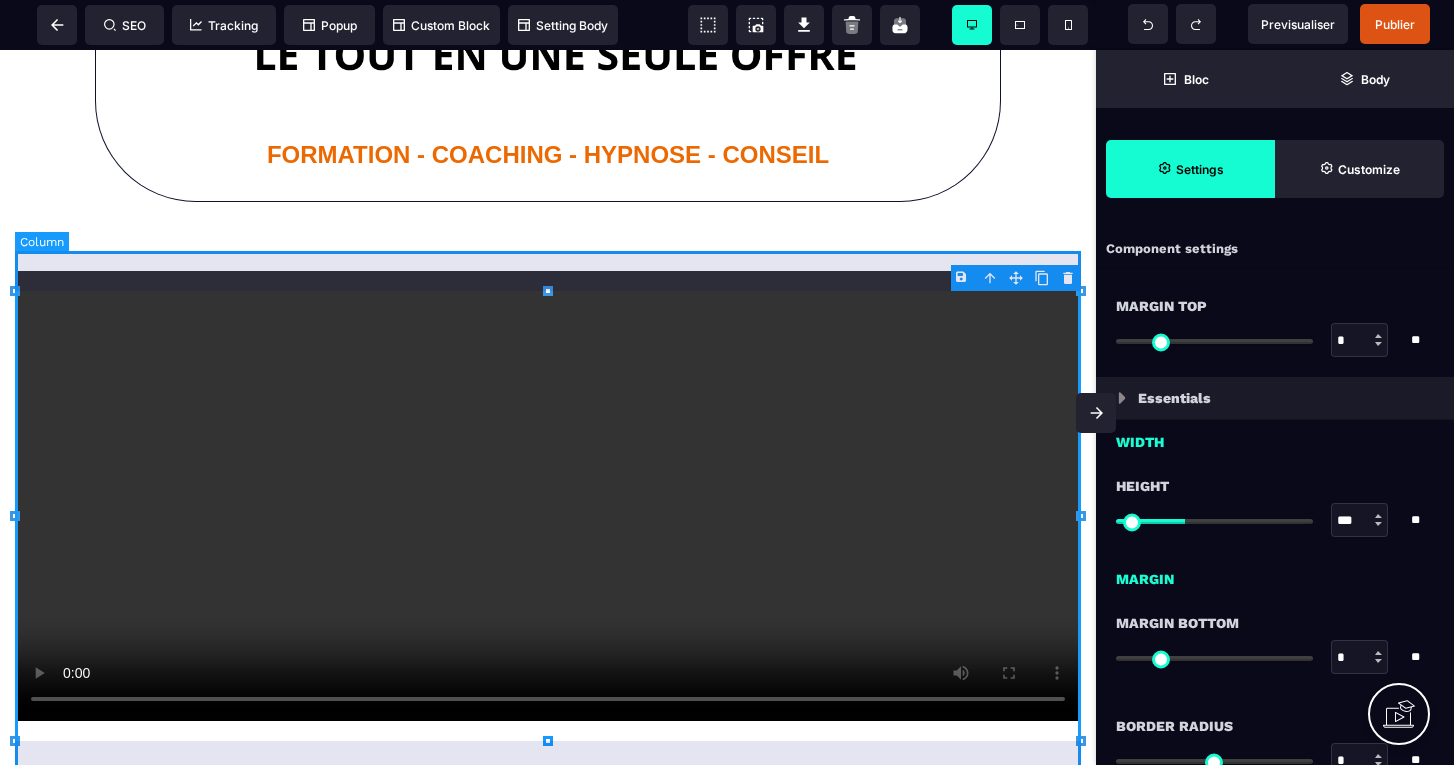 click on "B I U S
A *******
Column
SEO
Tracking" at bounding box center (727, 382) 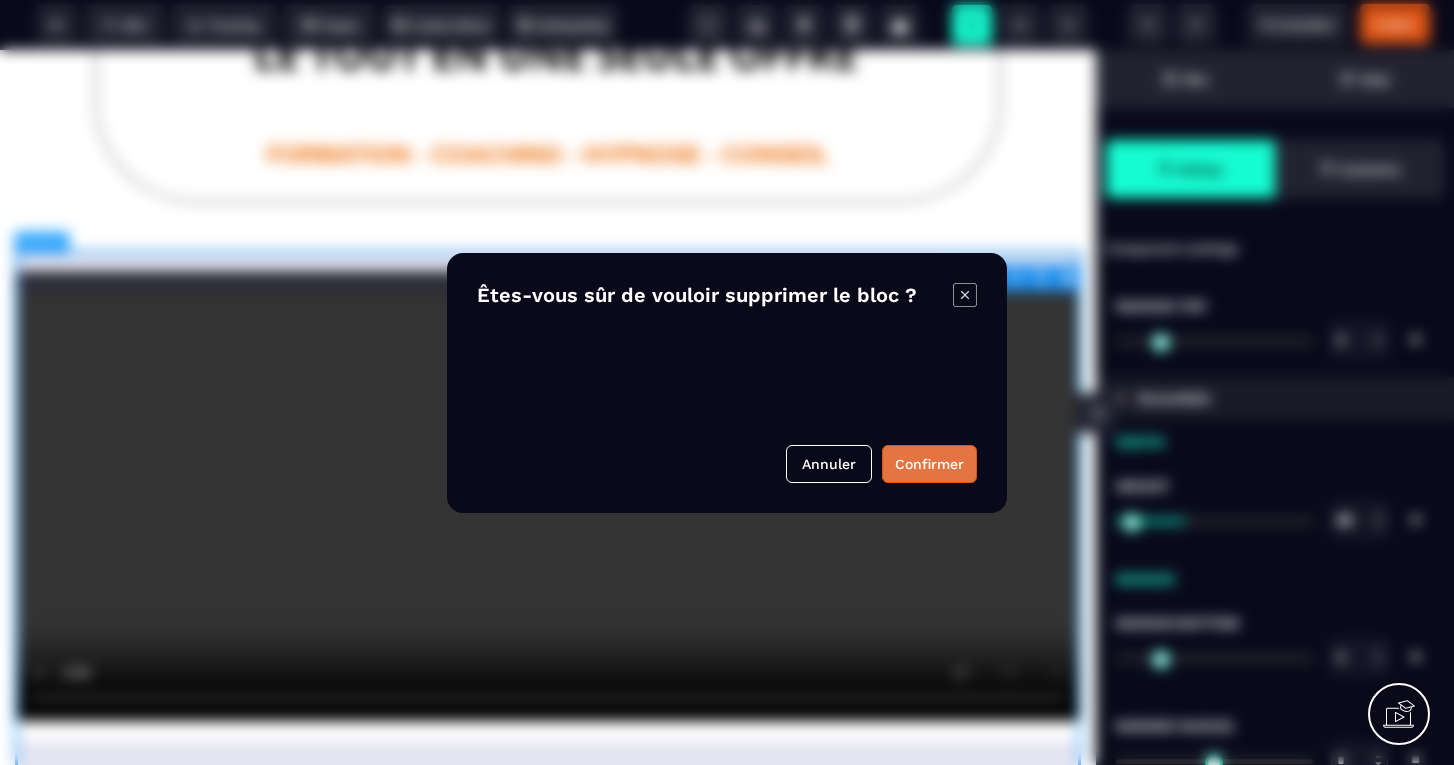 click on "Confirmer" at bounding box center (929, 464) 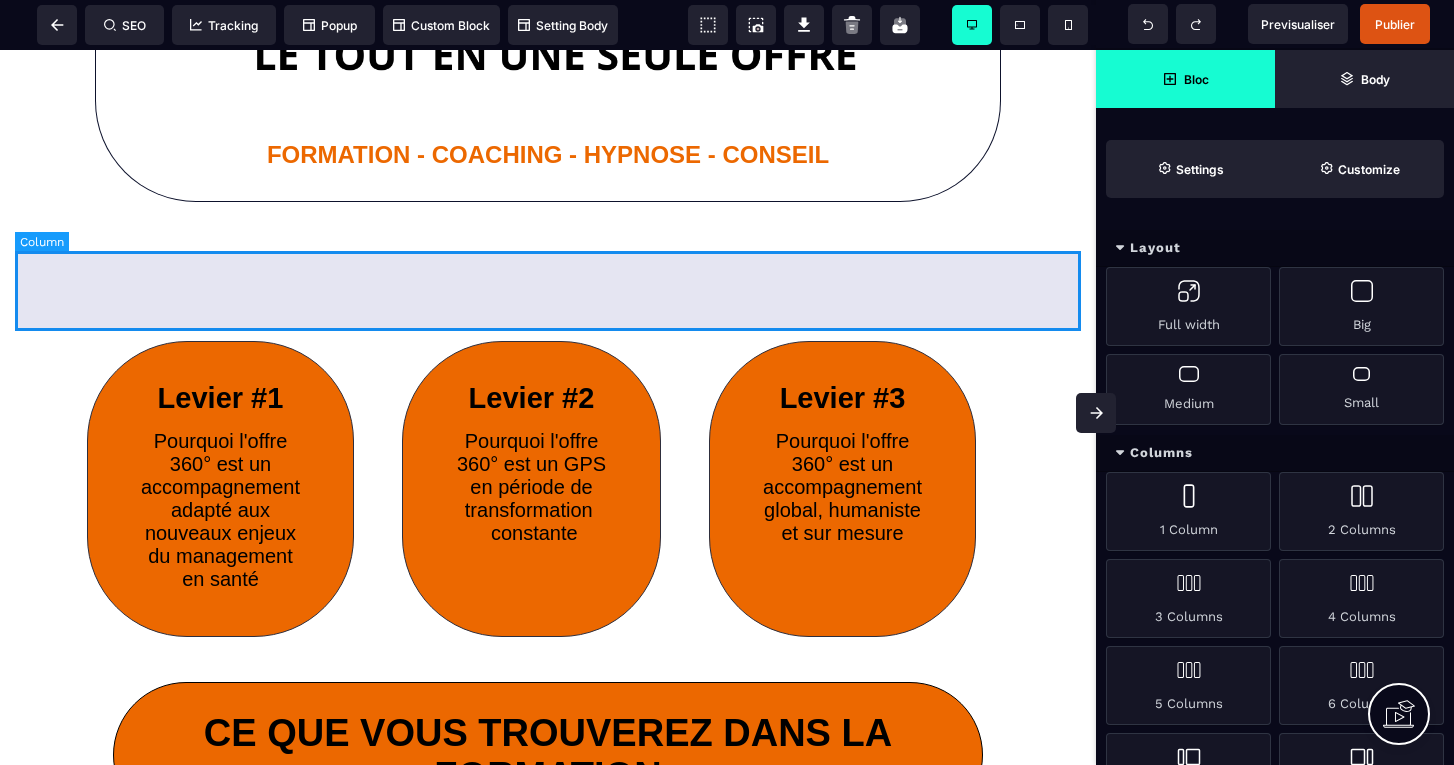 click at bounding box center [548, 271] 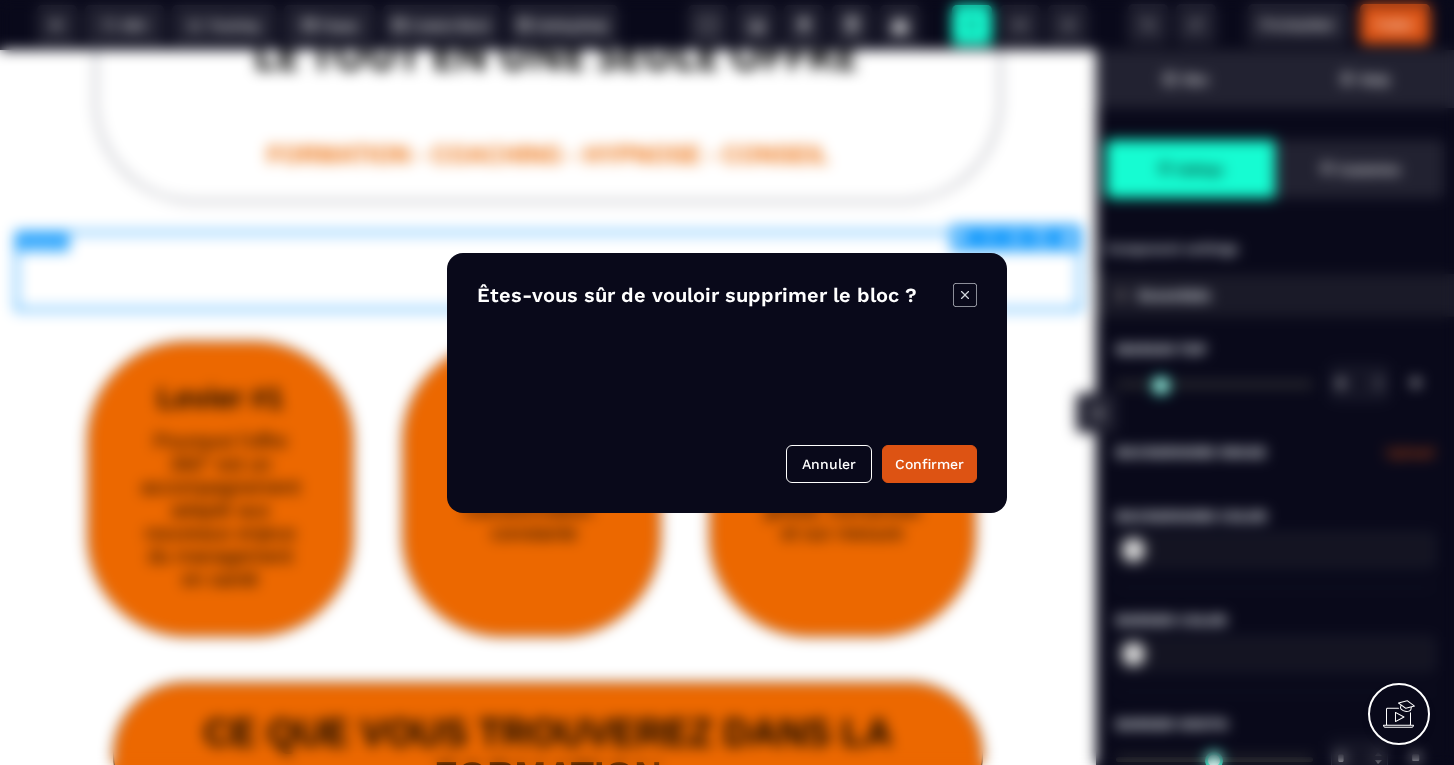 click on "B I U S
A *******
plus
Column
SEO" at bounding box center [727, 382] 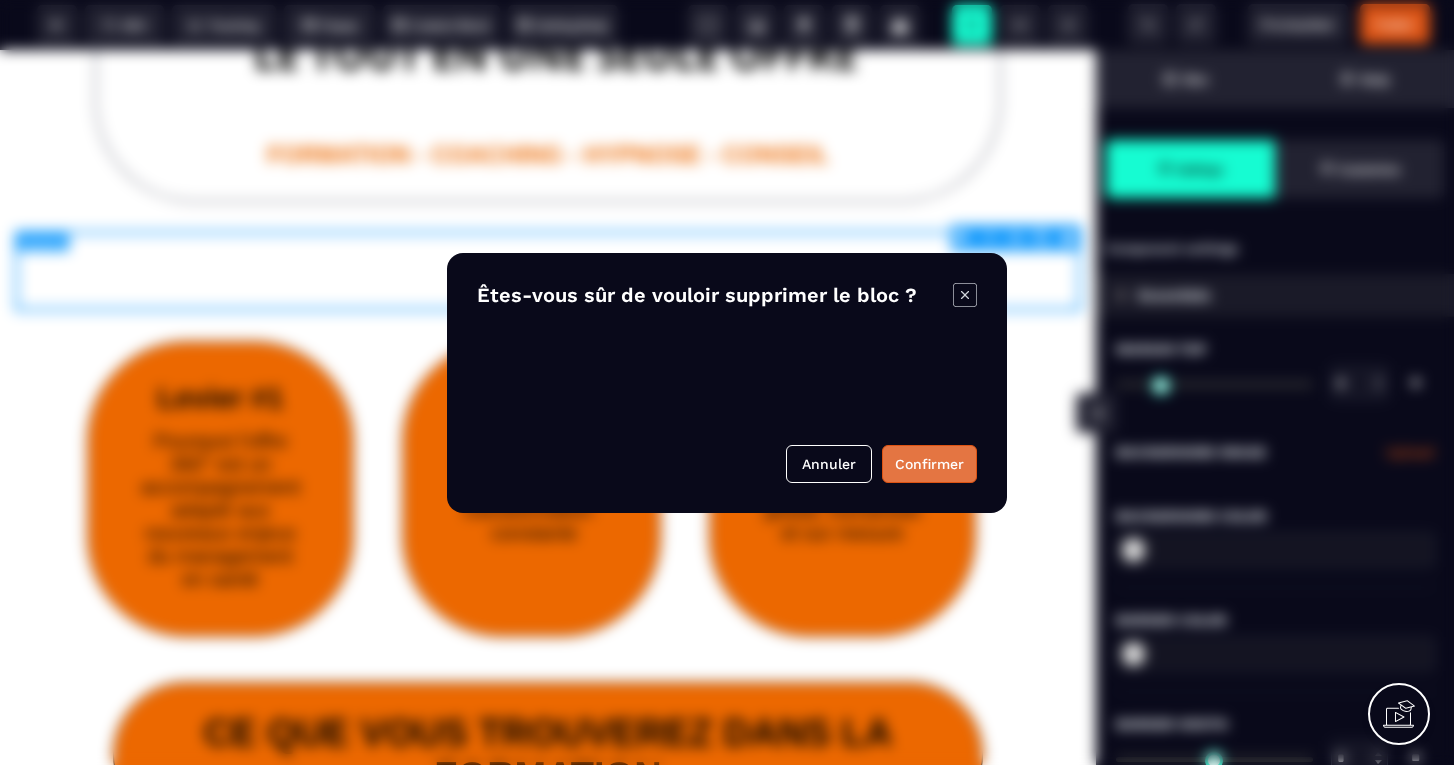 click on "Confirmer" at bounding box center [929, 464] 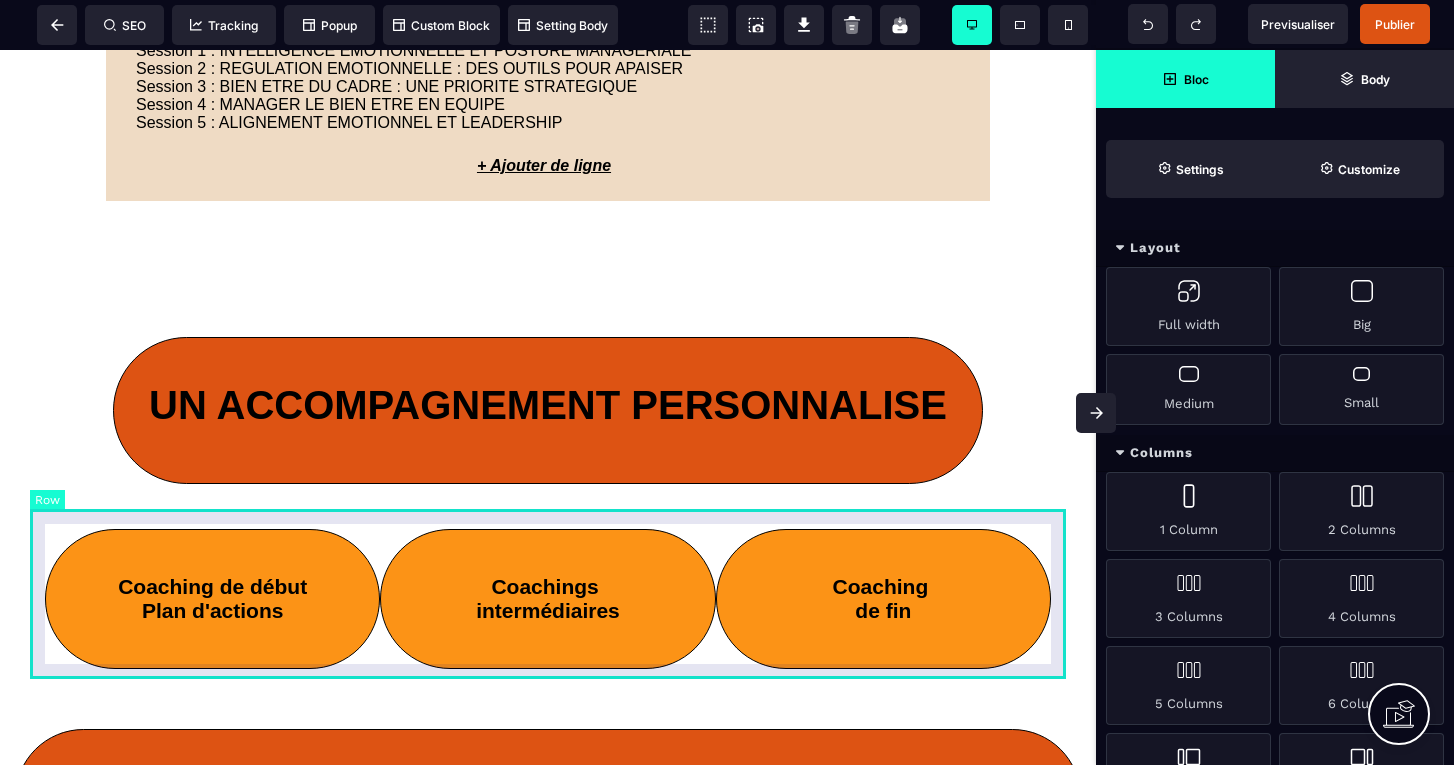 scroll, scrollTop: 2561, scrollLeft: 0, axis: vertical 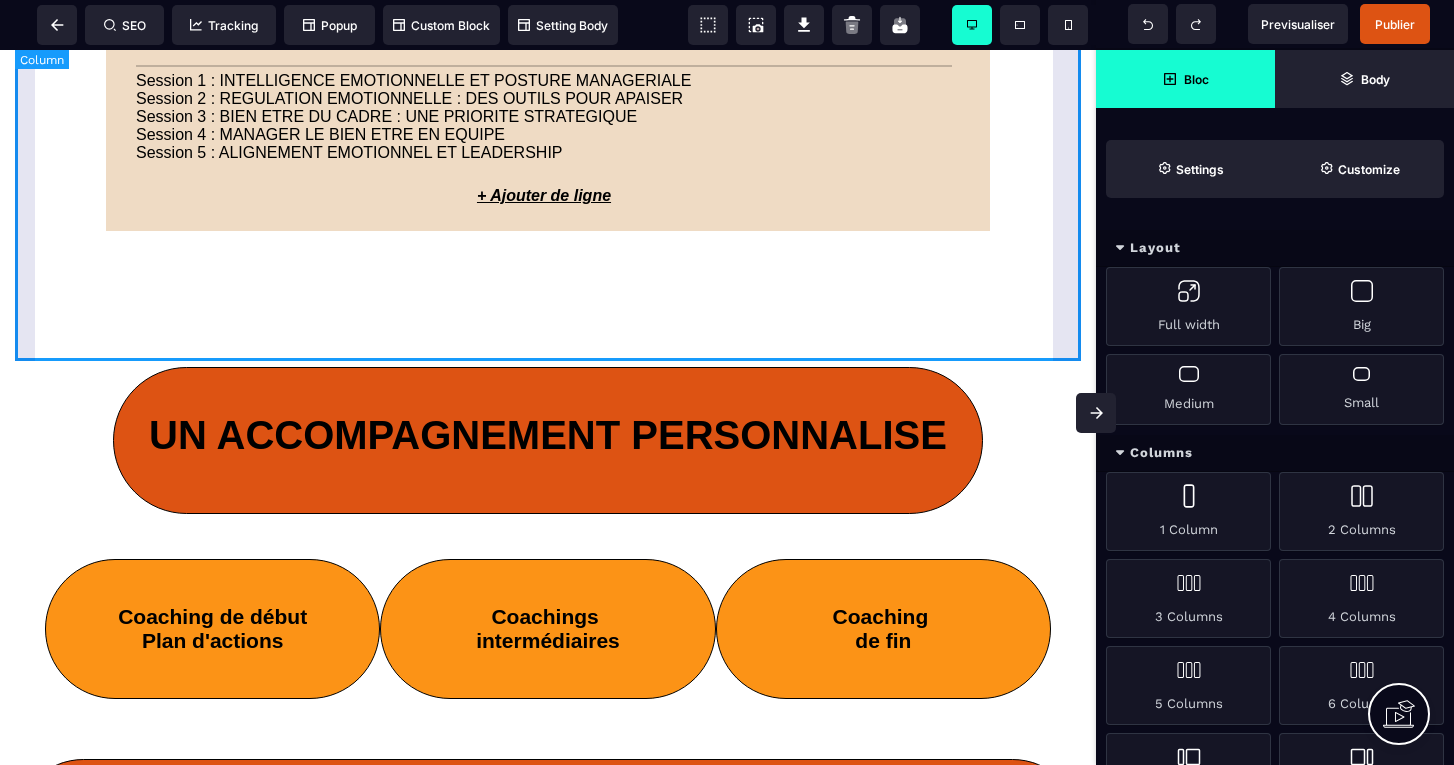 click on "MODULE 1 :  MANAGEMENT ET  LEADERSHIP Session 1 : SE SITUER DANS SON ROLE DE MANAGER - LEADER Session 2 : LEADERSHIP AUTHENTIQUE ET INSPIRANT Session 3 : MANAGER PAR LE SENS ET LA COOPERATION Session 4 : COMMUNICATION MANAGERIALE Session 5 : MANAGEMENT EN TRANSITION ET AGILITE MODULE 2 :  GESTIONDES RESSOURCES  HUMAINES ET  COHESION D'EQUIPE Session 1 : FONDAMENTAUX DE LA GESTION DES RESSOURCES HUMAINES EN SANTE Session 2 : MANAGEMENT RELATIONNEL ET POSTURE DE CADRE Session 3 : COHESION D'EQUIPE ET INTELLIGENCE COLLECTIVE Session 4 : PREVENIR ET GERER LES TENSIONS Session 5 : ENGAGEMENT, MOTIVATION ET RECONNAISSANCE MODULE 3 : QUALITE,  HYGIENE,  BIENTRAITANCE  ET ETHIQUE Session 1 : MANAGEMENT DE LA QUALITE AU QUOTIDIEN Session 2 : HYGIENE ET SECURITE DES SOINS Session 3 : ANIMER LA DEMARCHE DE GESTION DES RISQUES AU QUOTIDIEN Session 4 : REFLEXION ETHIQUE EN PRATIQUE Session 5 : QUALITE DE VIE AU TRAVAIL ET BIENTRAITANCE MODULE 4 :  GESTION DE PROJET,  GESTION DU CHANGEMENT ET  GESTION DE CRISE MODULE 5 :" at bounding box center (548, -420) 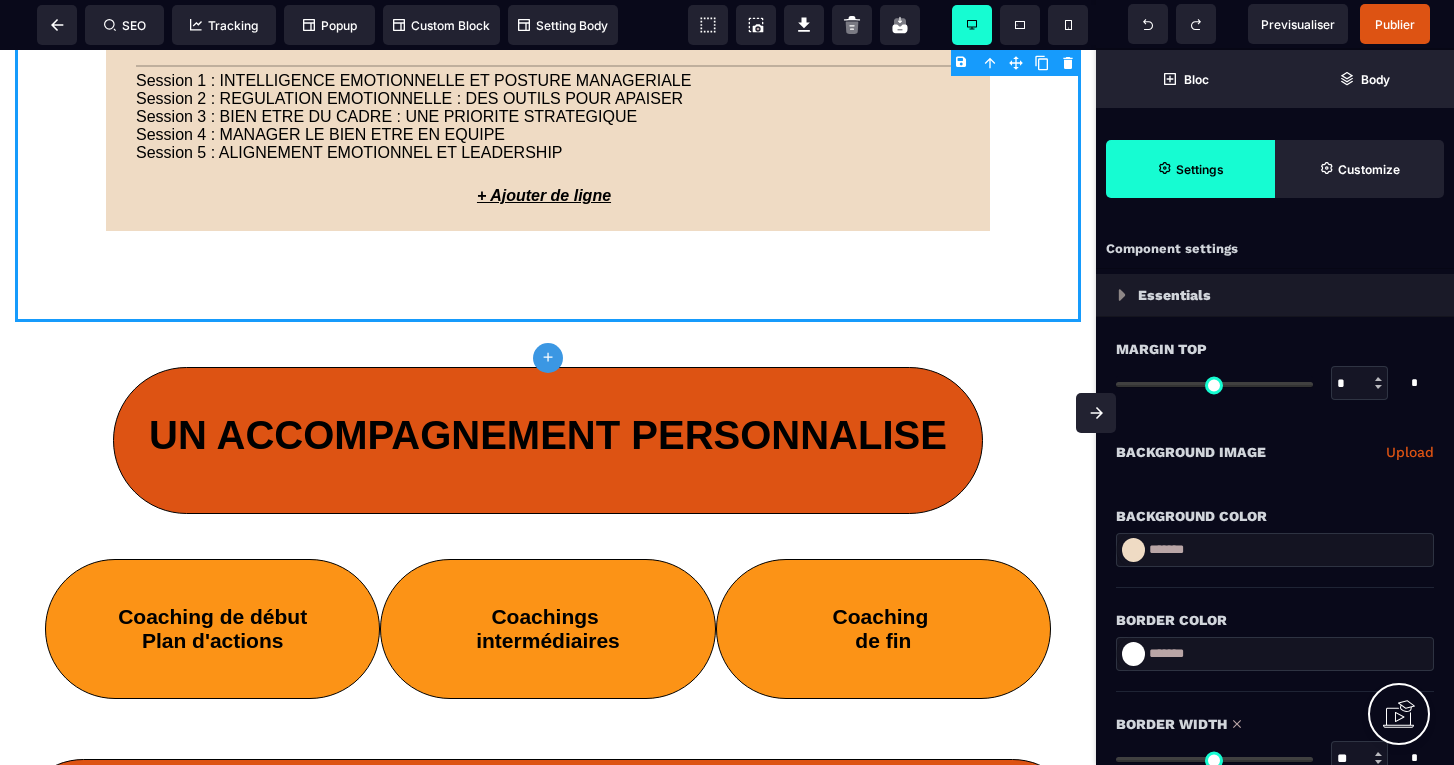 scroll, scrollTop: 0, scrollLeft: 0, axis: both 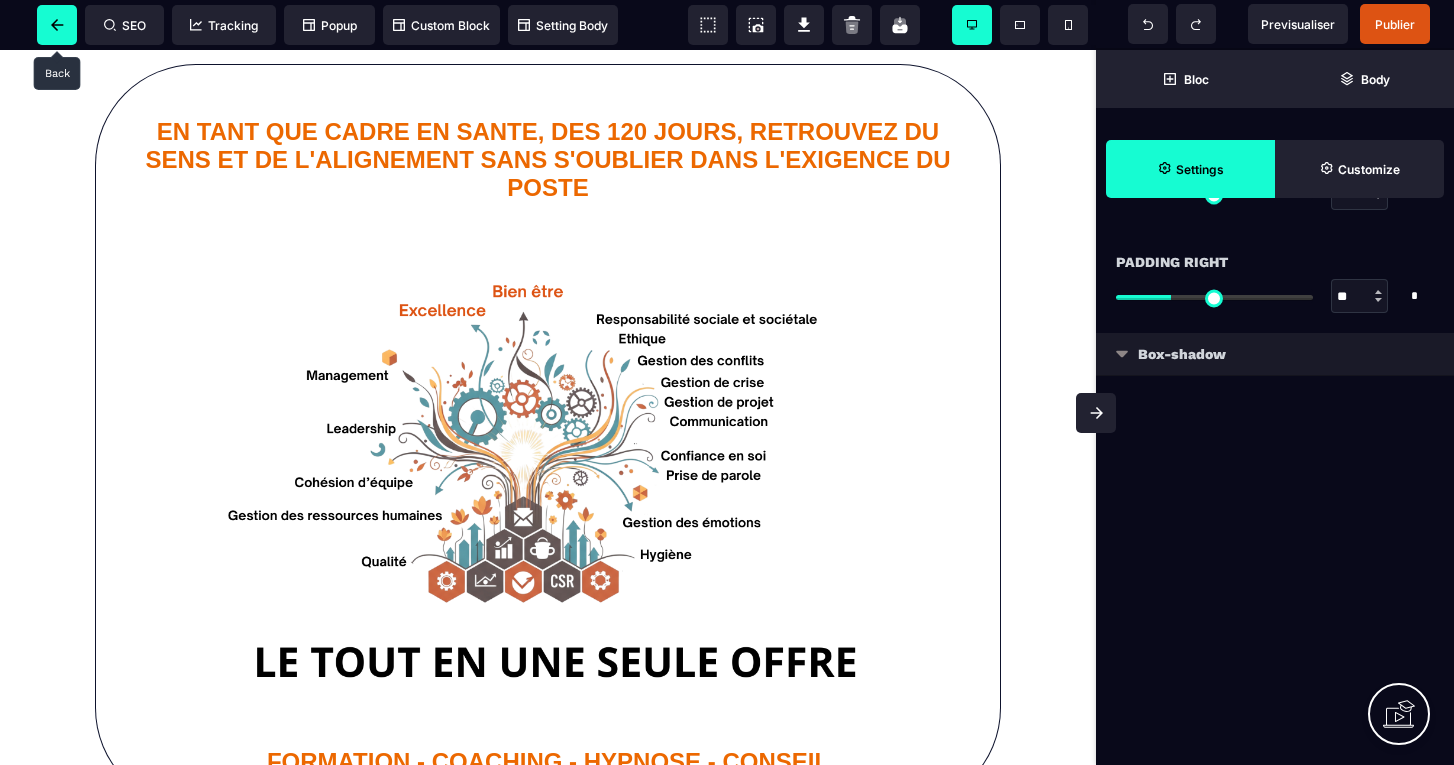 click 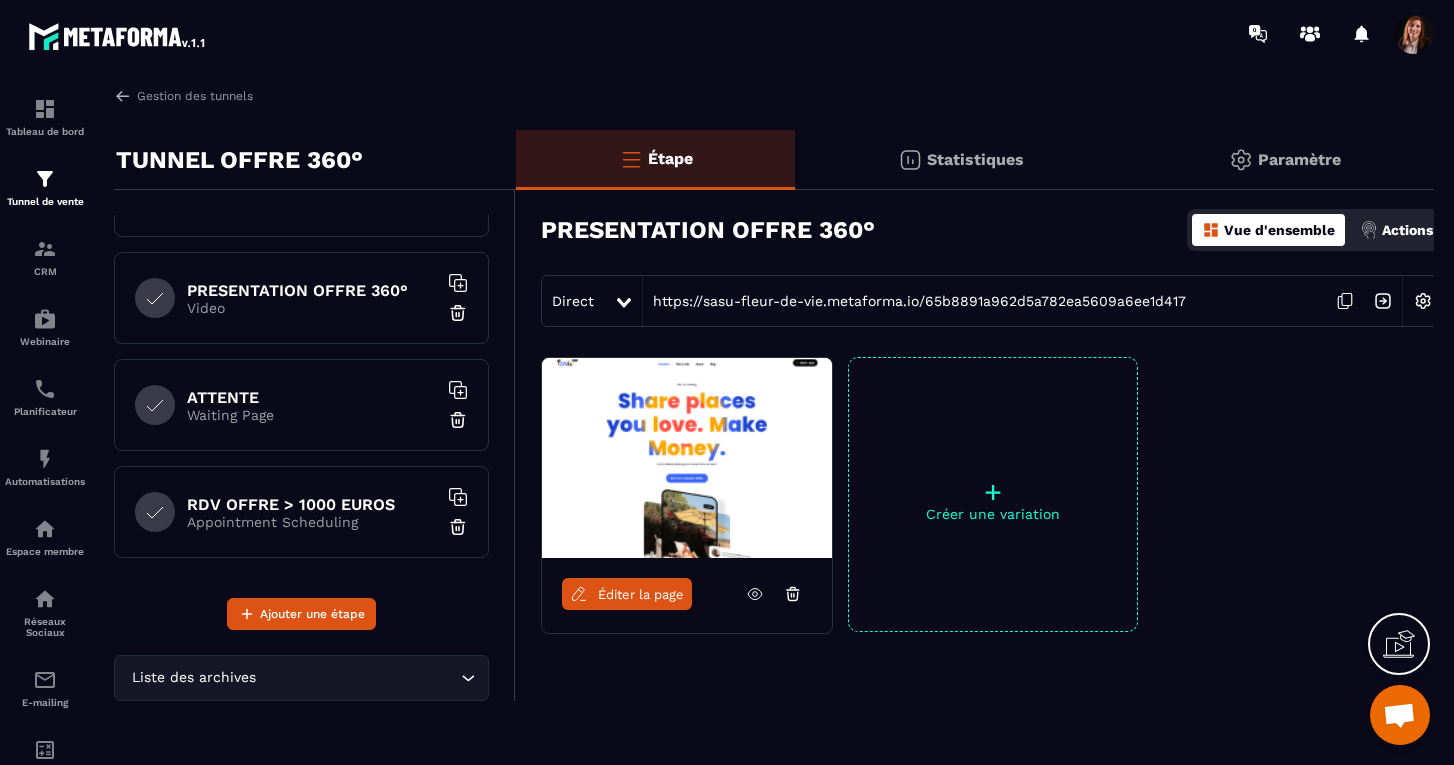 scroll, scrollTop: 498, scrollLeft: 0, axis: vertical 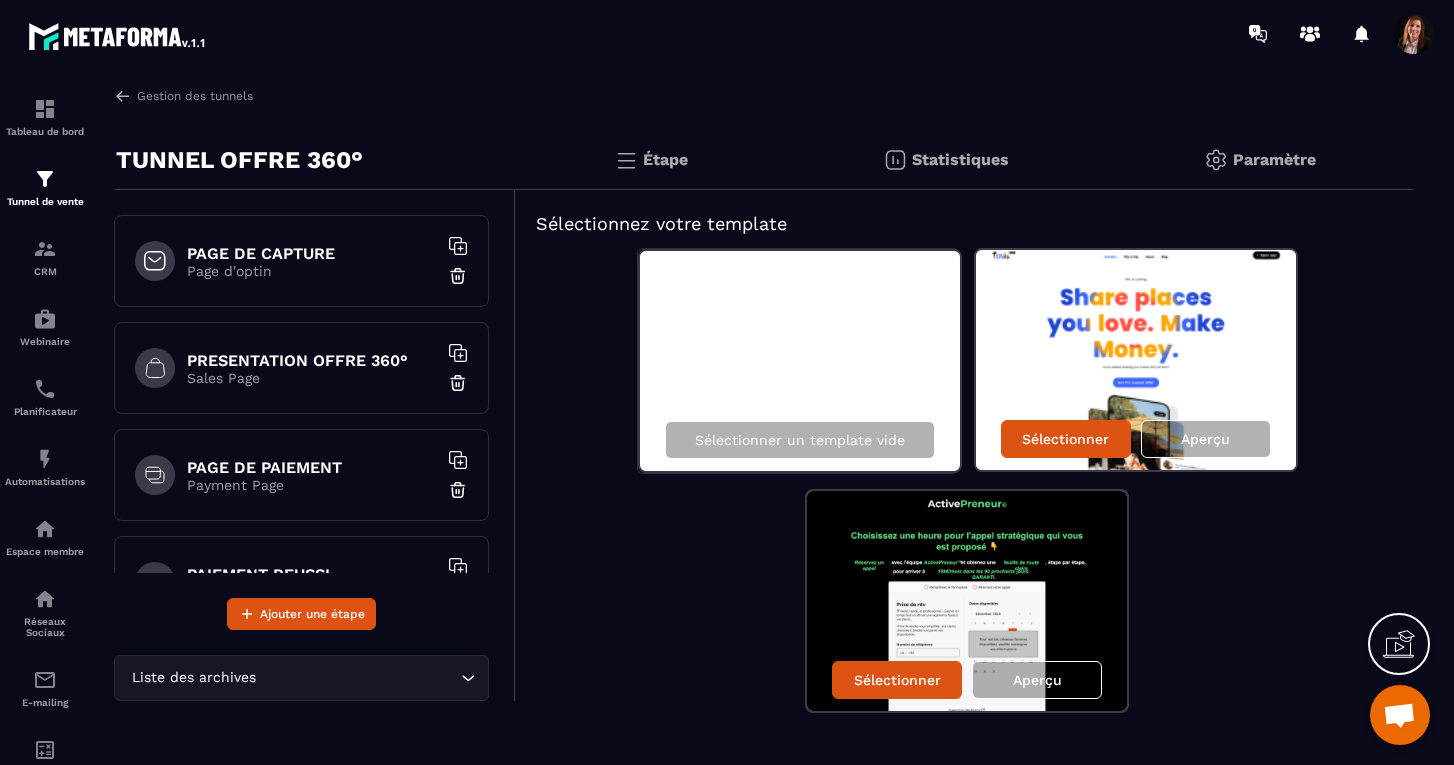 click on "PAGE DE CAPTURE" at bounding box center [312, 253] 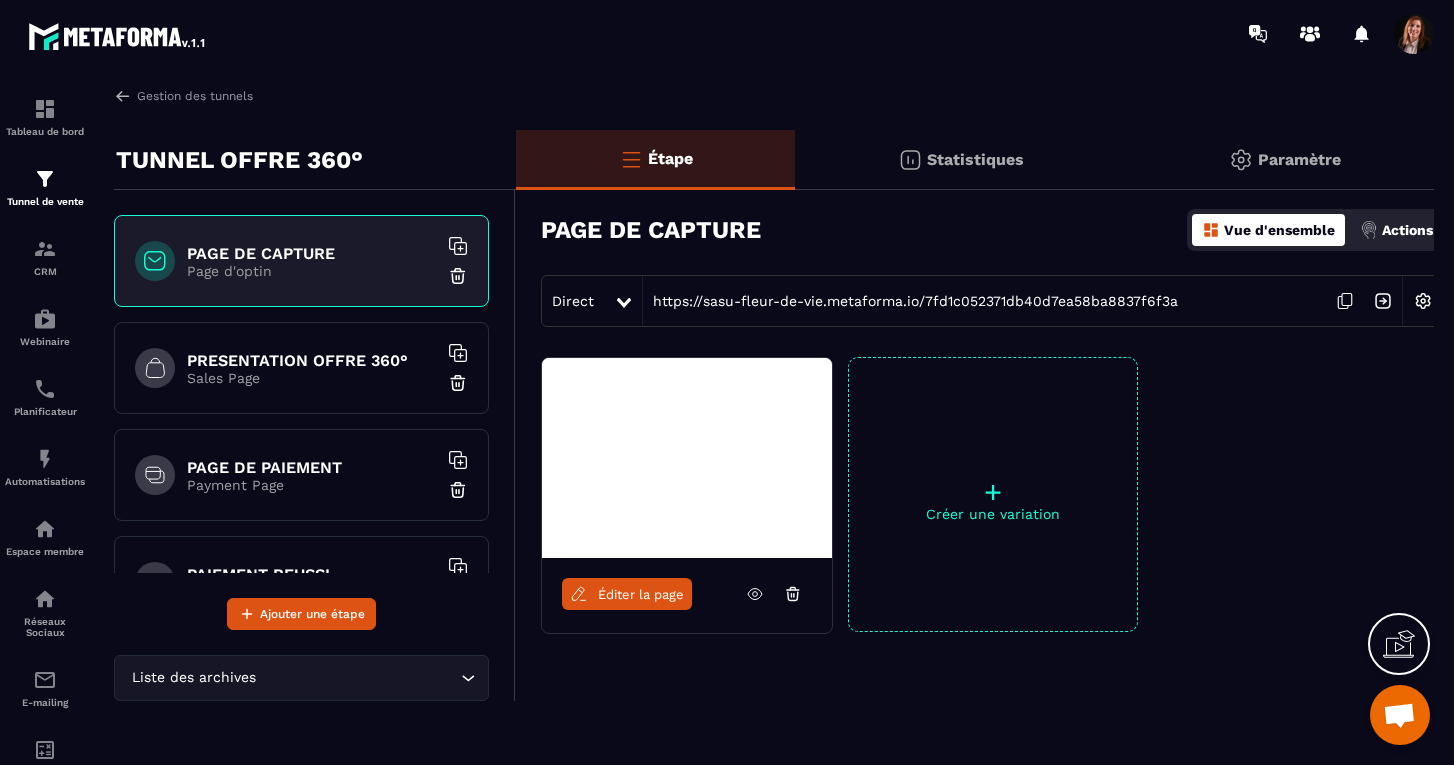 click on "Éditer la page" at bounding box center [641, 594] 